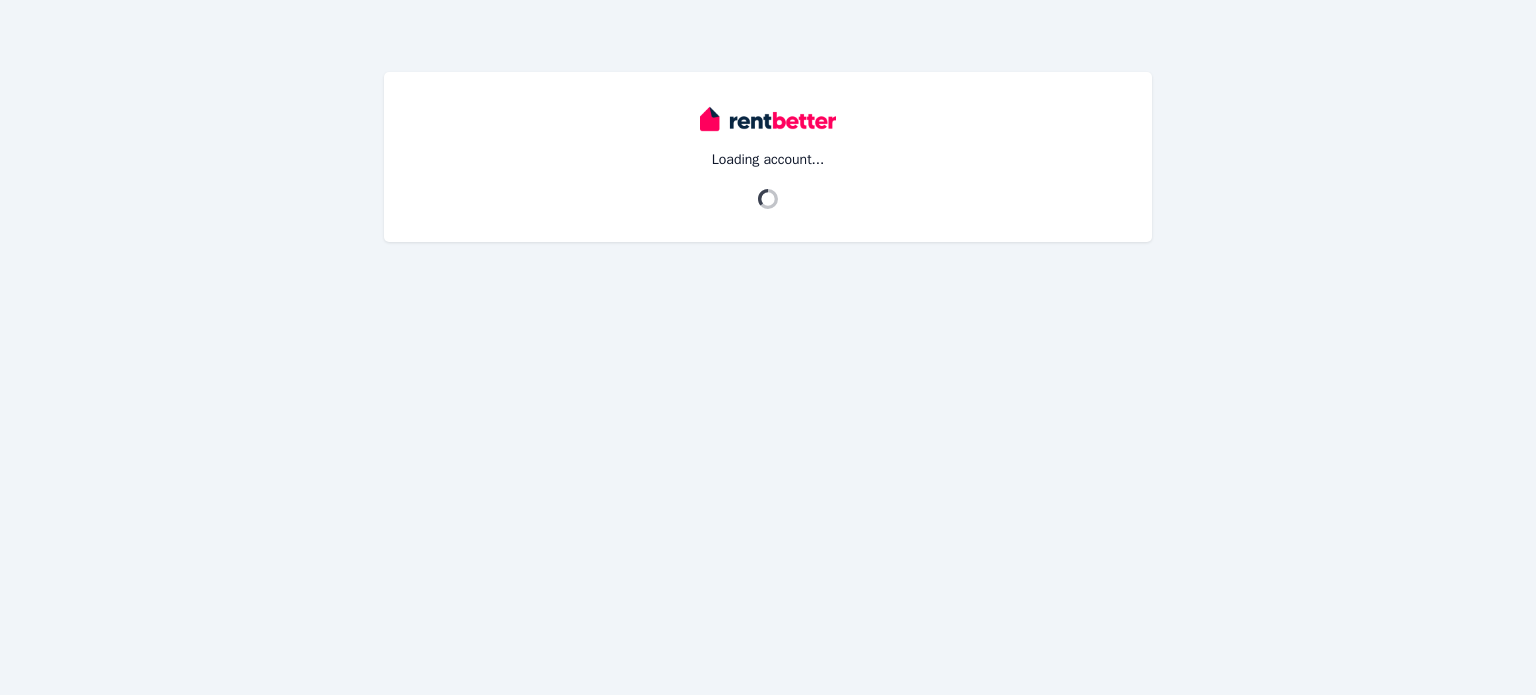 scroll, scrollTop: 0, scrollLeft: 0, axis: both 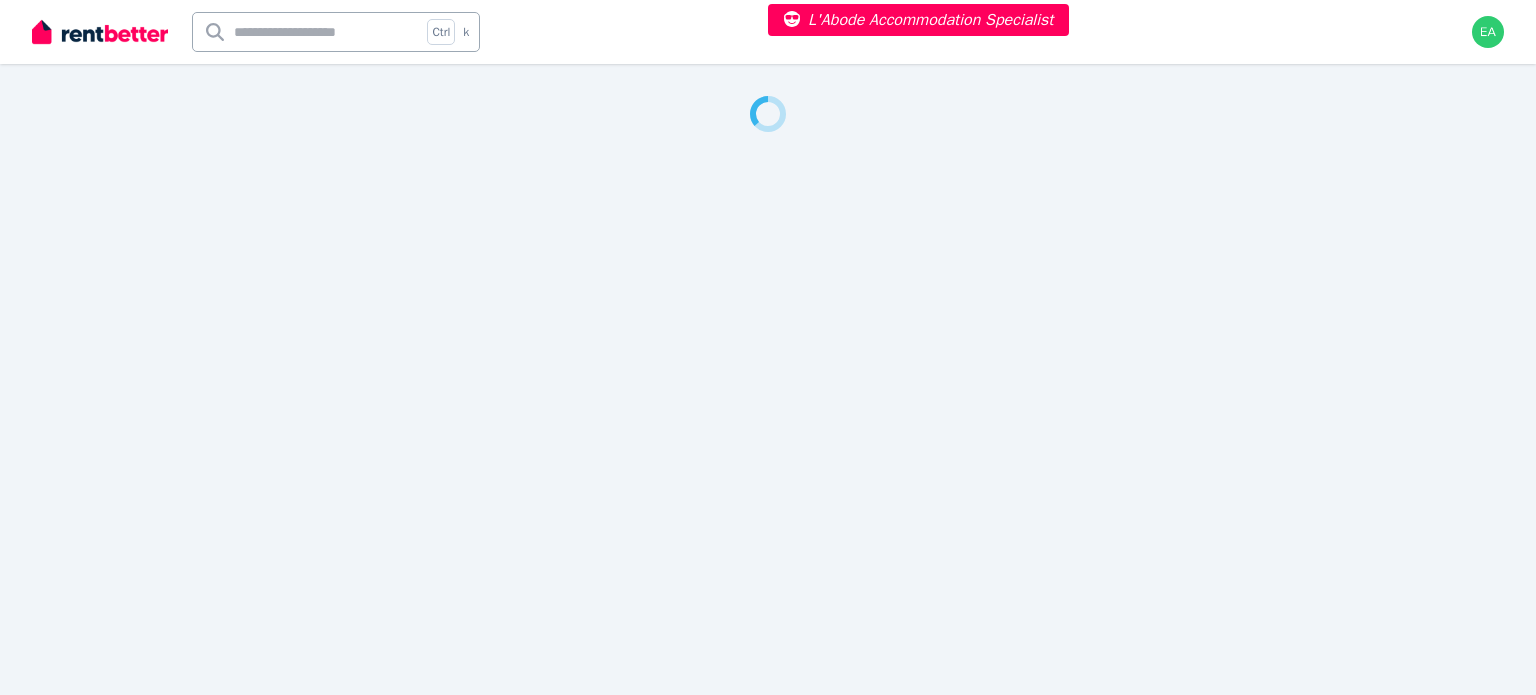 select on "***" 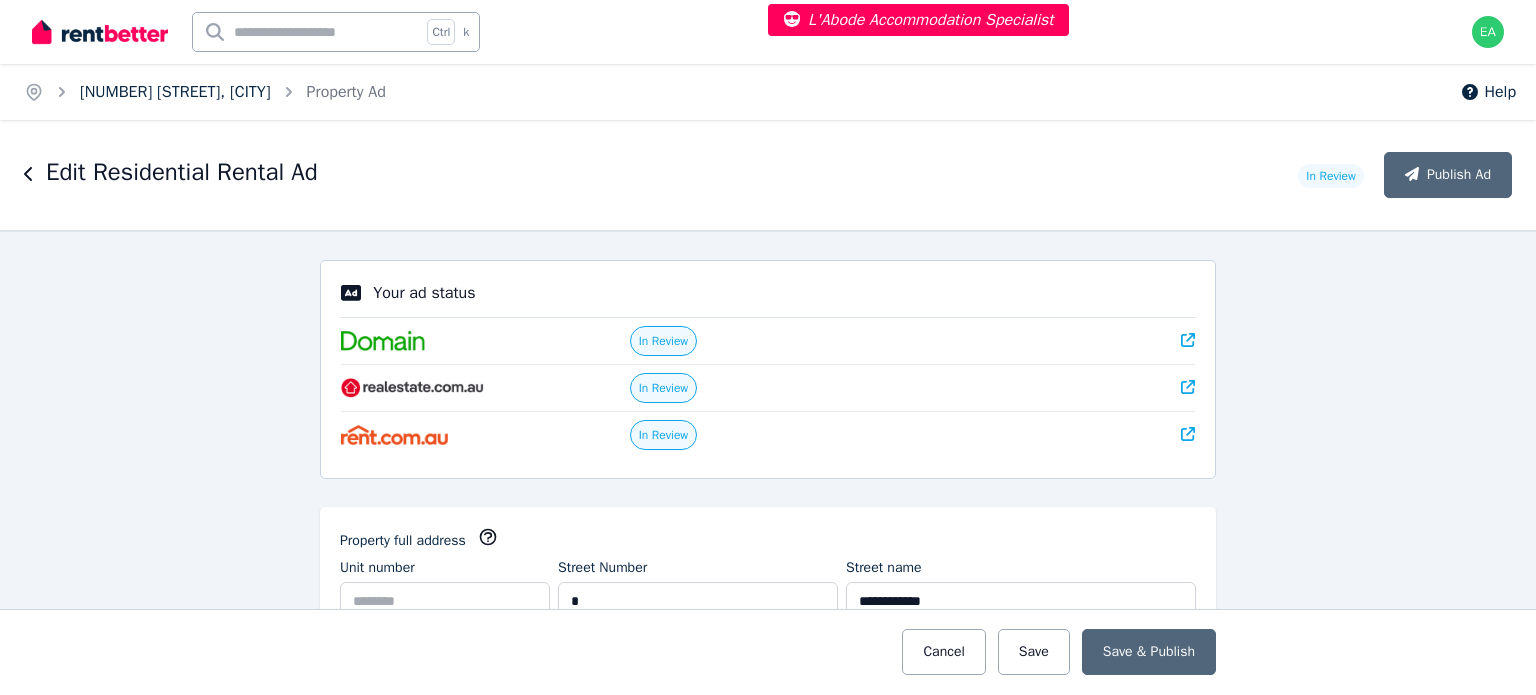 click on "5 Kenwyn Court, Cowes" at bounding box center [175, 92] 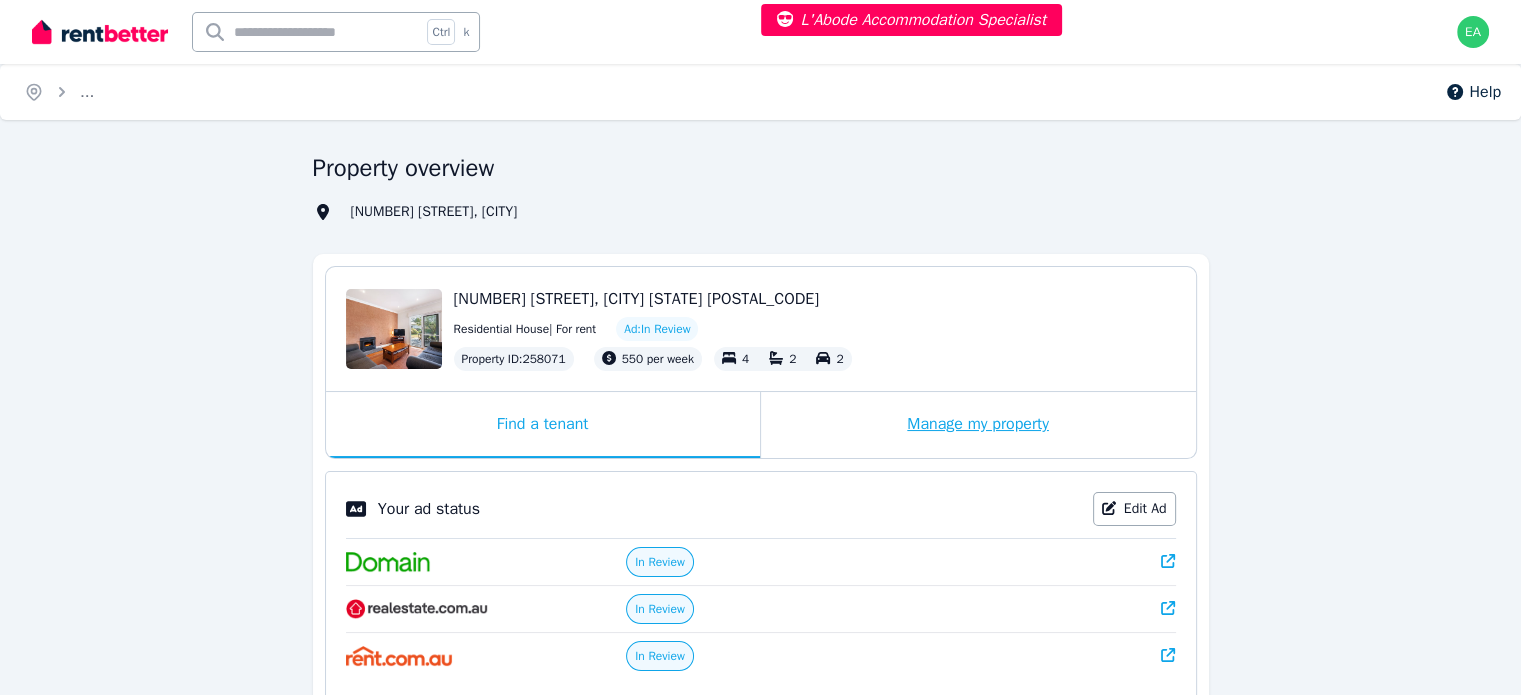 click on "Manage my property" at bounding box center [978, 425] 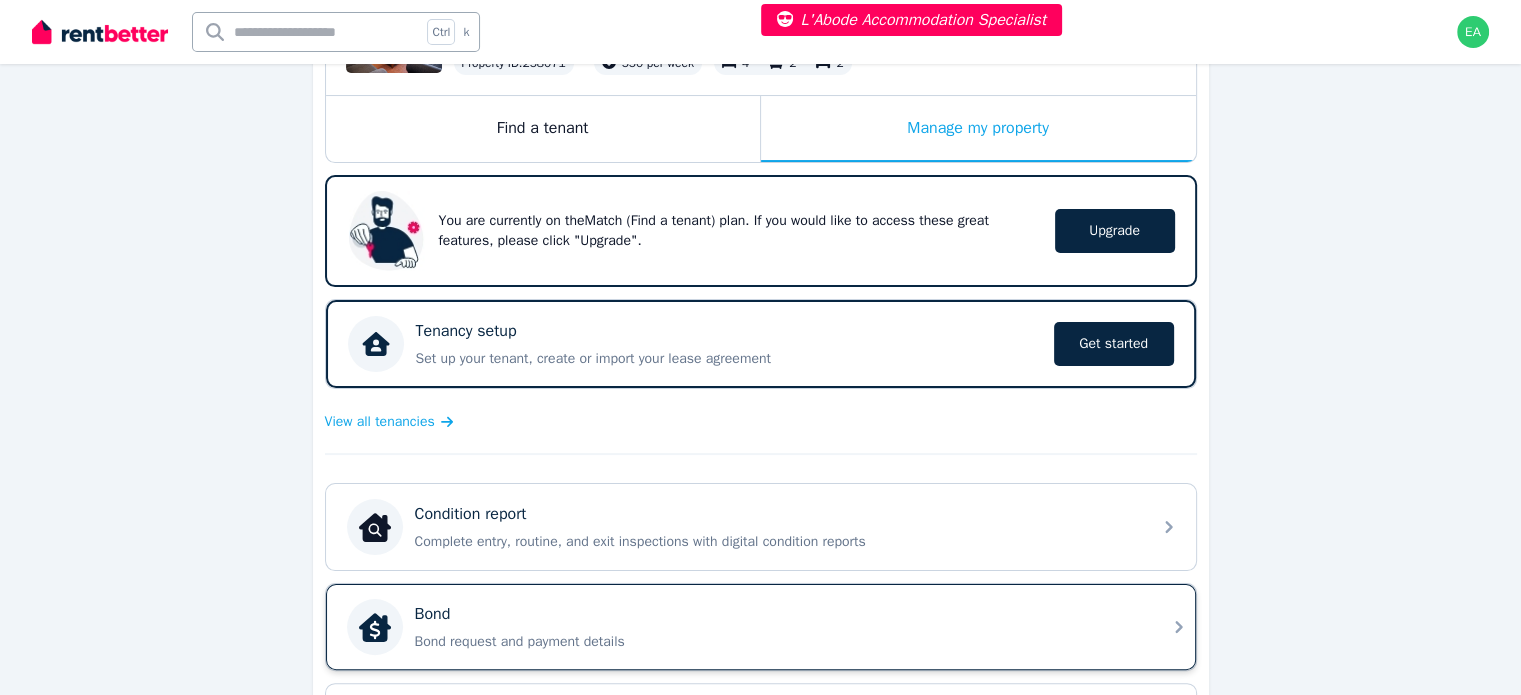 scroll, scrollTop: 500, scrollLeft: 0, axis: vertical 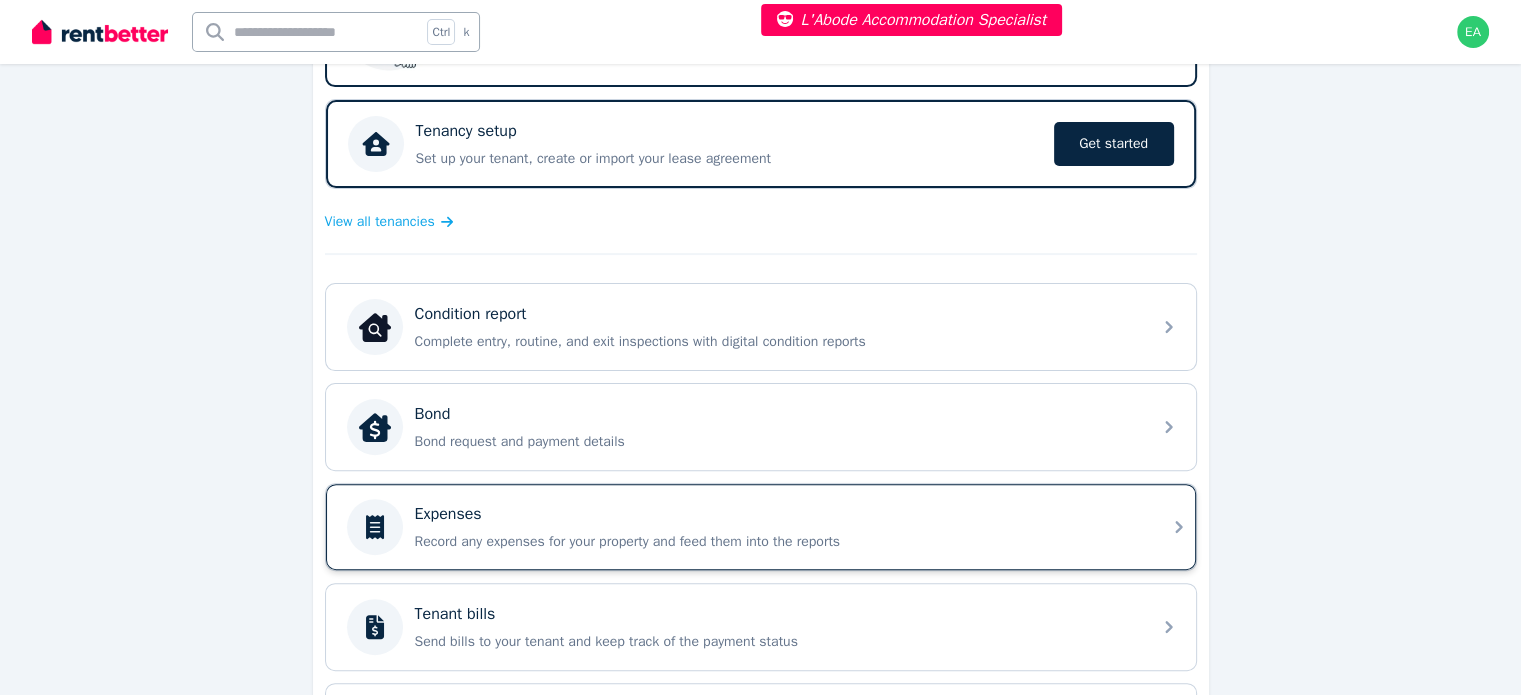 click on "Expenses Record any expenses for your property and feed them into the reports" at bounding box center [777, 527] 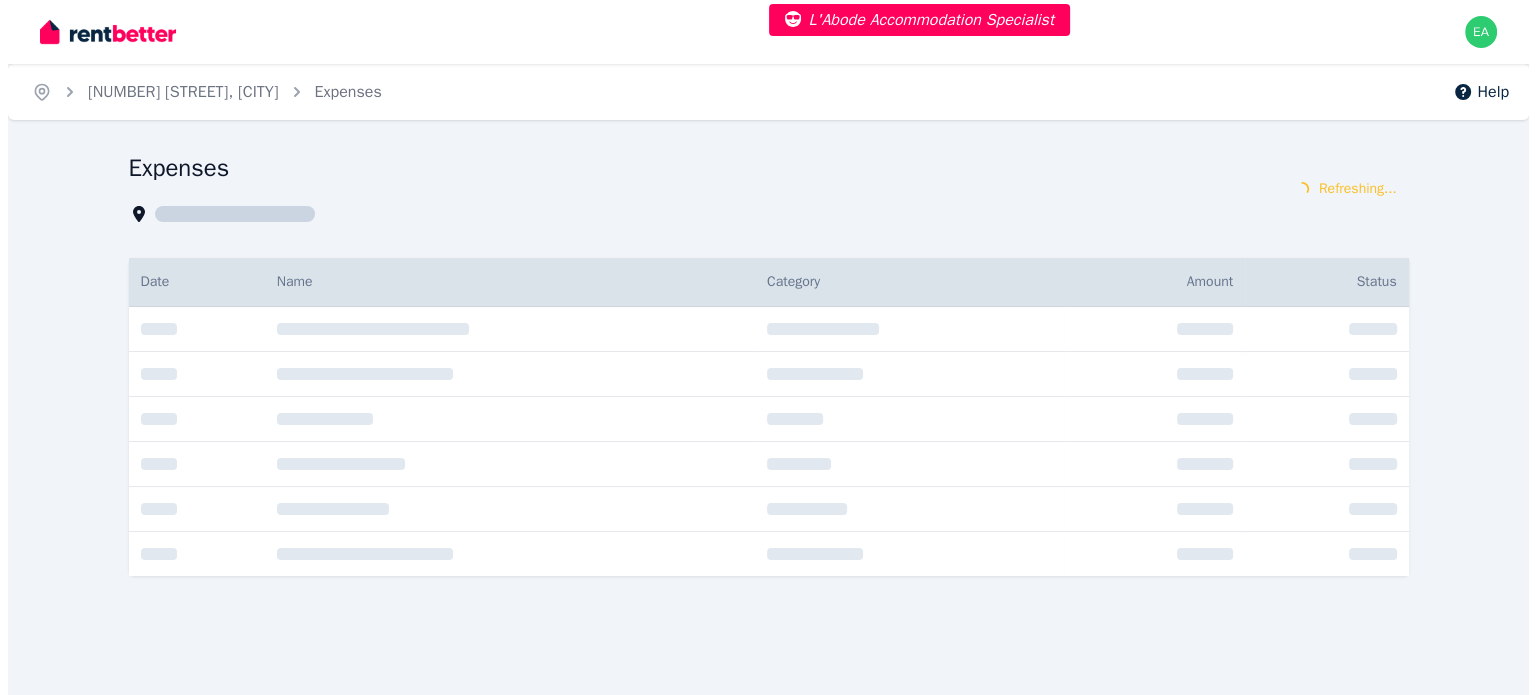 scroll, scrollTop: 0, scrollLeft: 0, axis: both 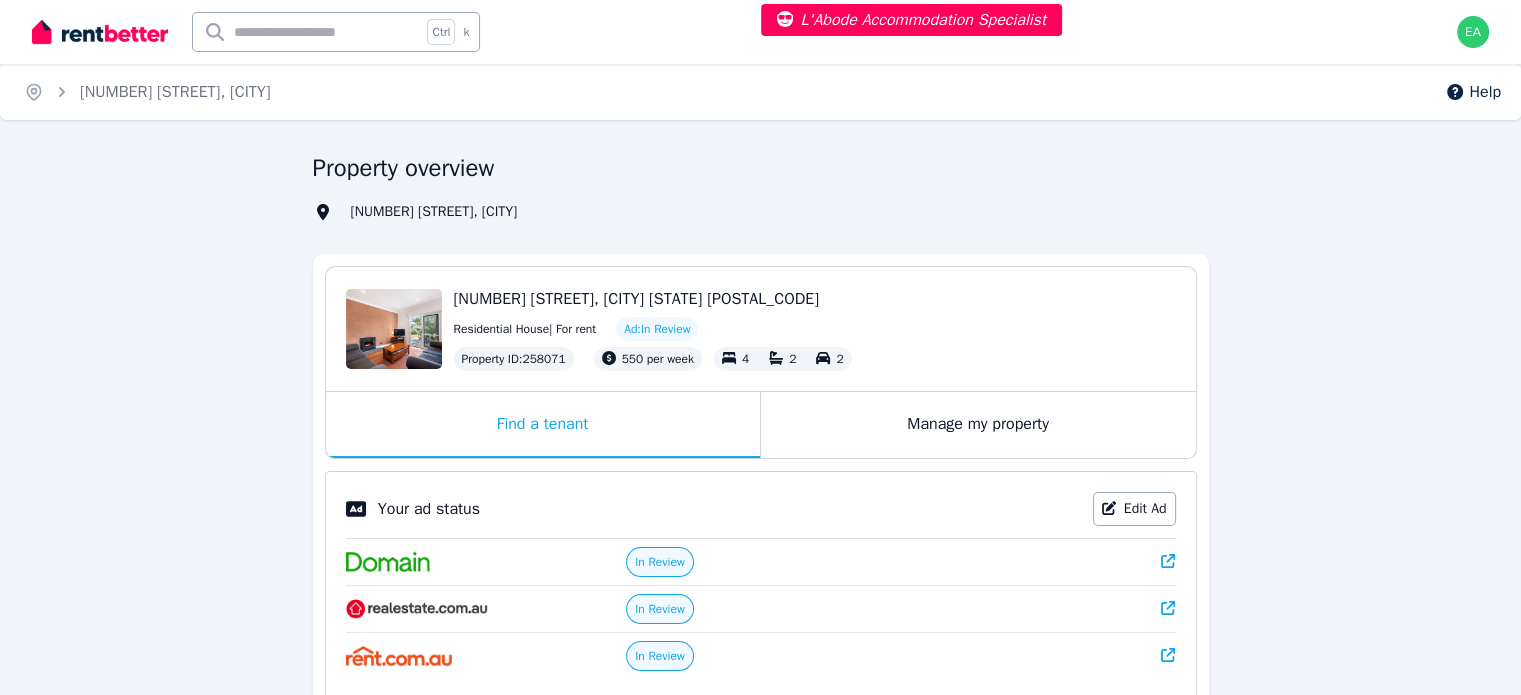 select on "***" 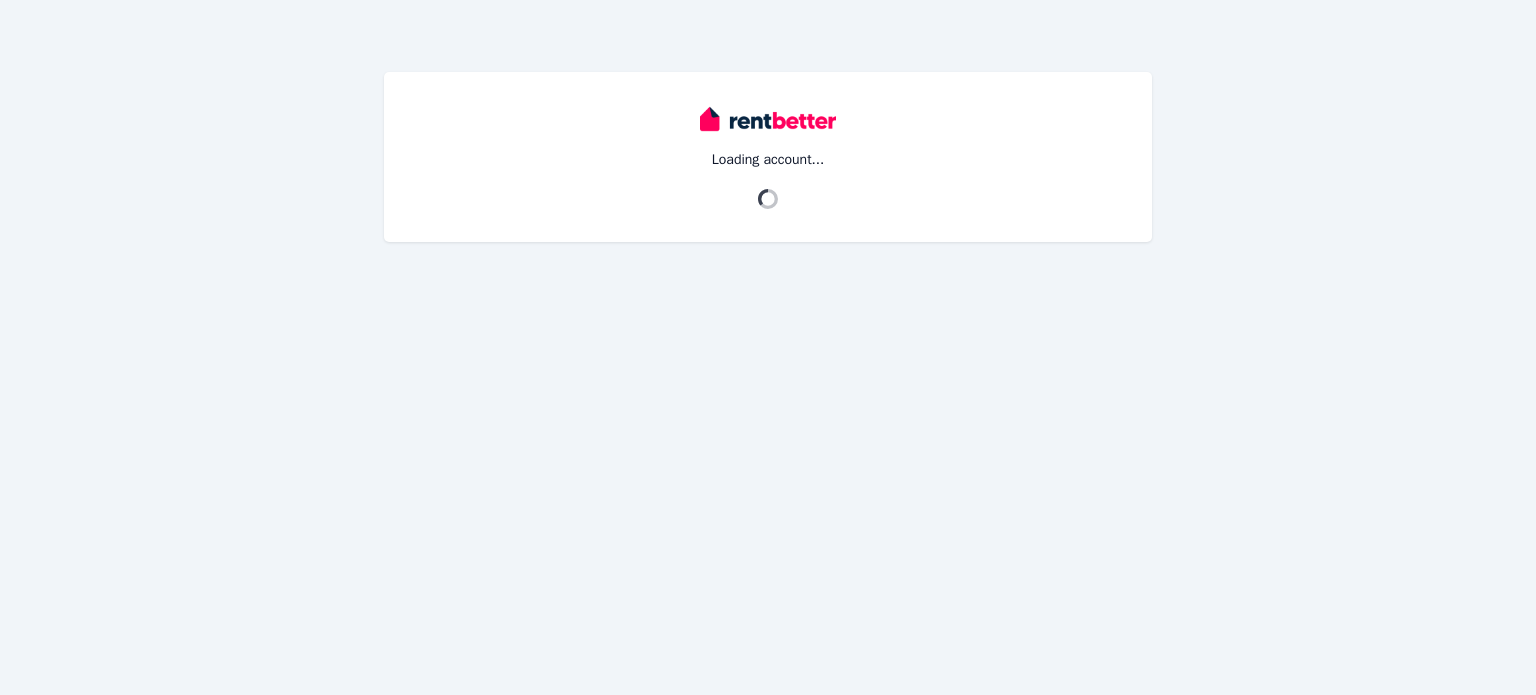 scroll, scrollTop: 0, scrollLeft: 0, axis: both 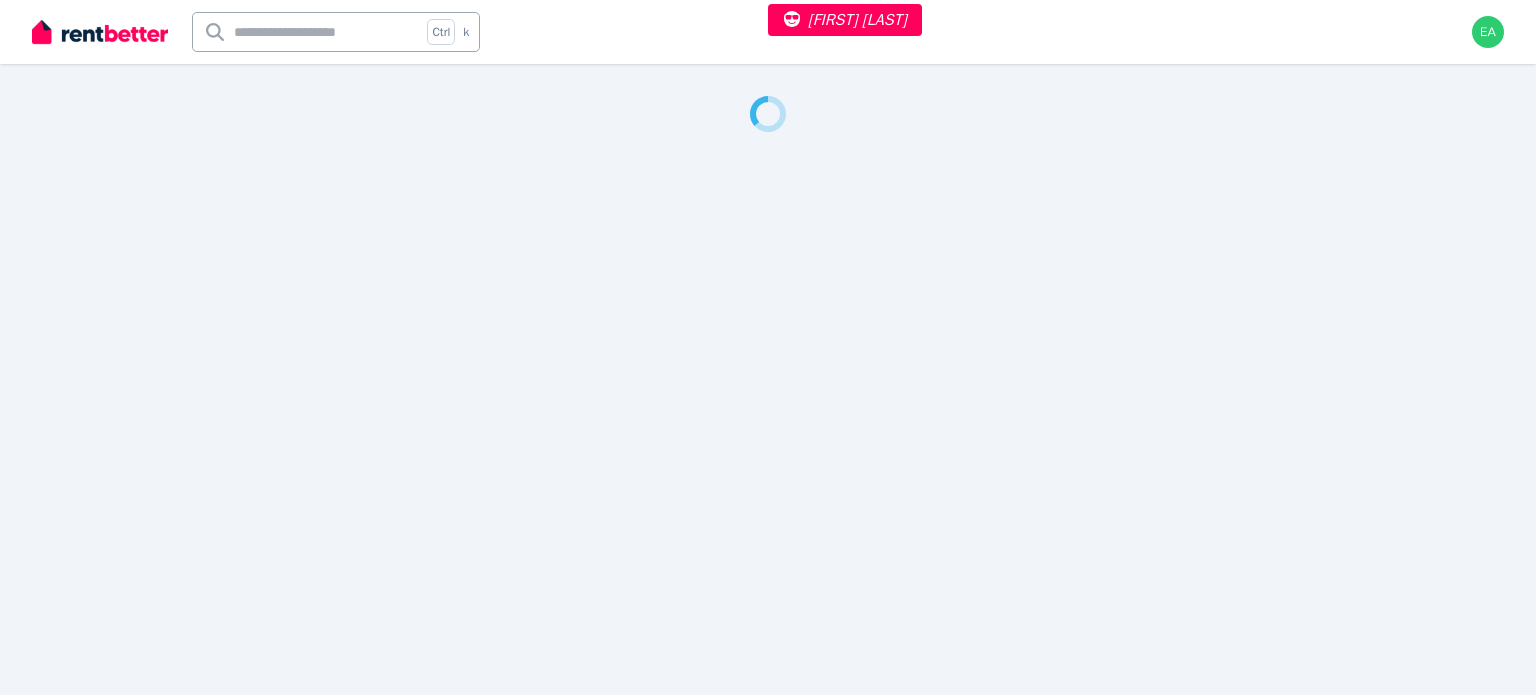 select on "***" 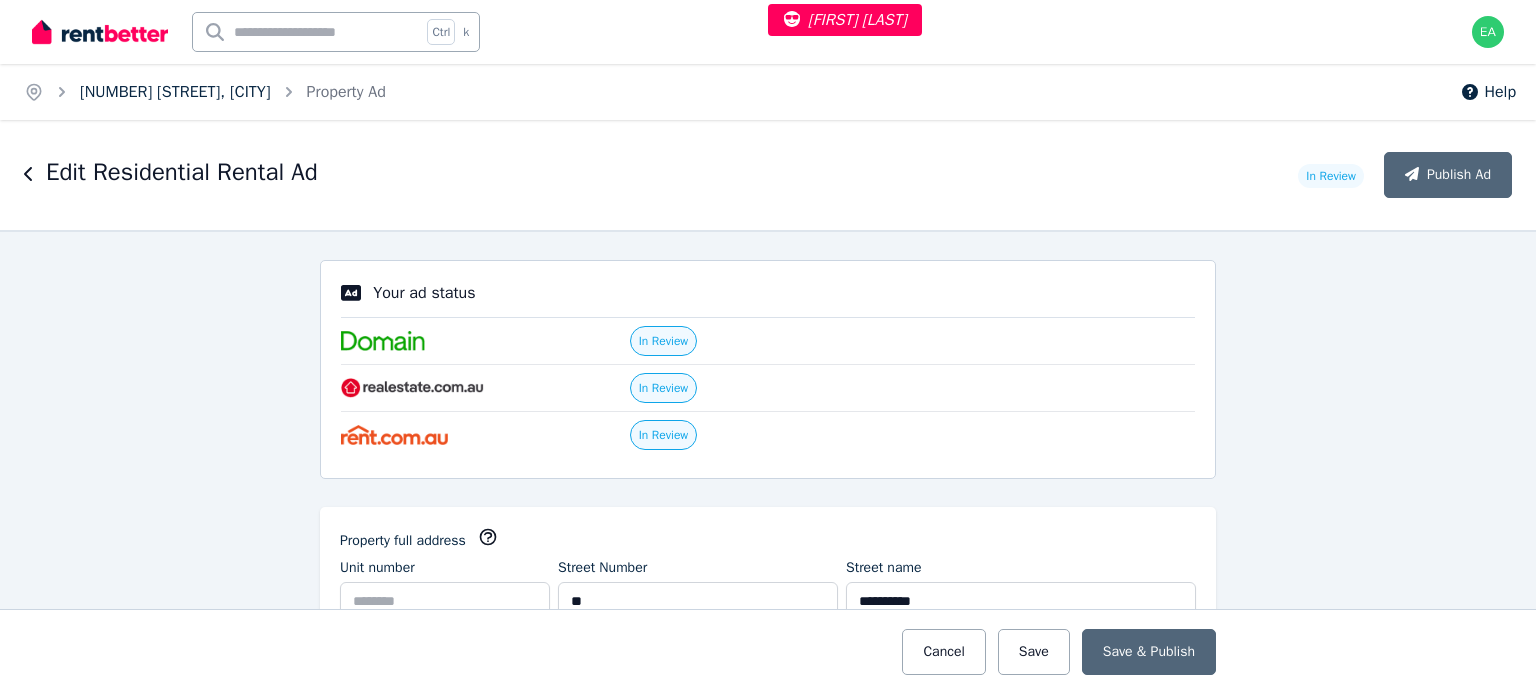 click on "61 Roscoe Ave, Kalkallo" at bounding box center (175, 92) 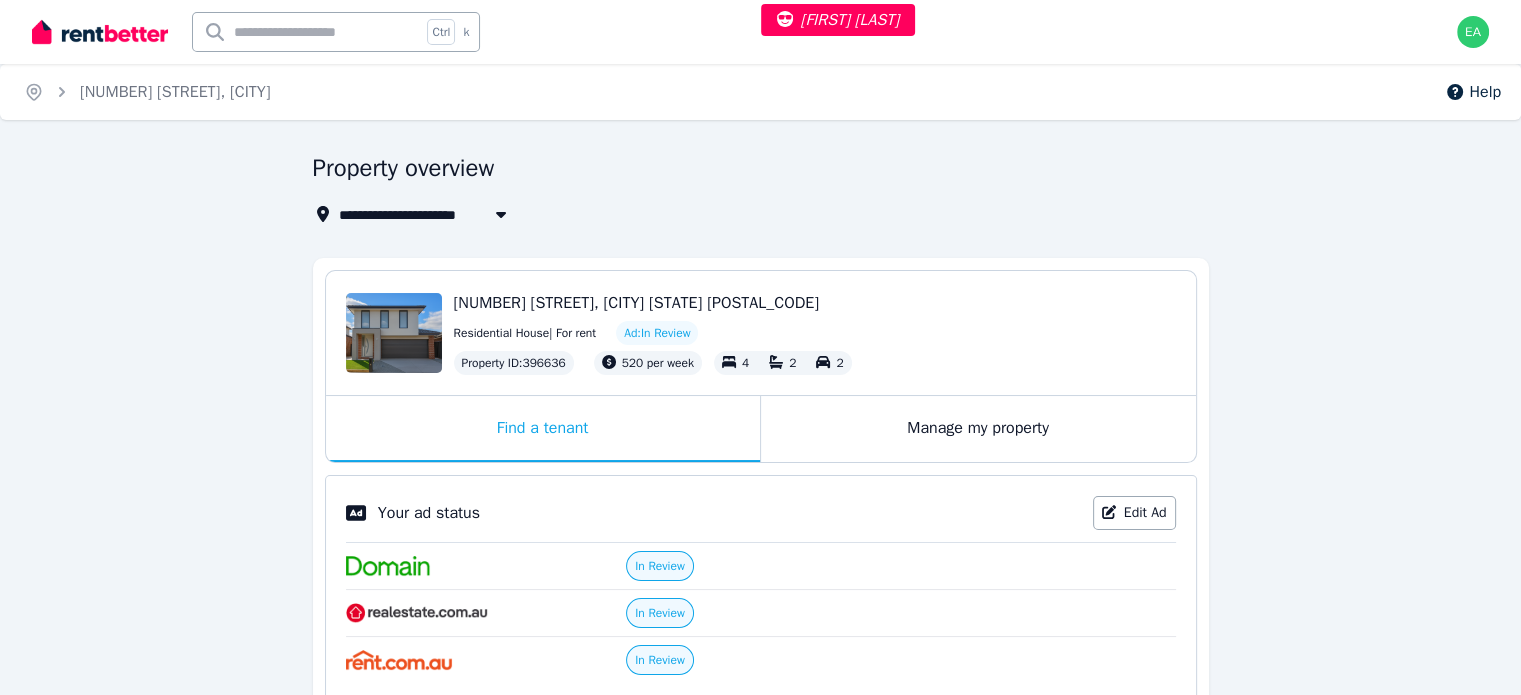 click on "Manage my property" at bounding box center [978, 429] 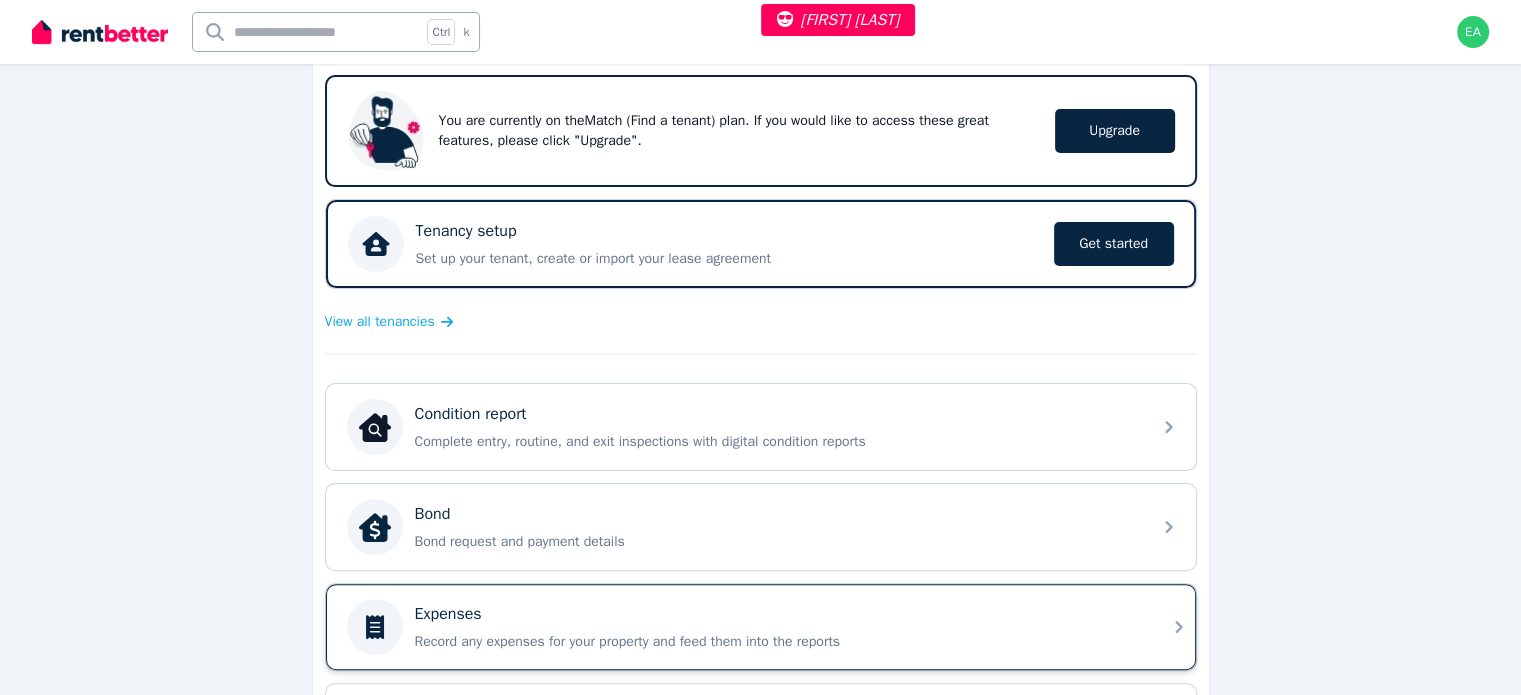 scroll, scrollTop: 600, scrollLeft: 0, axis: vertical 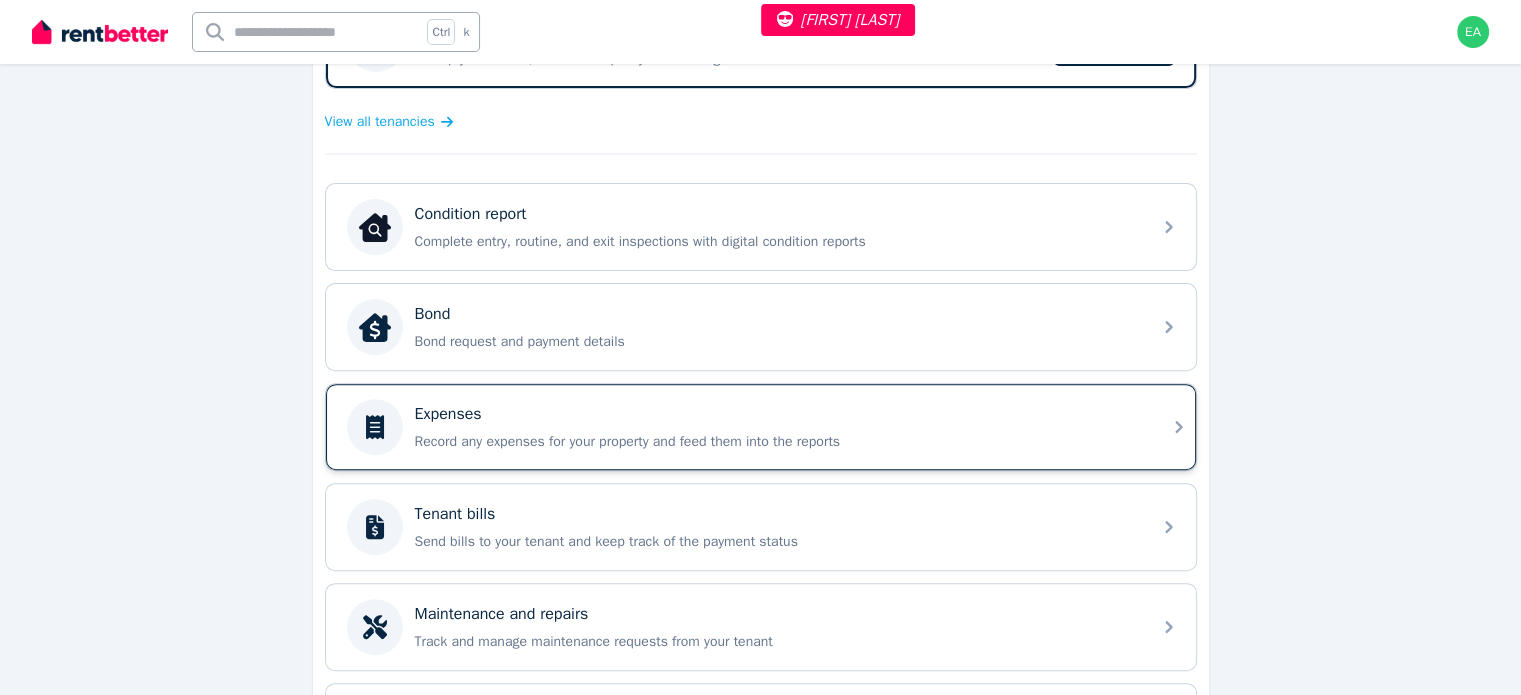 click on "Record any expenses for your property and feed them into the reports" at bounding box center (777, 442) 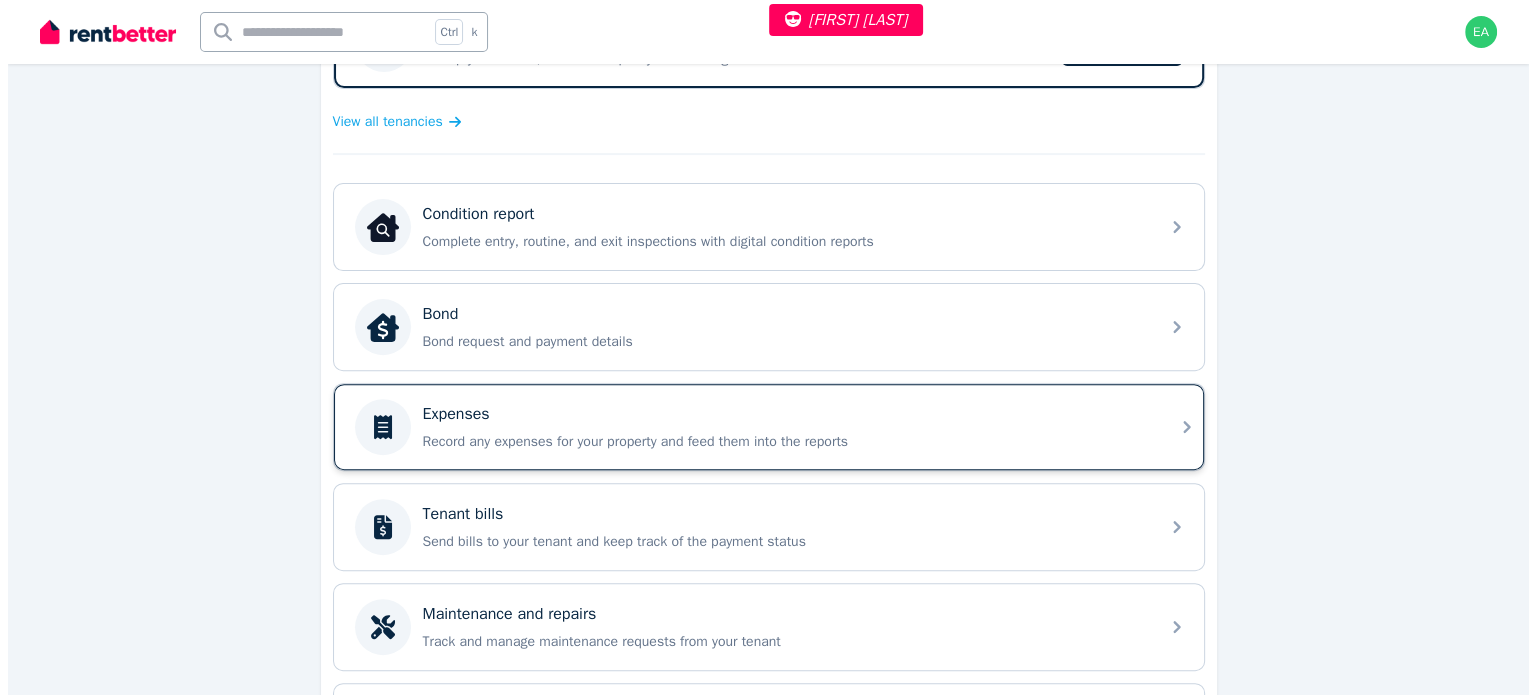 scroll, scrollTop: 0, scrollLeft: 0, axis: both 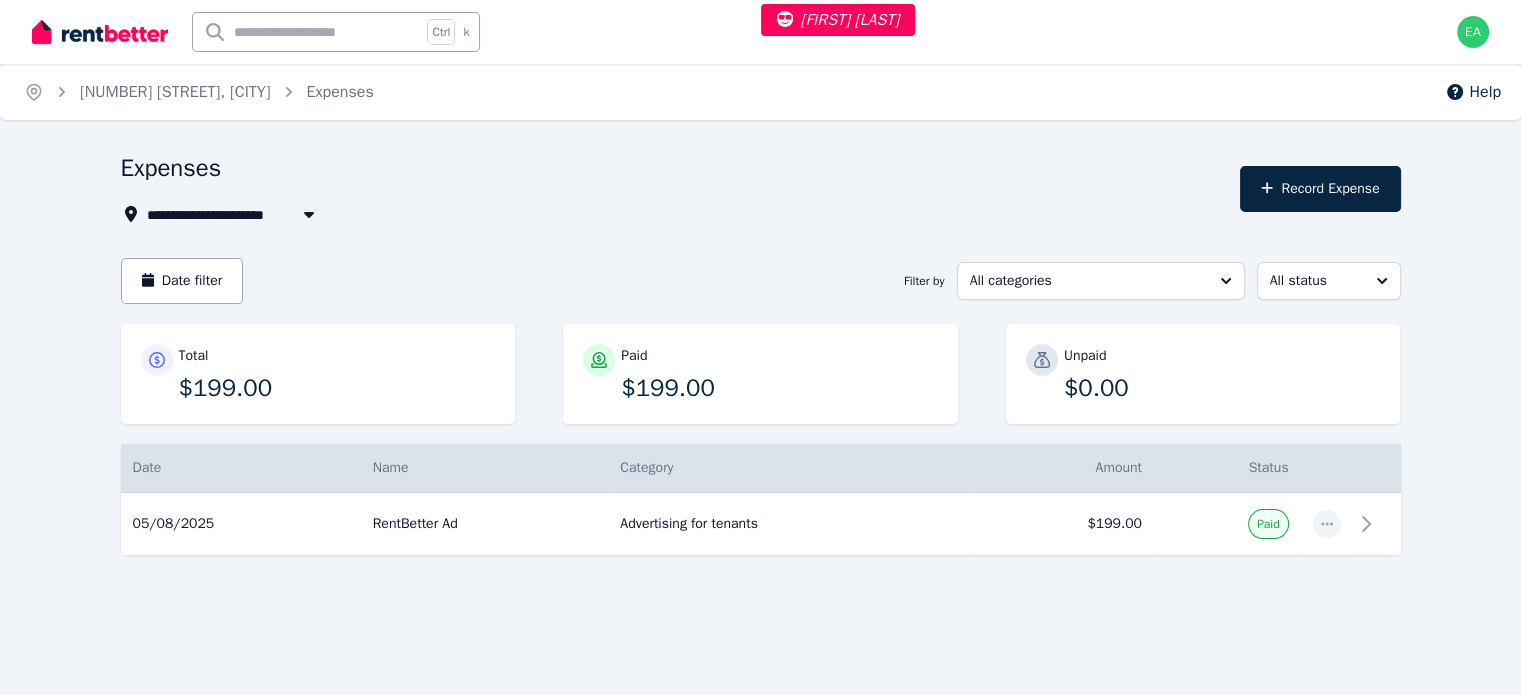 select on "***" 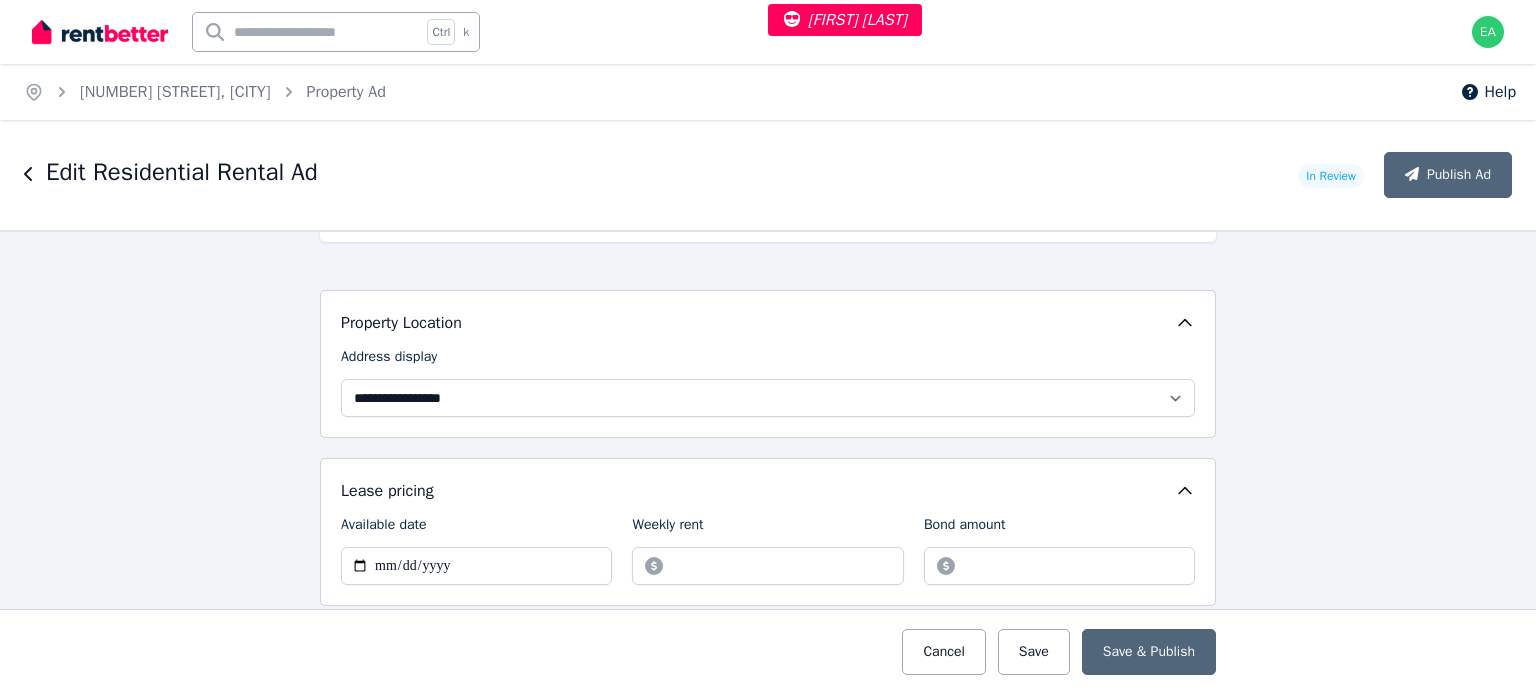 scroll, scrollTop: 800, scrollLeft: 0, axis: vertical 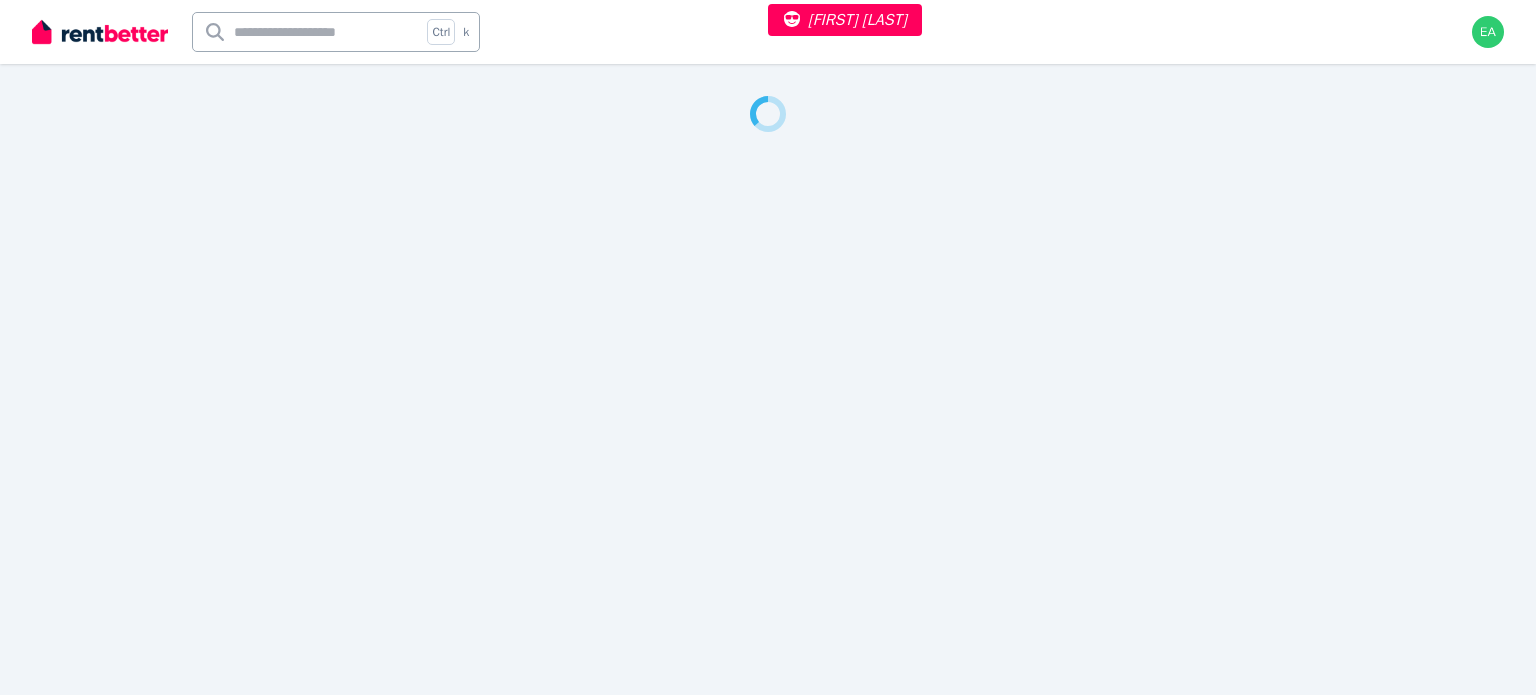 select on "***" 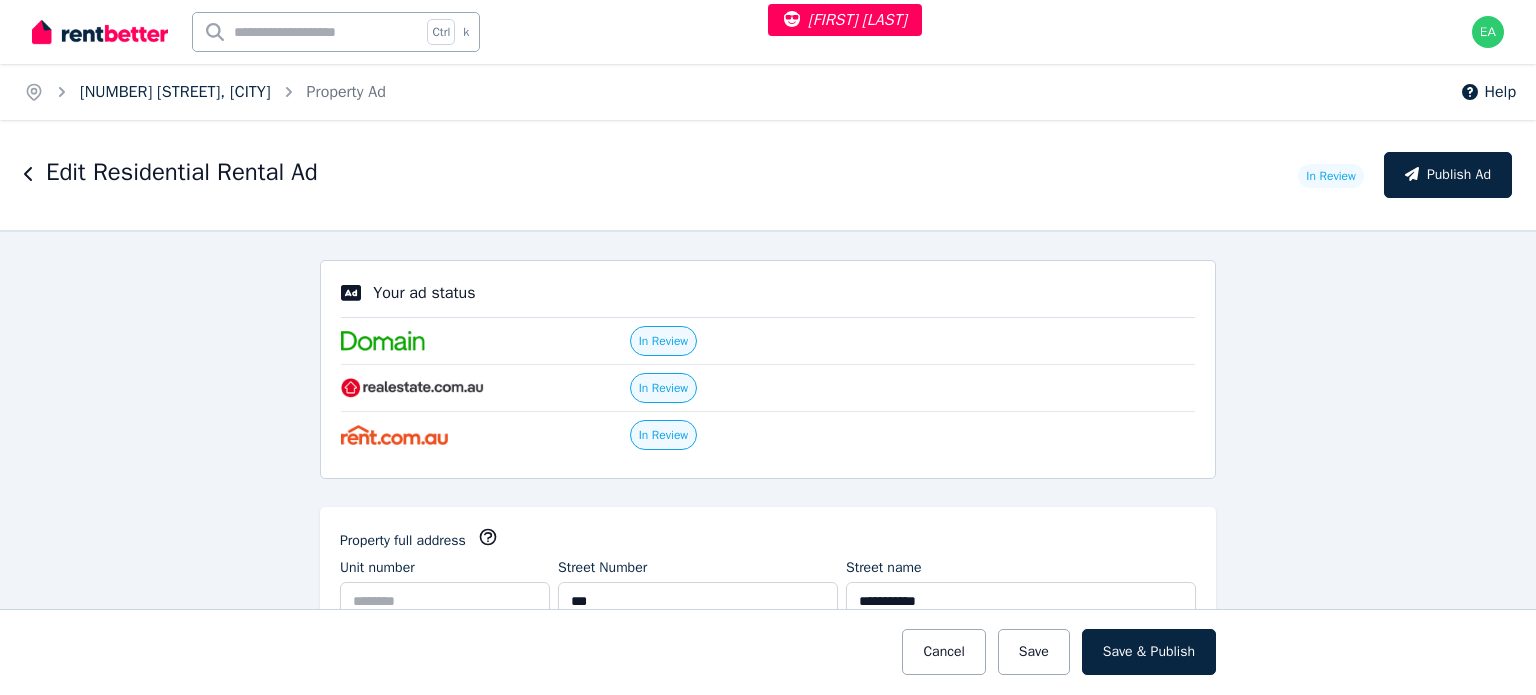 click on "[NUMBER] [STREET], [CITY]" at bounding box center (175, 92) 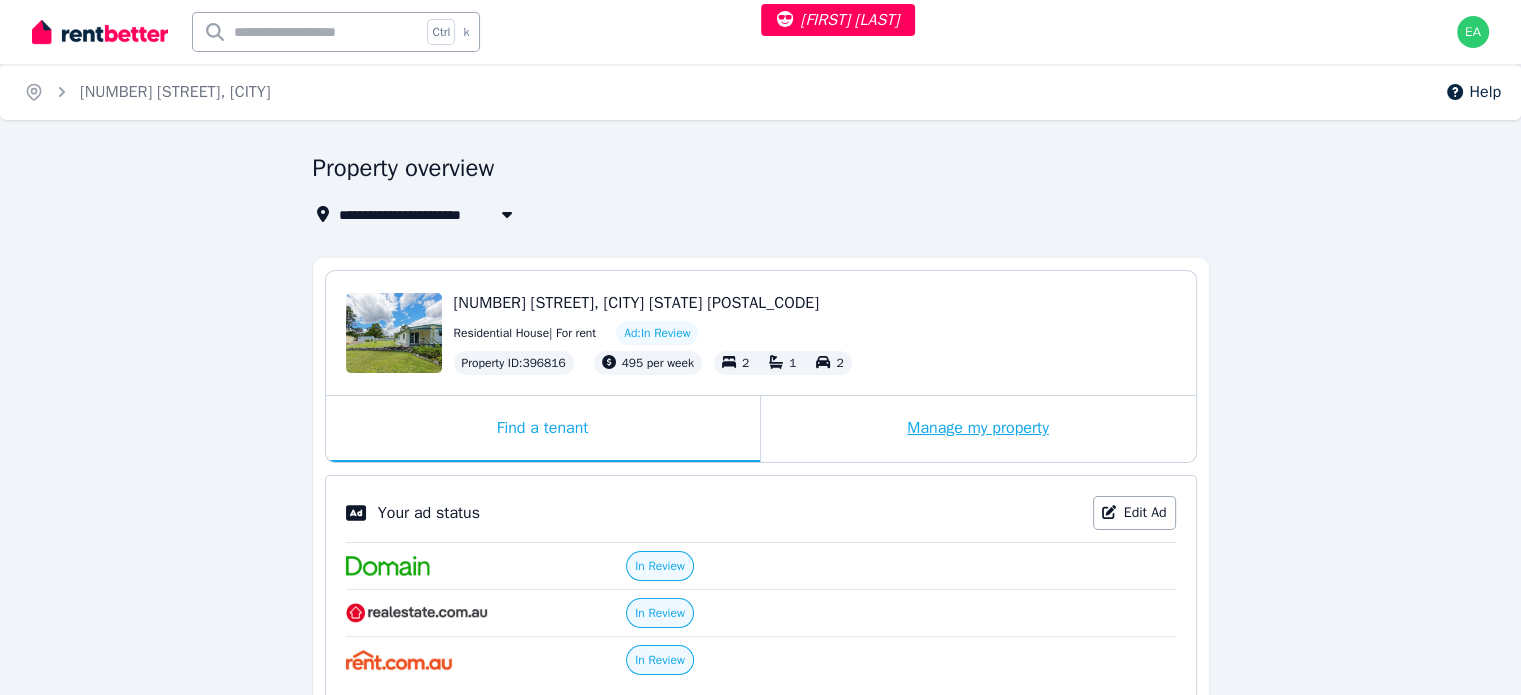 click on "Manage my property" at bounding box center (978, 429) 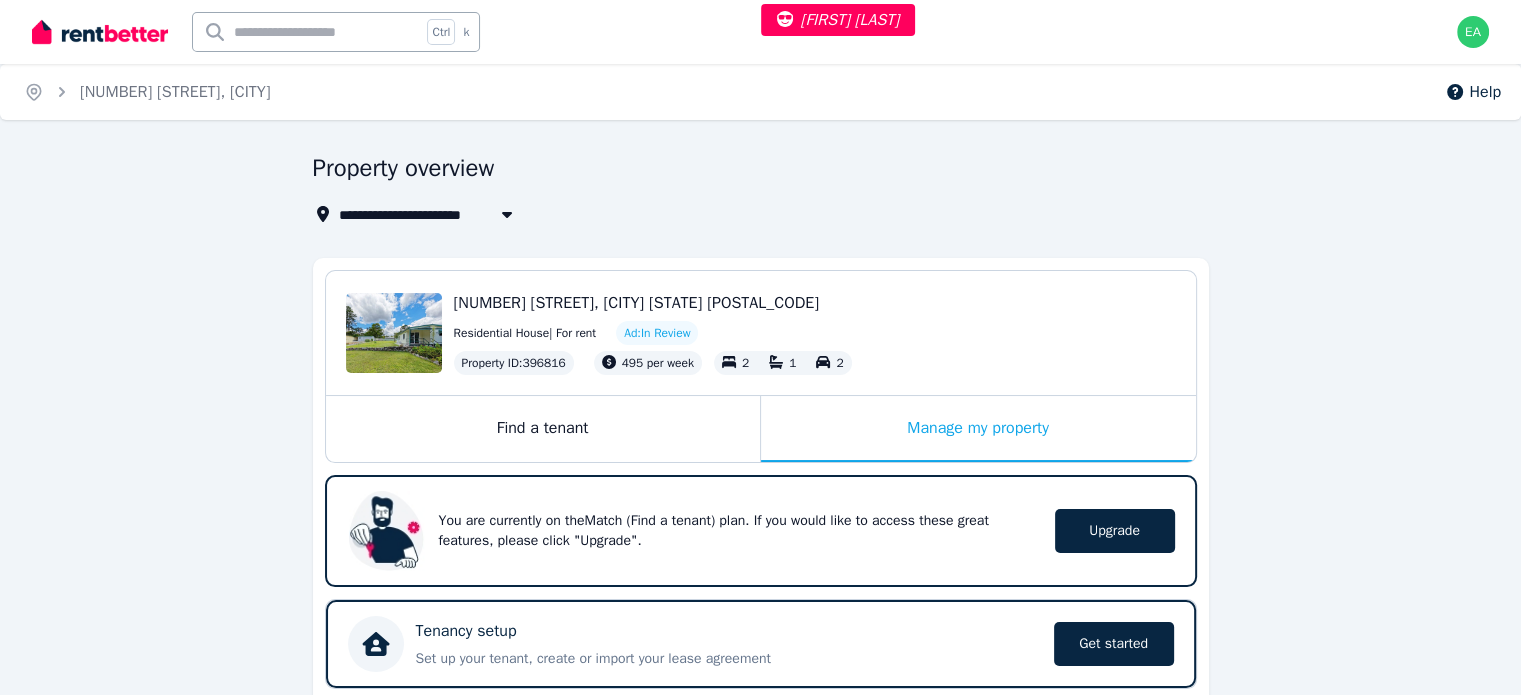 scroll, scrollTop: 500, scrollLeft: 0, axis: vertical 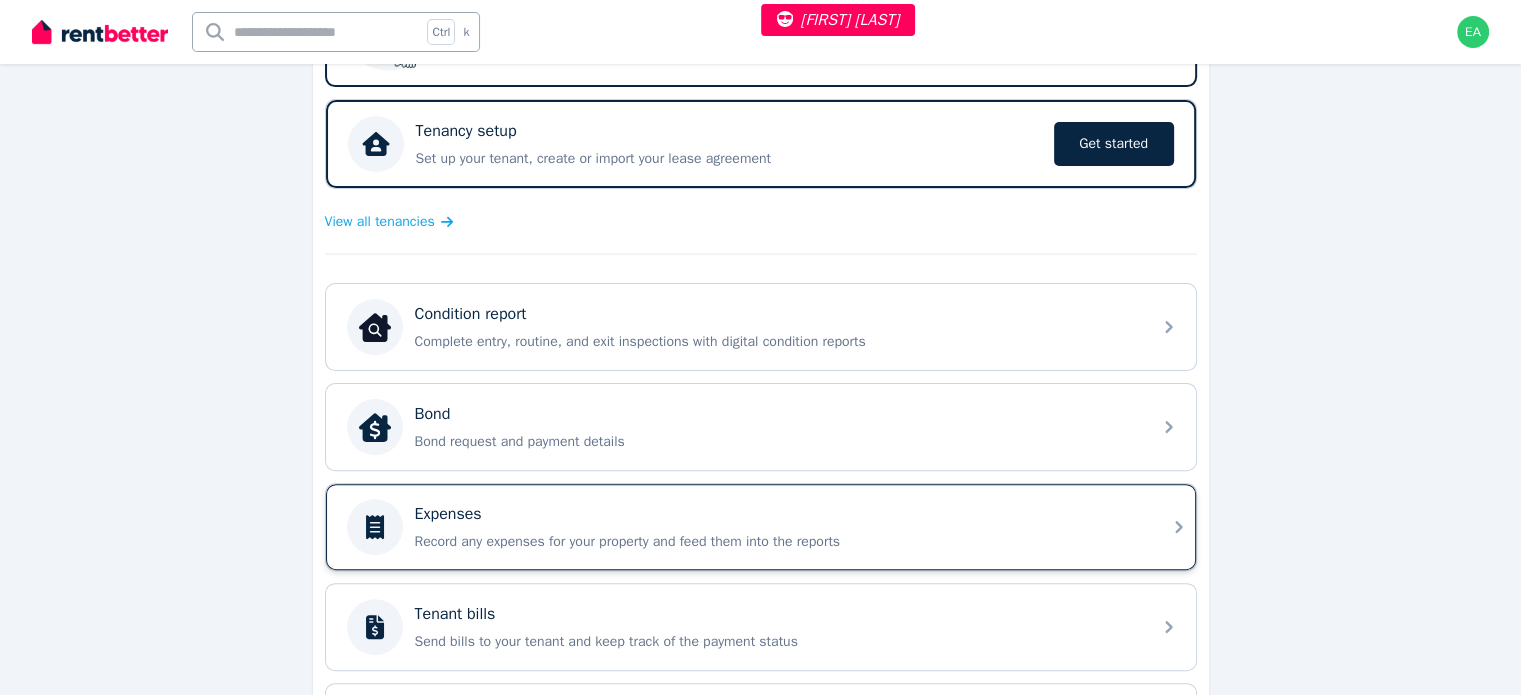 click on "Expenses" at bounding box center [777, 514] 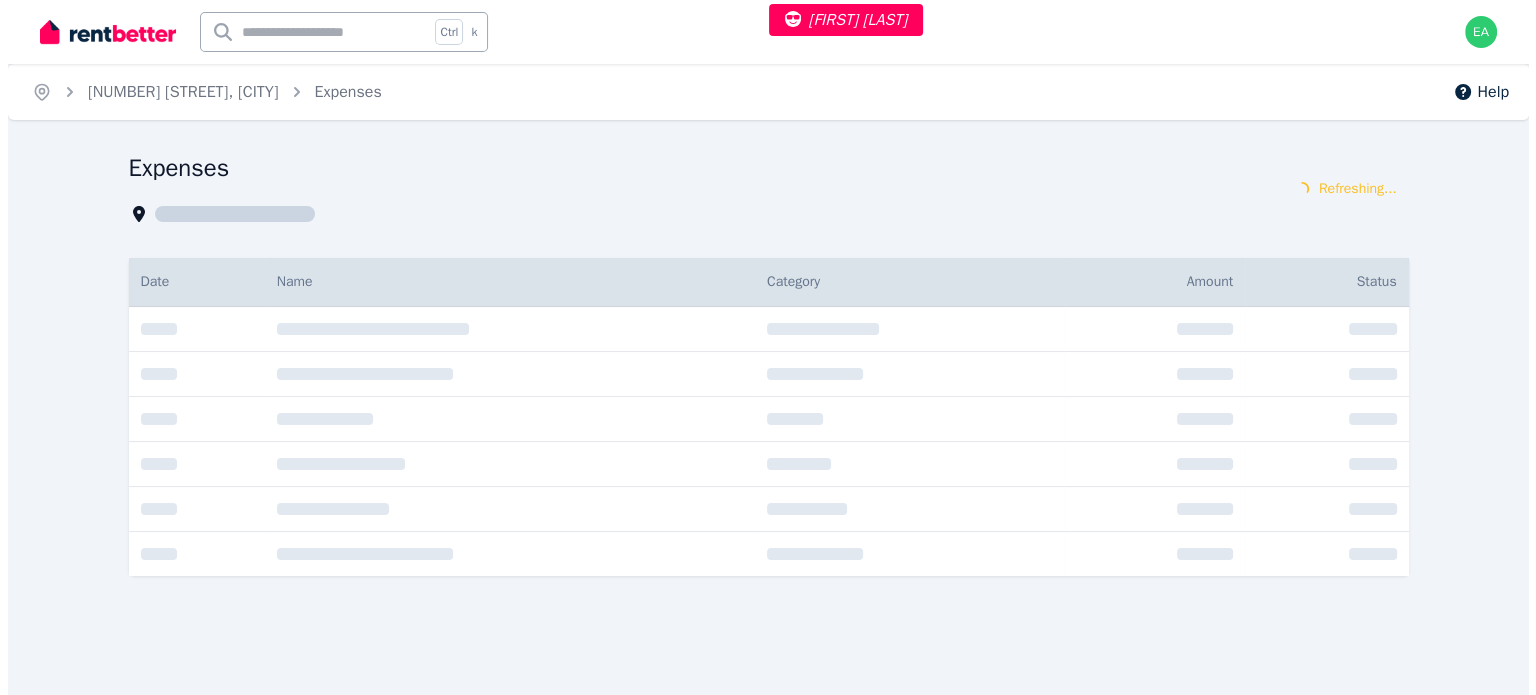 scroll, scrollTop: 0, scrollLeft: 0, axis: both 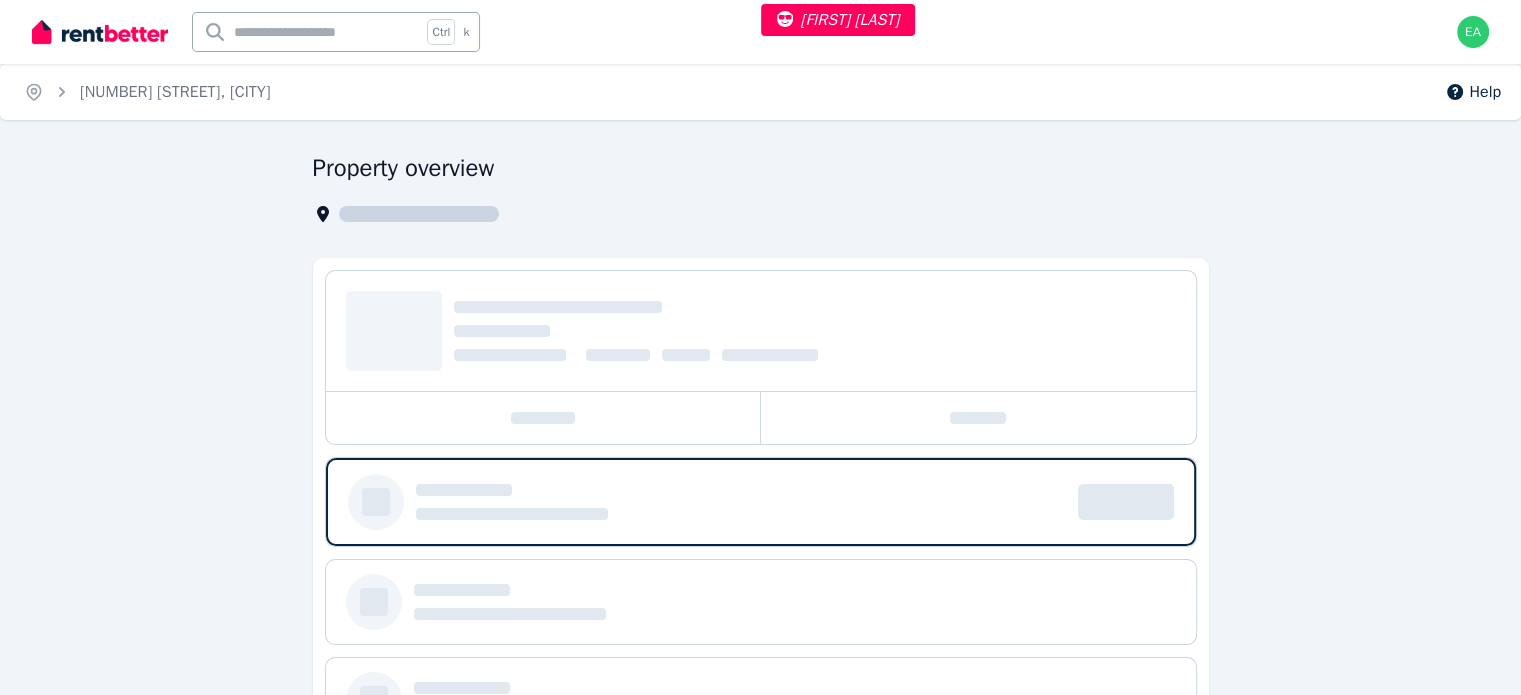 select on "***" 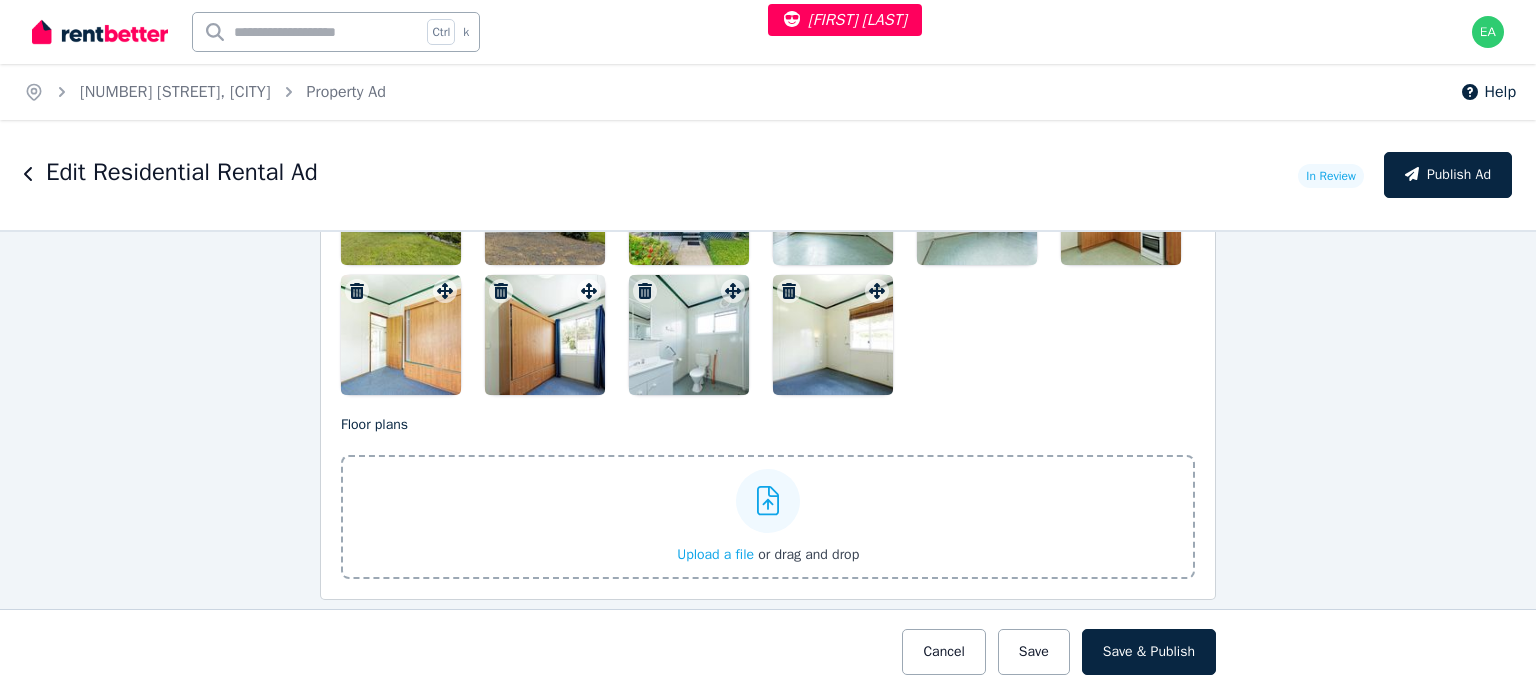 scroll, scrollTop: 2600, scrollLeft: 0, axis: vertical 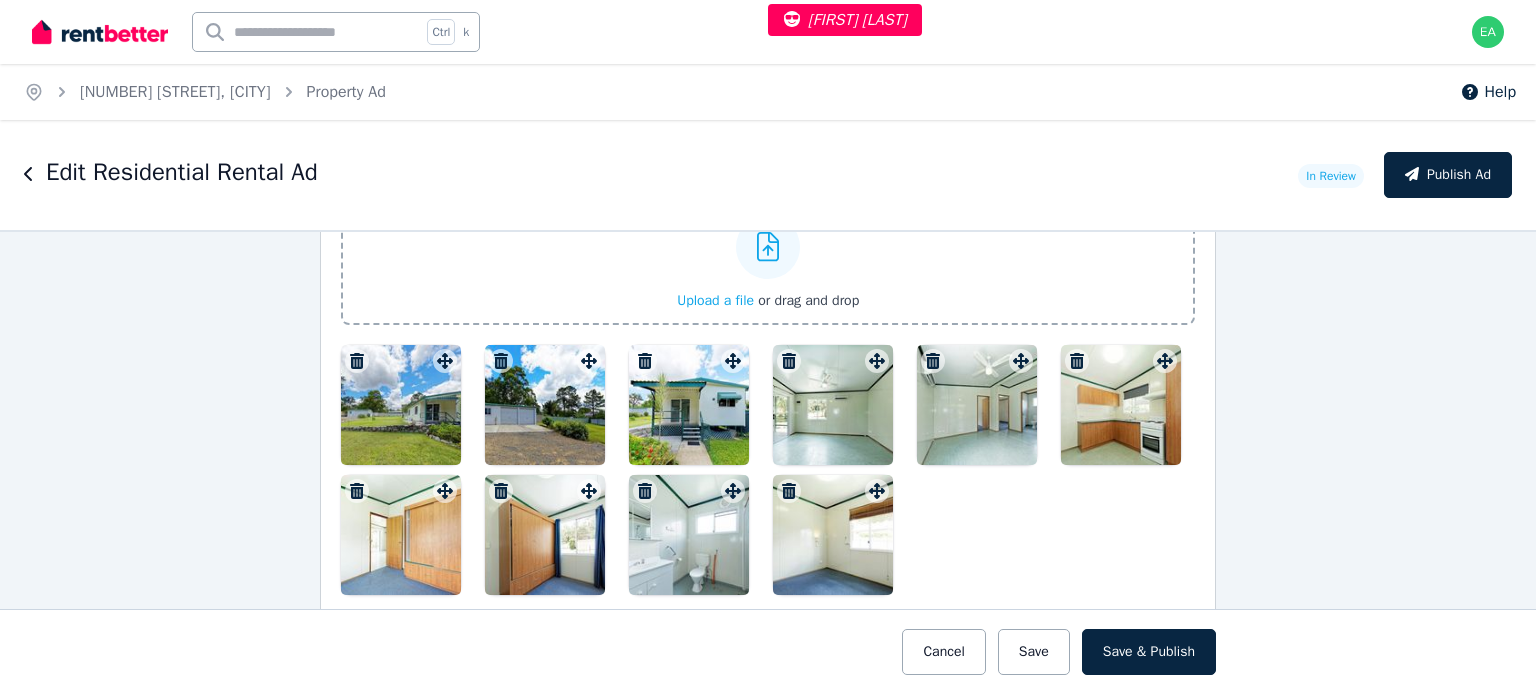click at bounding box center (401, 405) 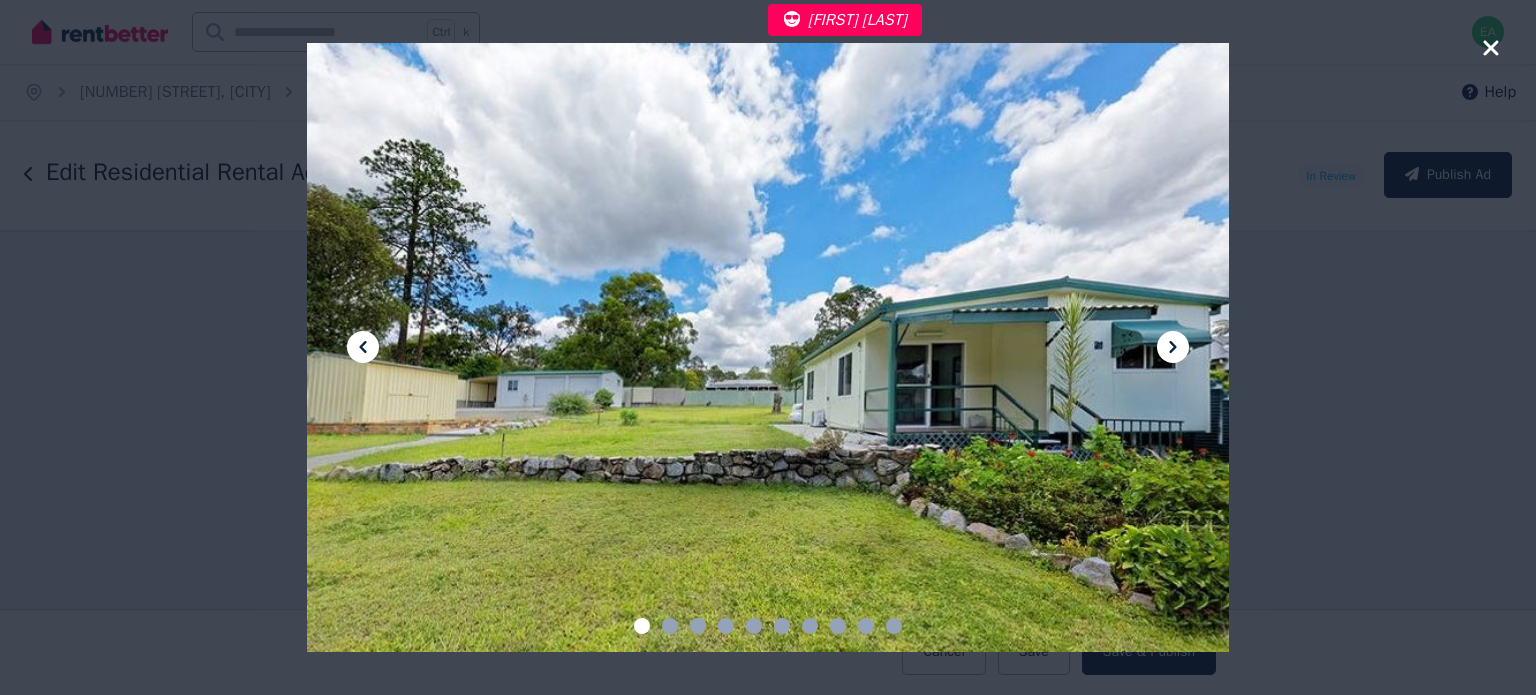 click 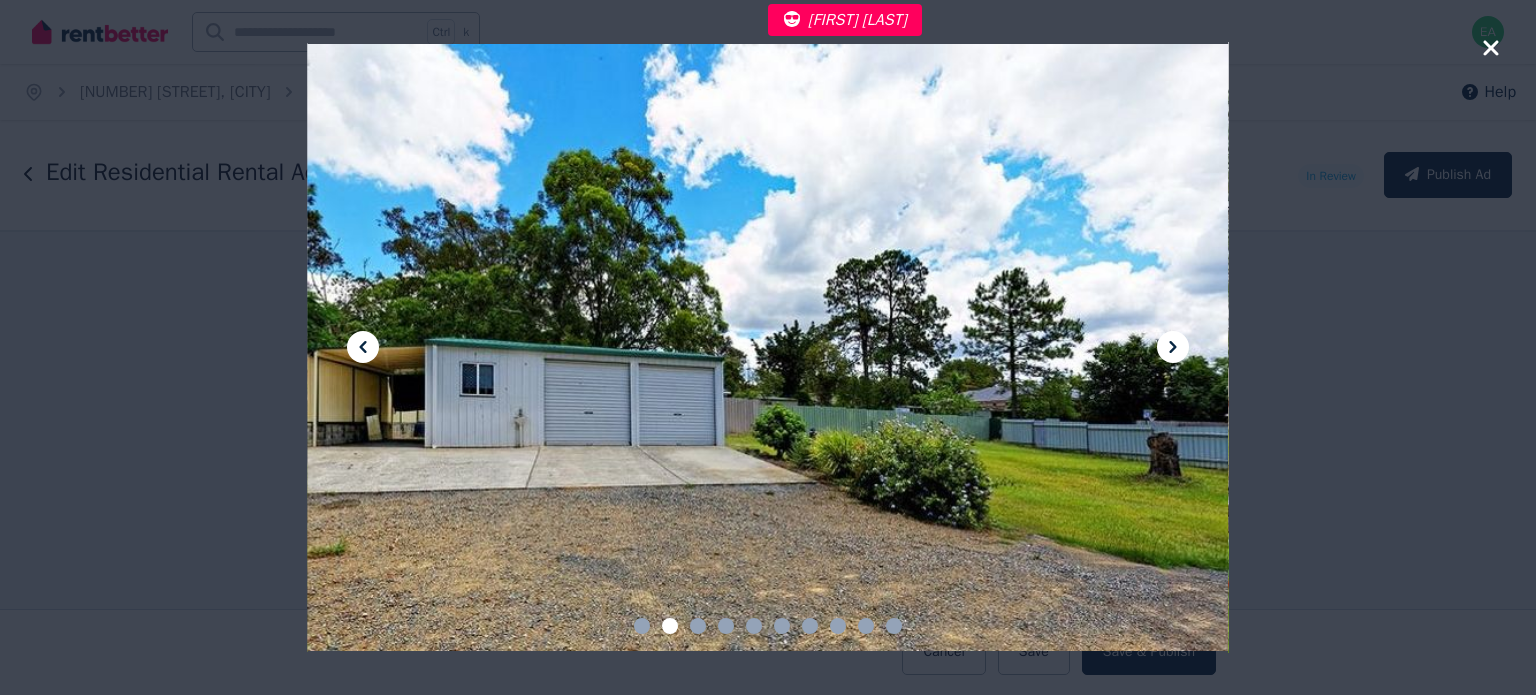 click 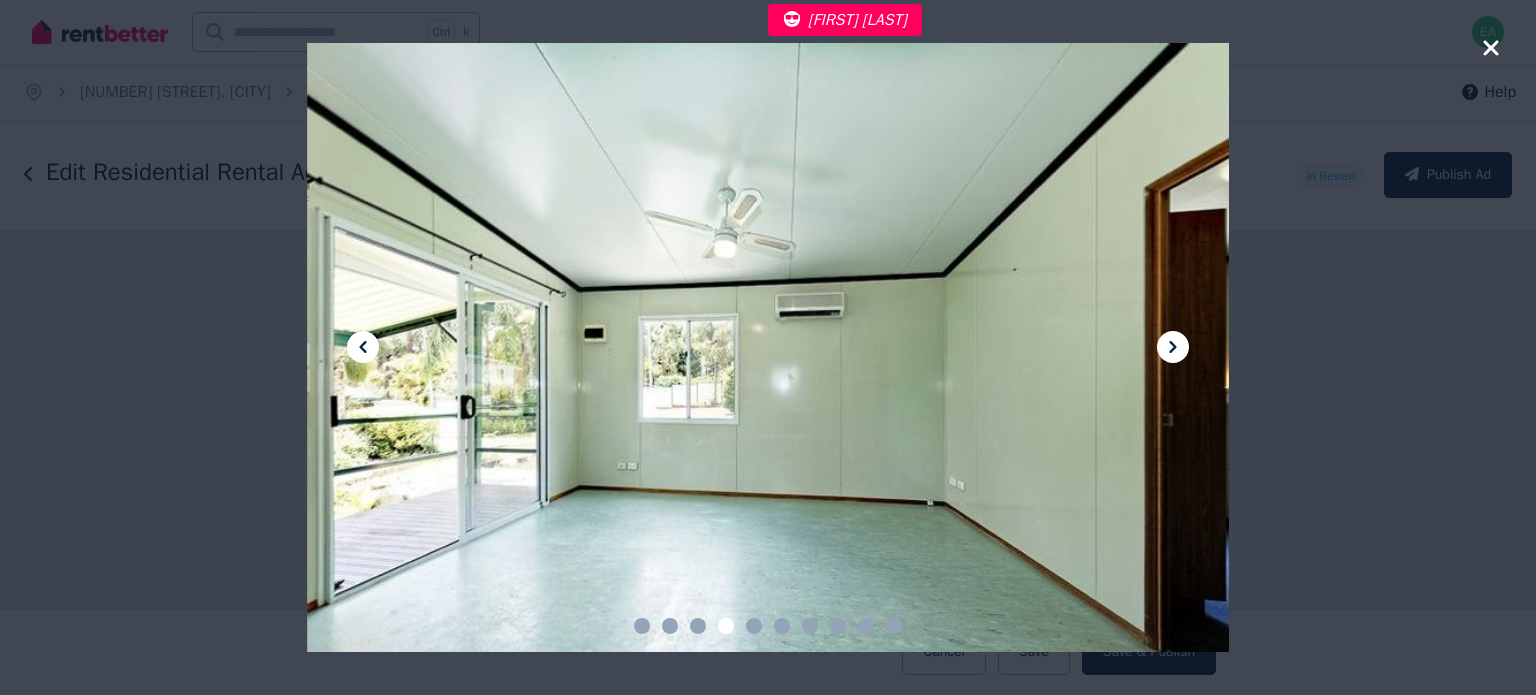 click 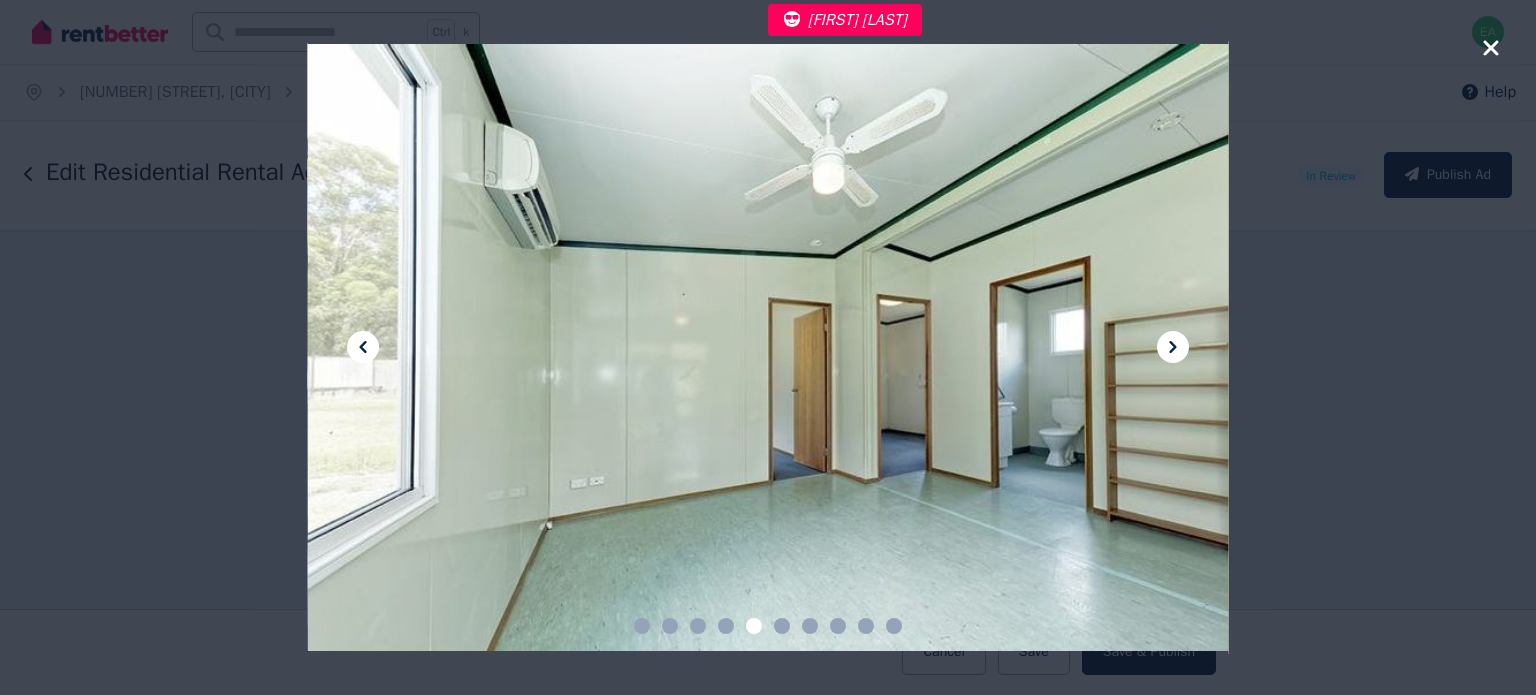 click 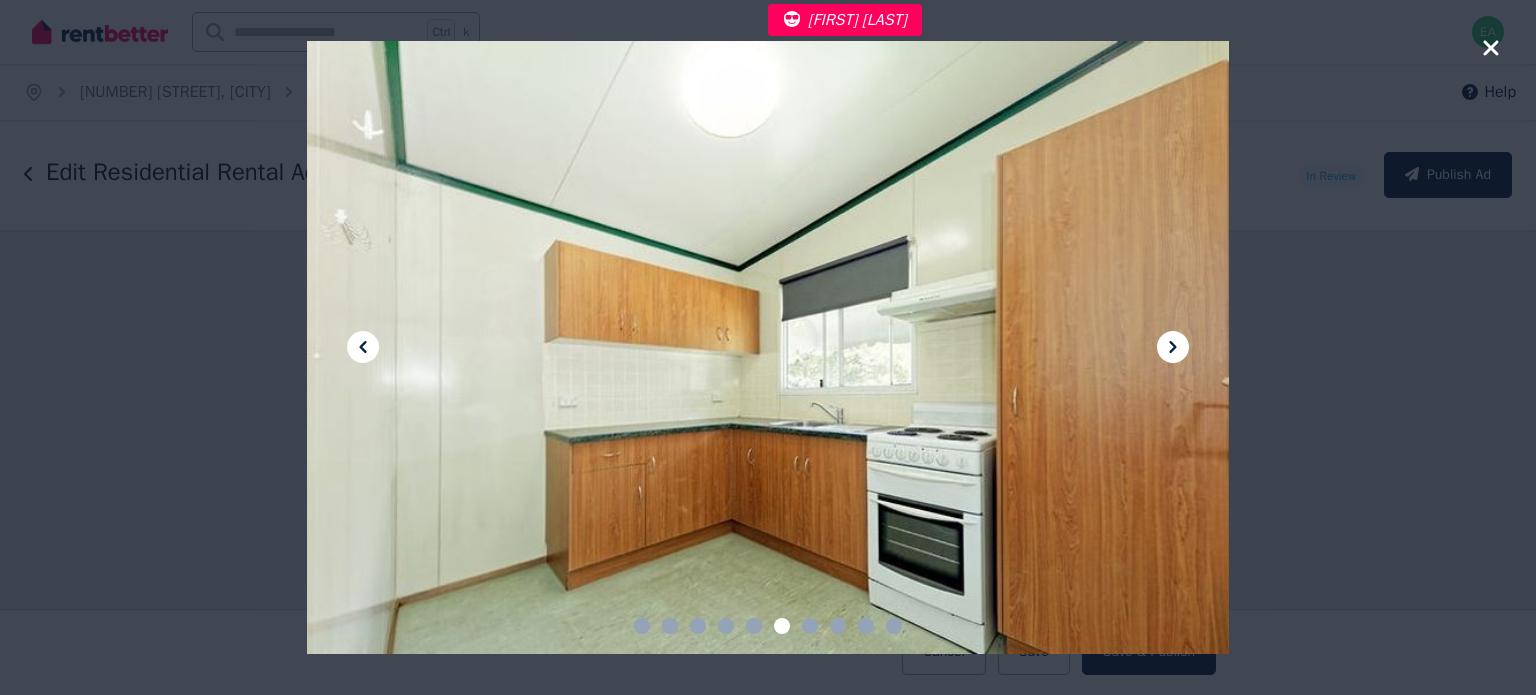 click 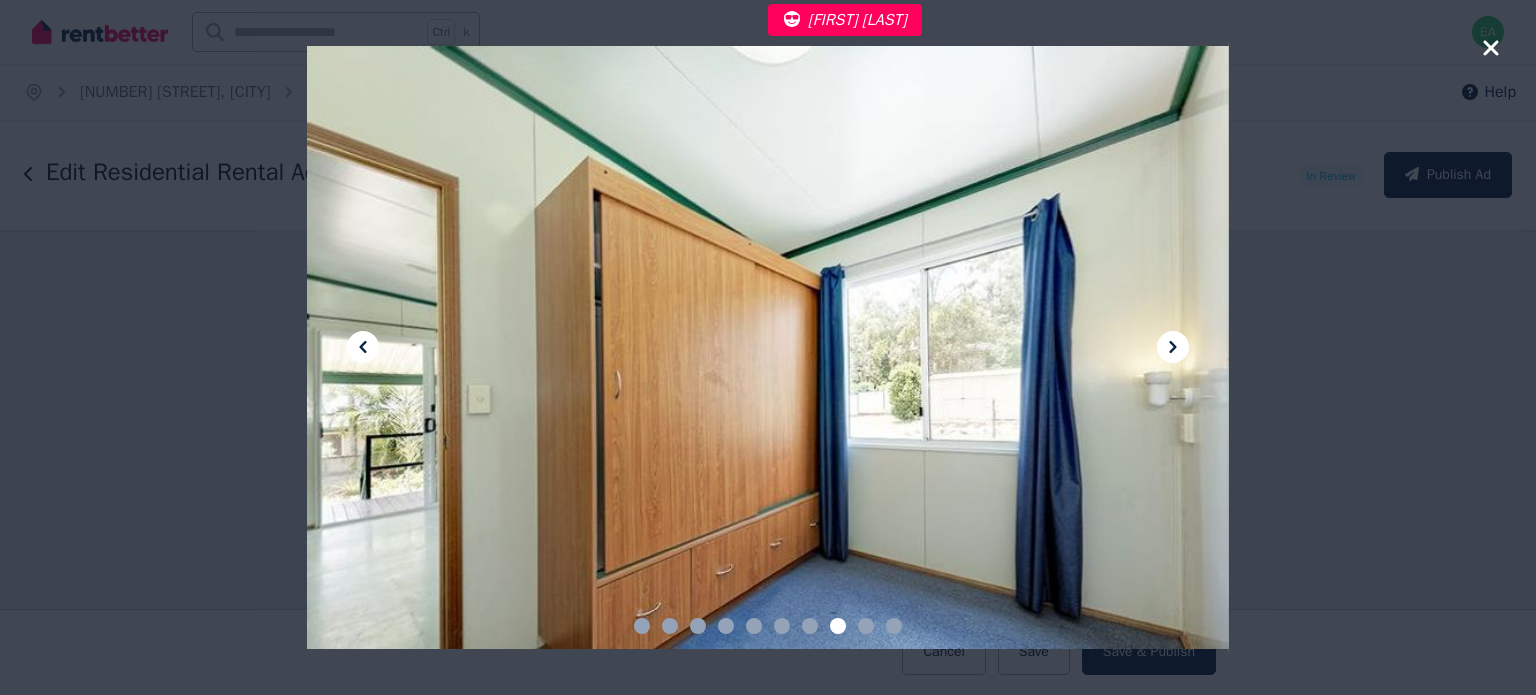 click 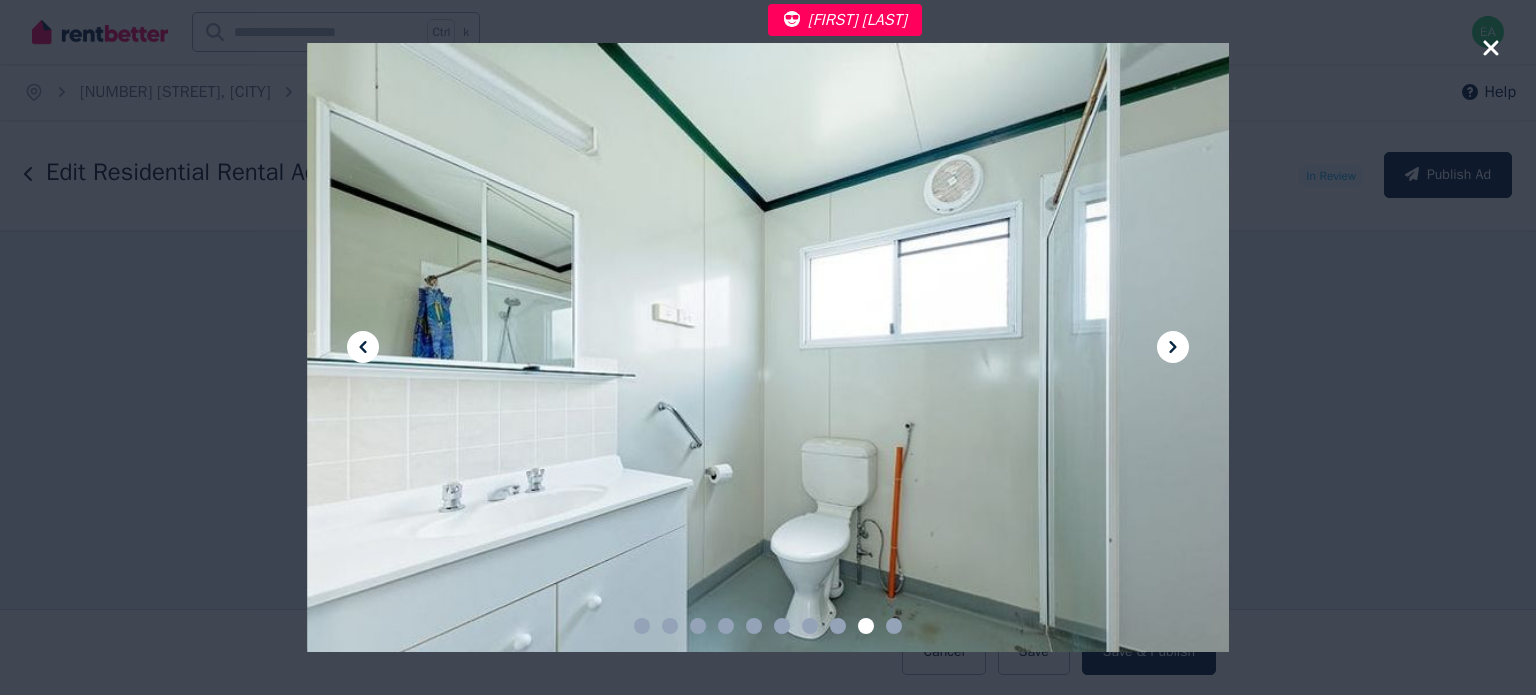 click 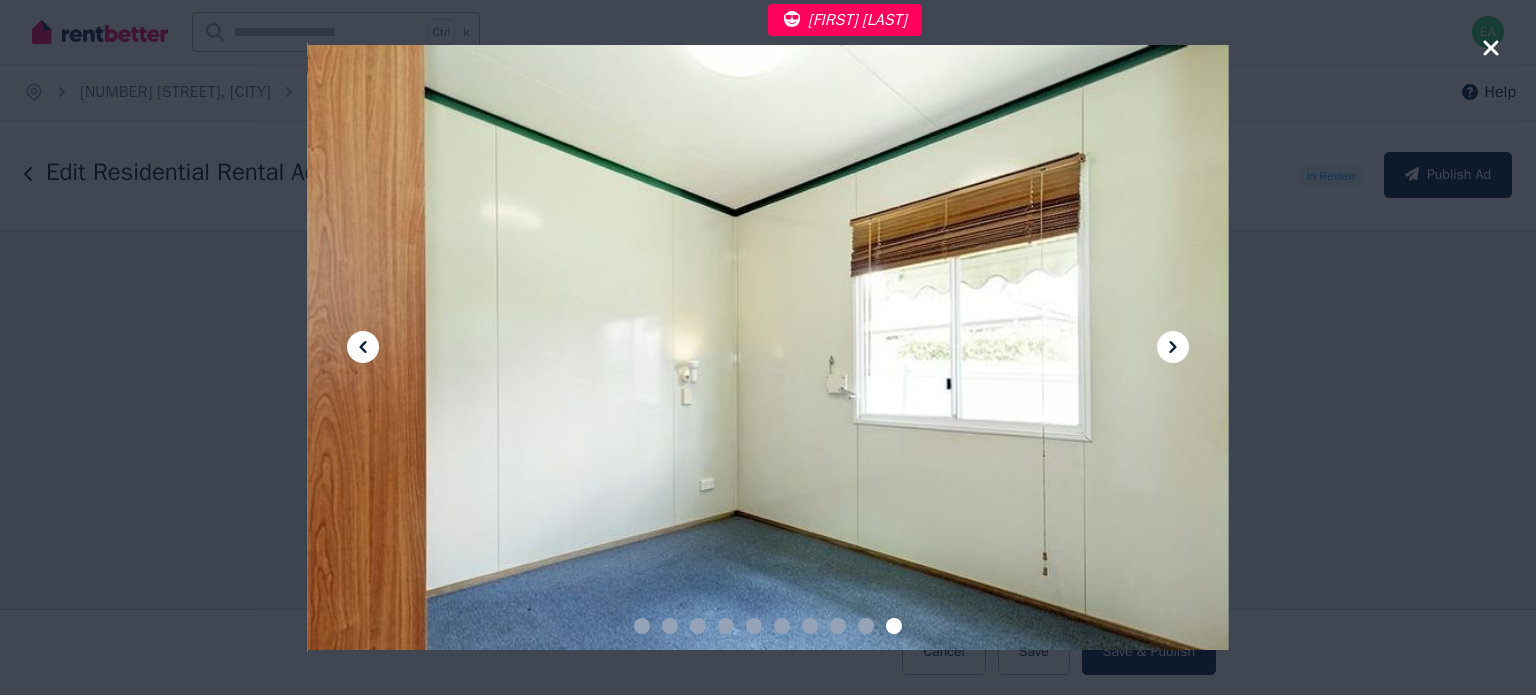 drag, startPoint x: 1497, startPoint y: 49, endPoint x: 1452, endPoint y: 84, distance: 57.00877 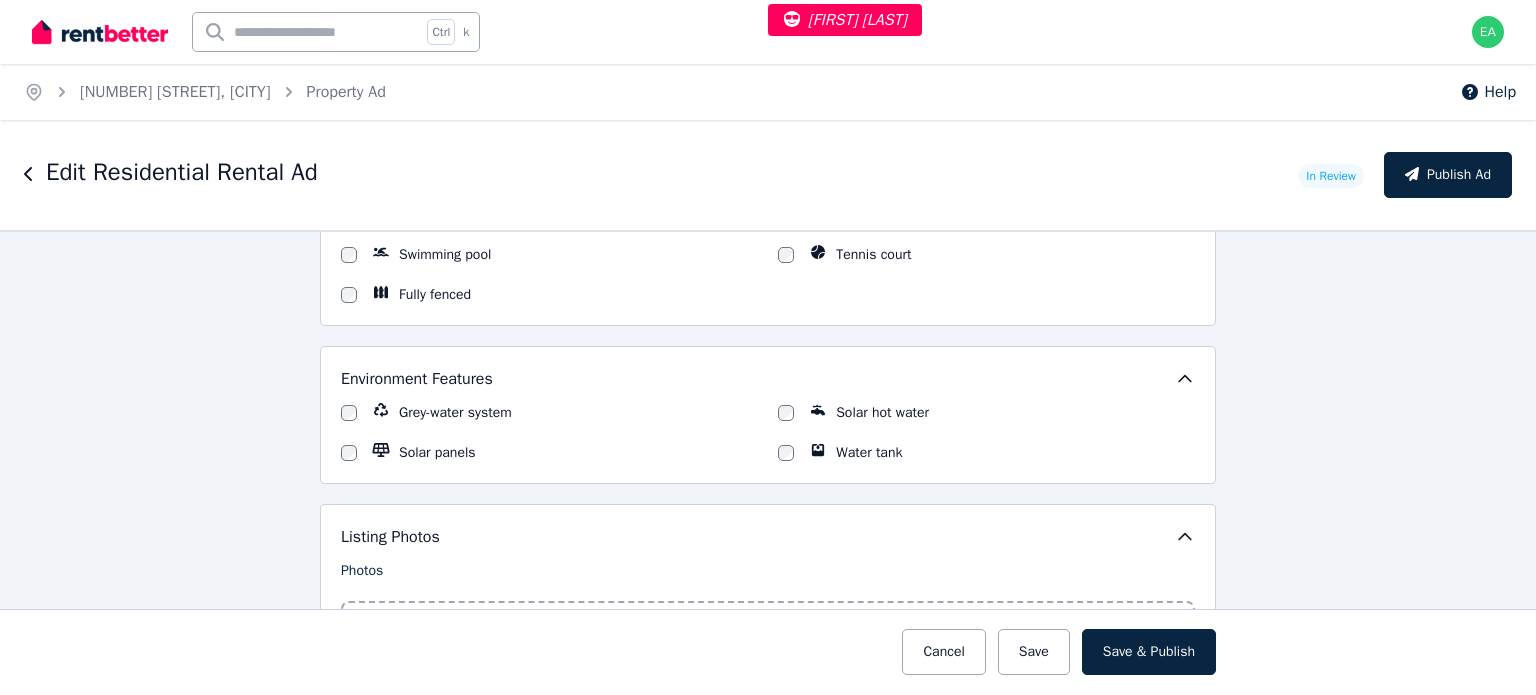 scroll, scrollTop: 1900, scrollLeft: 0, axis: vertical 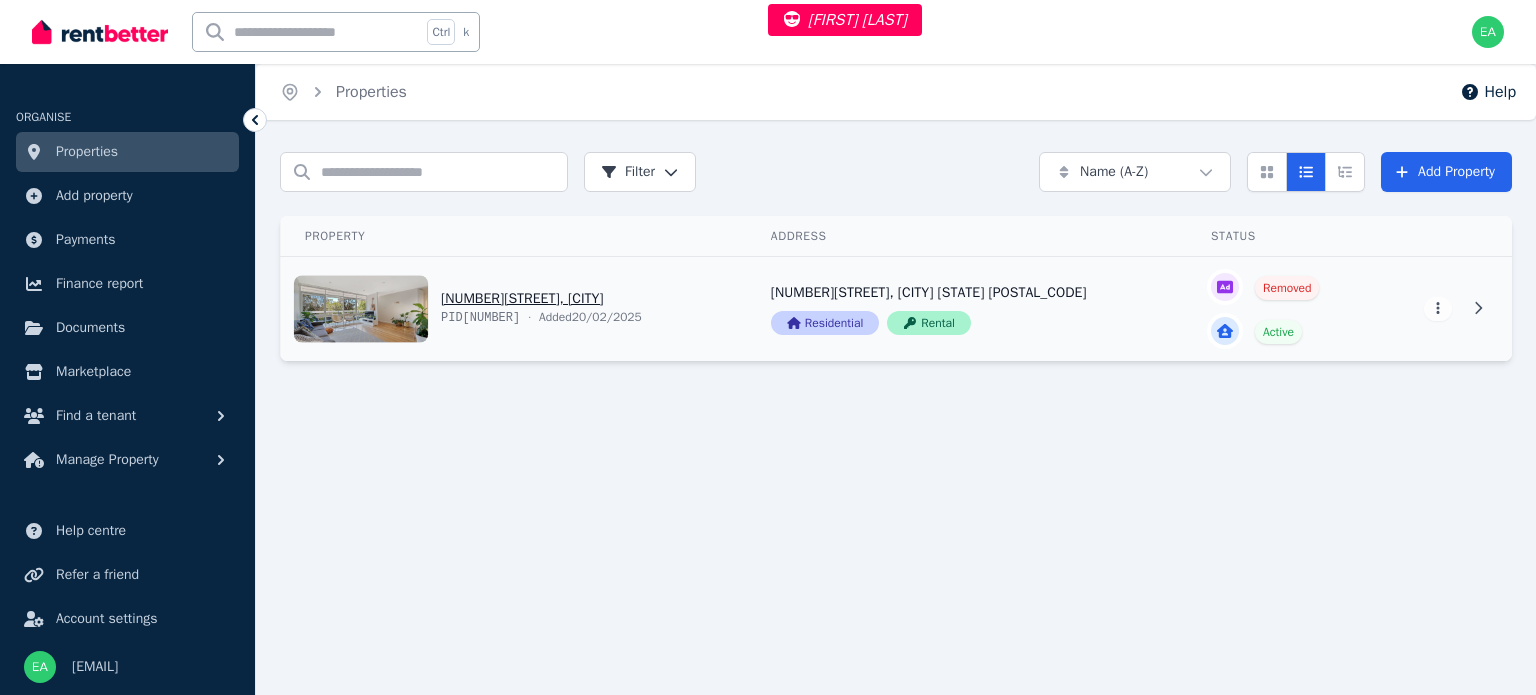 click on "View property details" at bounding box center (514, 309) 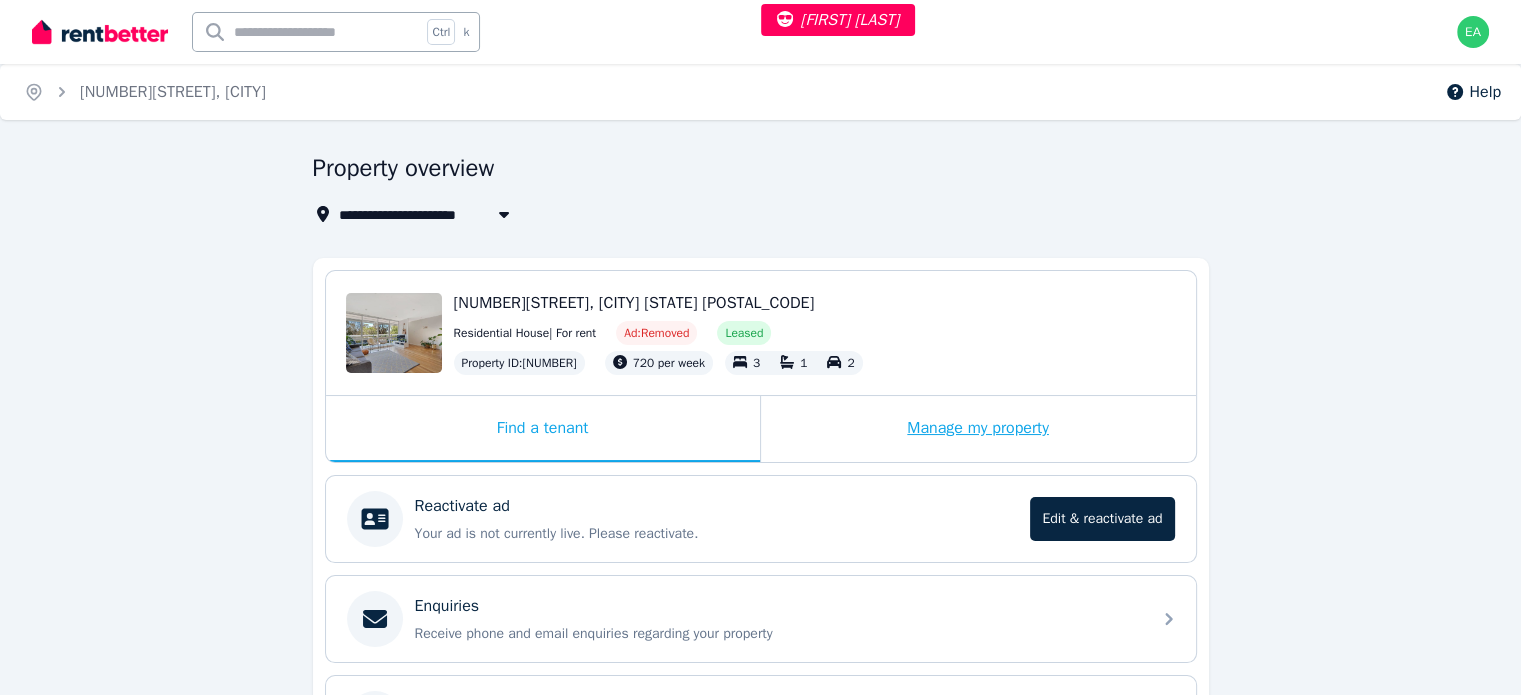 click on "Manage my property" at bounding box center [978, 429] 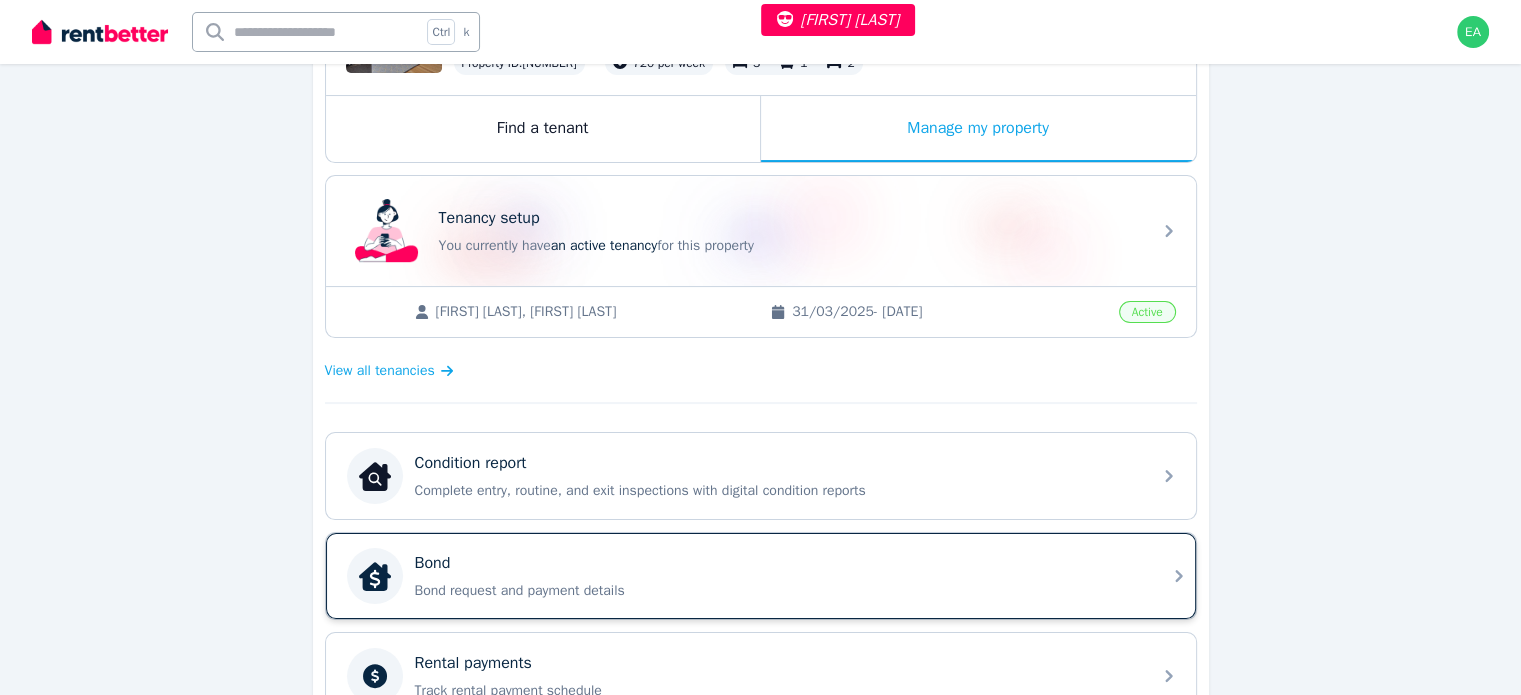scroll, scrollTop: 400, scrollLeft: 0, axis: vertical 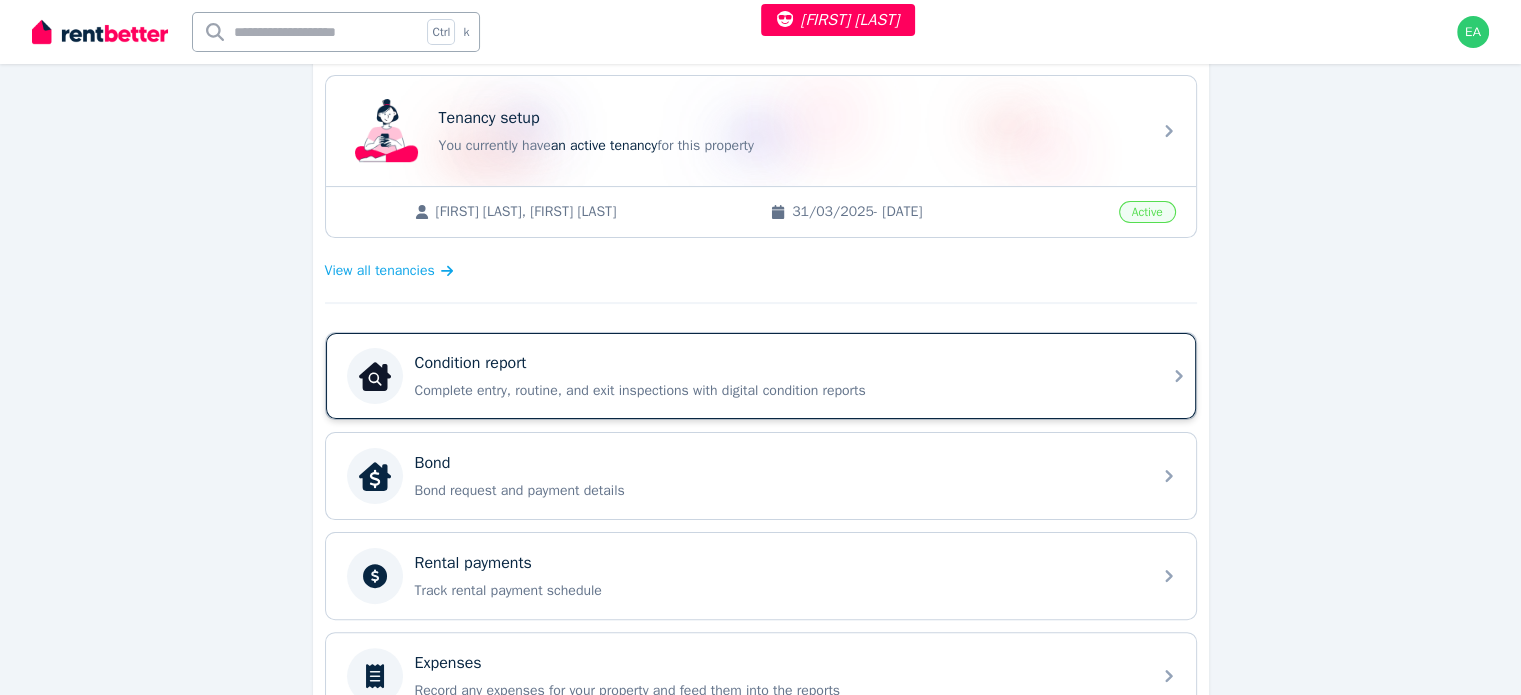click on "Condition report Complete entry, routine, and exit inspections with digital condition reports" at bounding box center [777, 376] 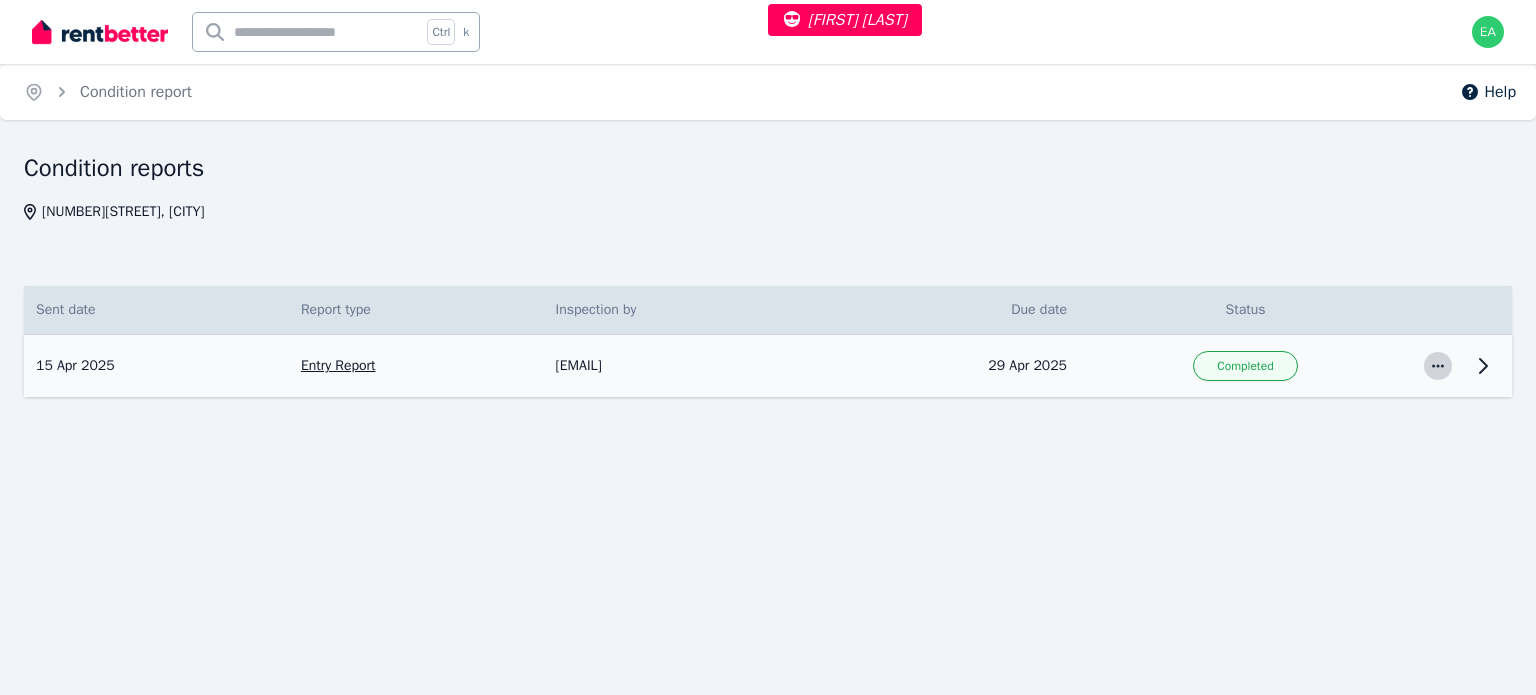 click 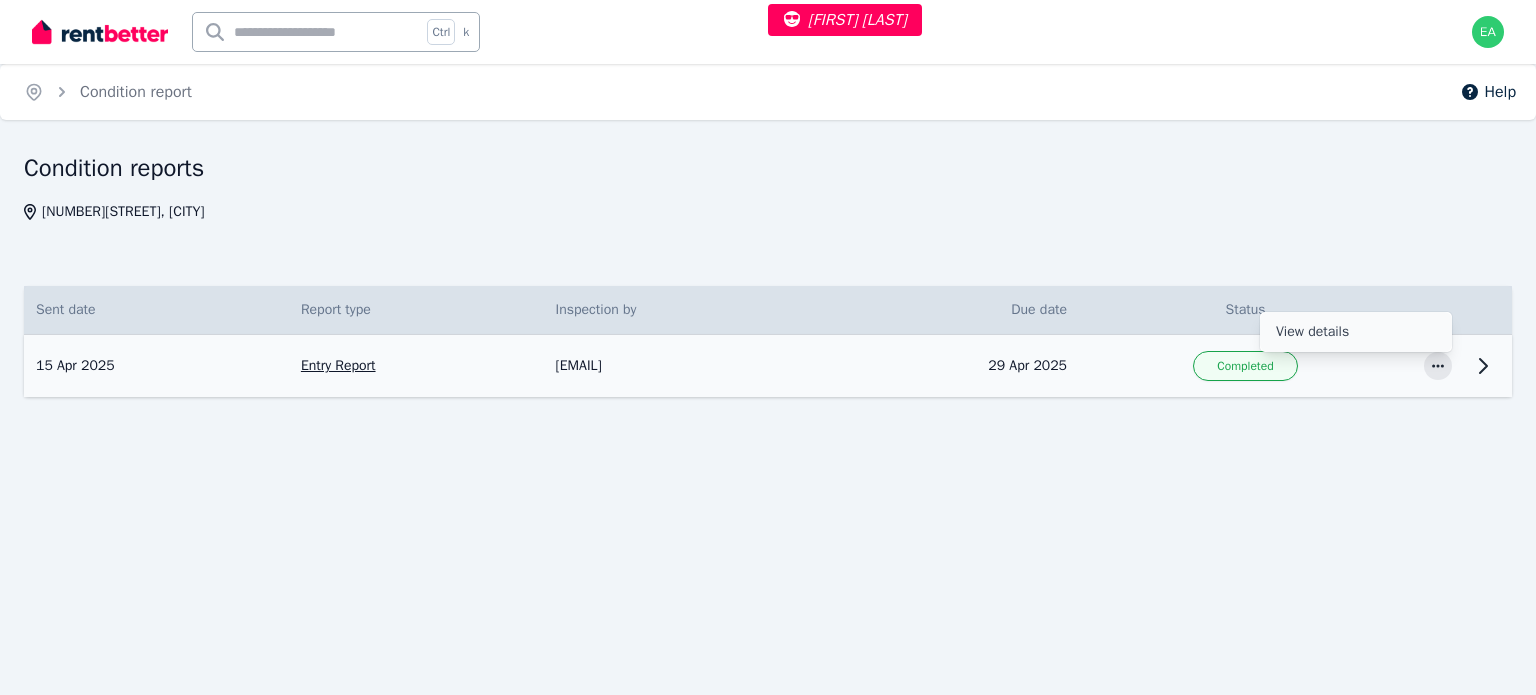 click on "View details" at bounding box center (1356, 332) 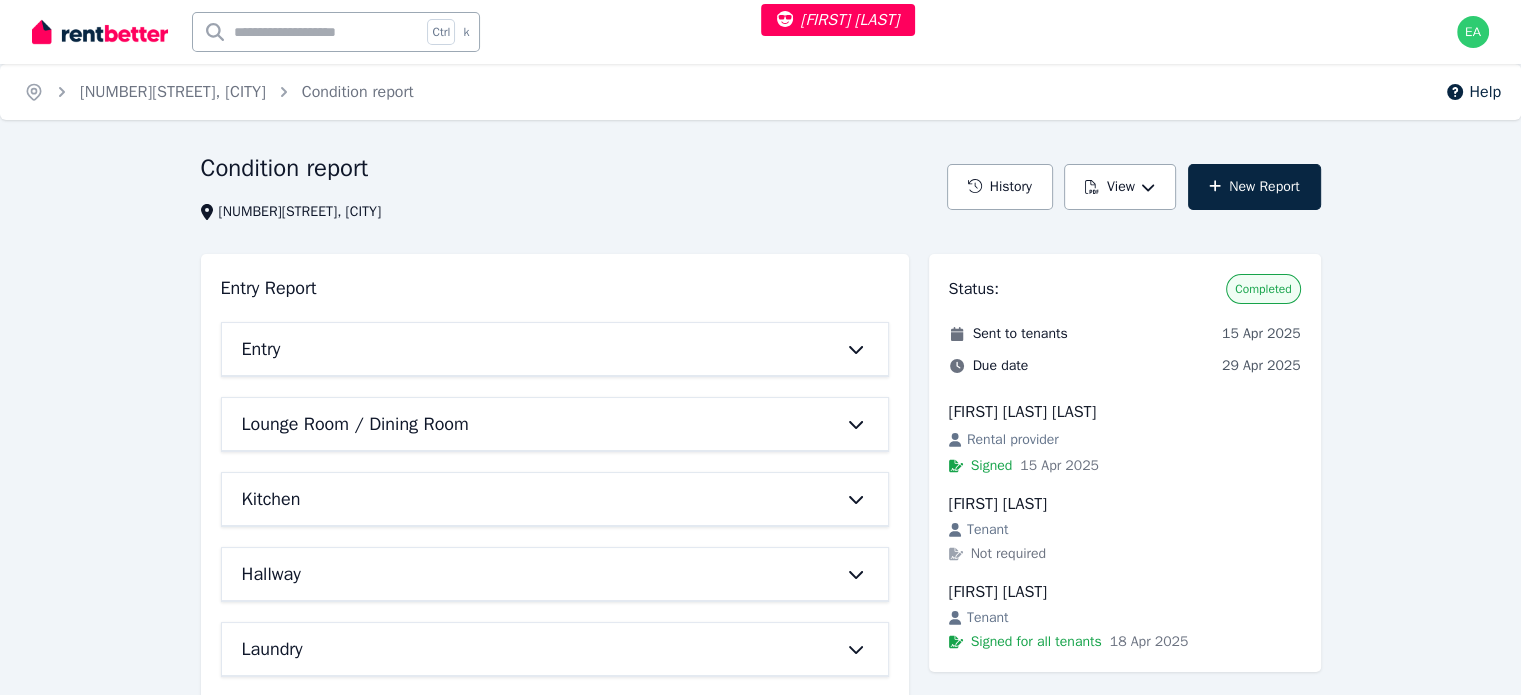 scroll, scrollTop: 100, scrollLeft: 0, axis: vertical 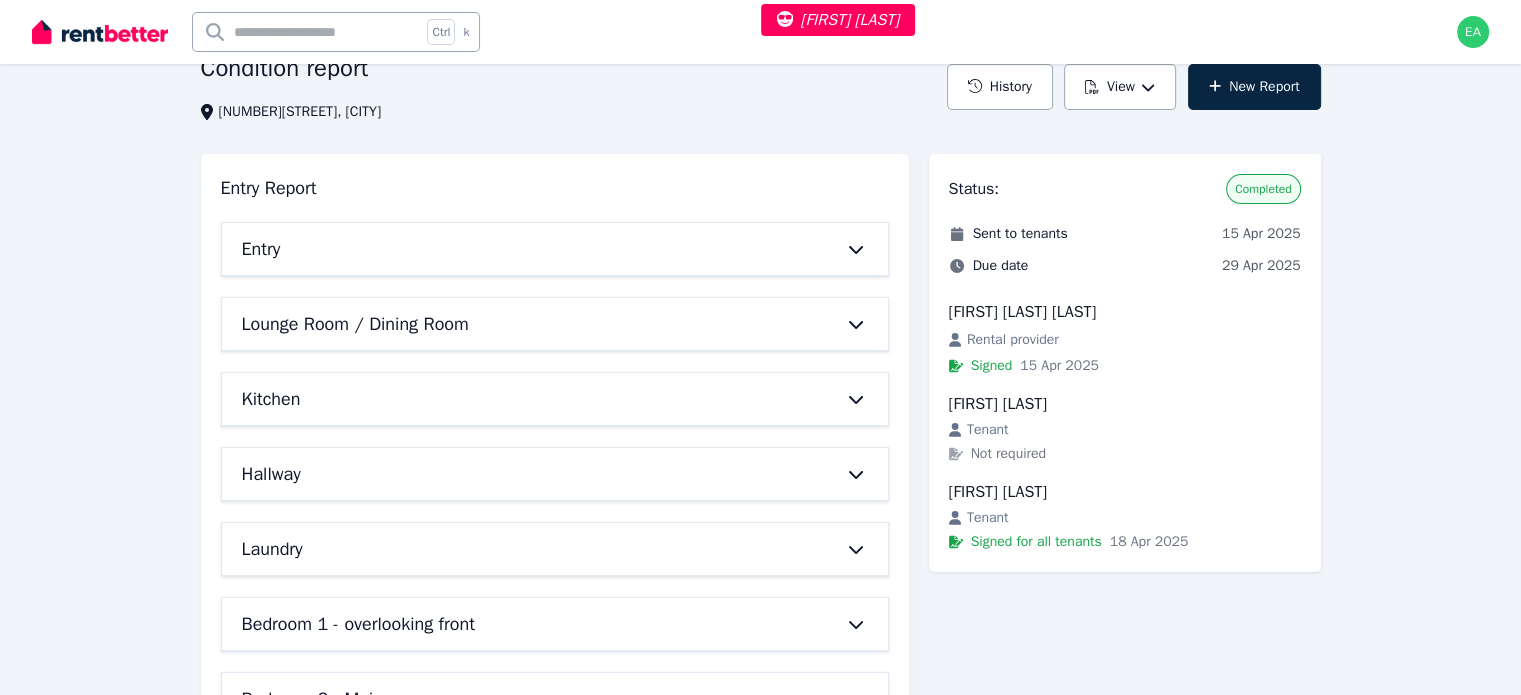 click 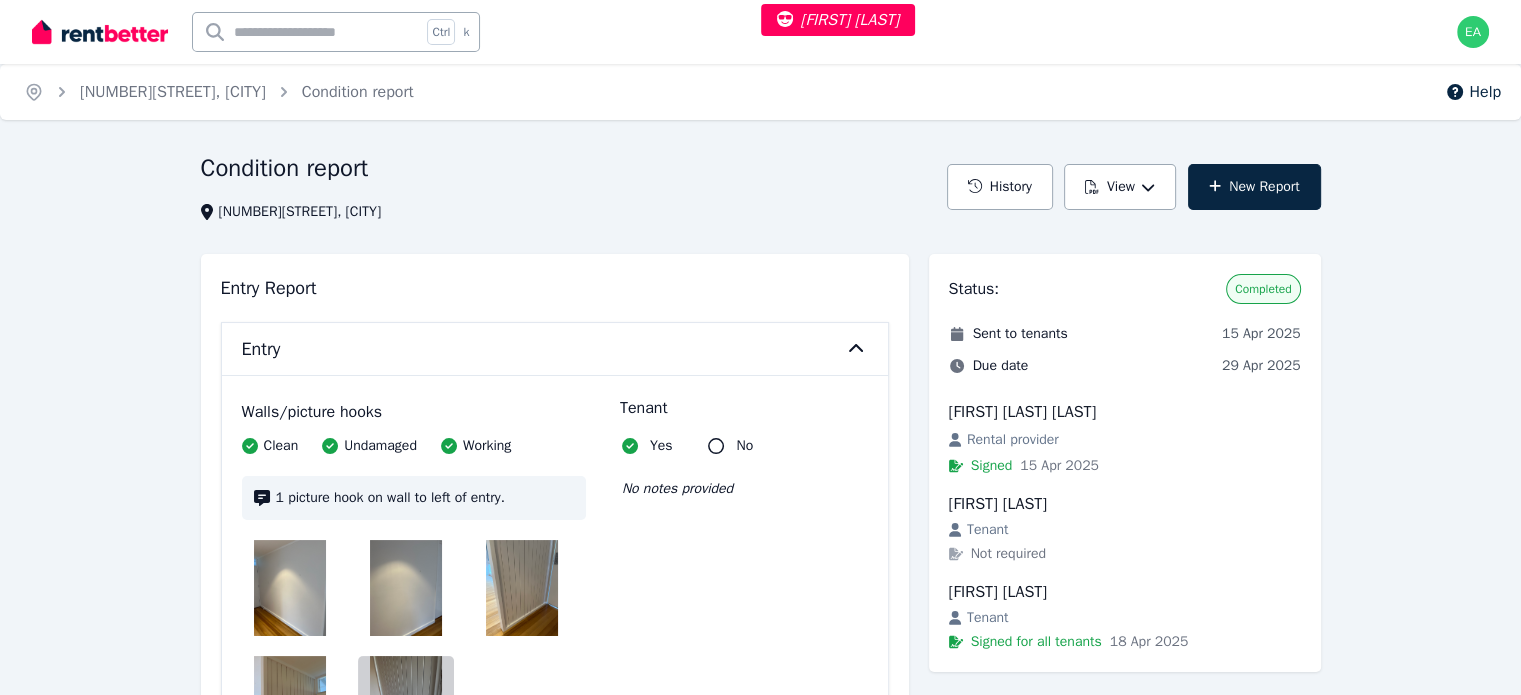 scroll, scrollTop: 200, scrollLeft: 0, axis: vertical 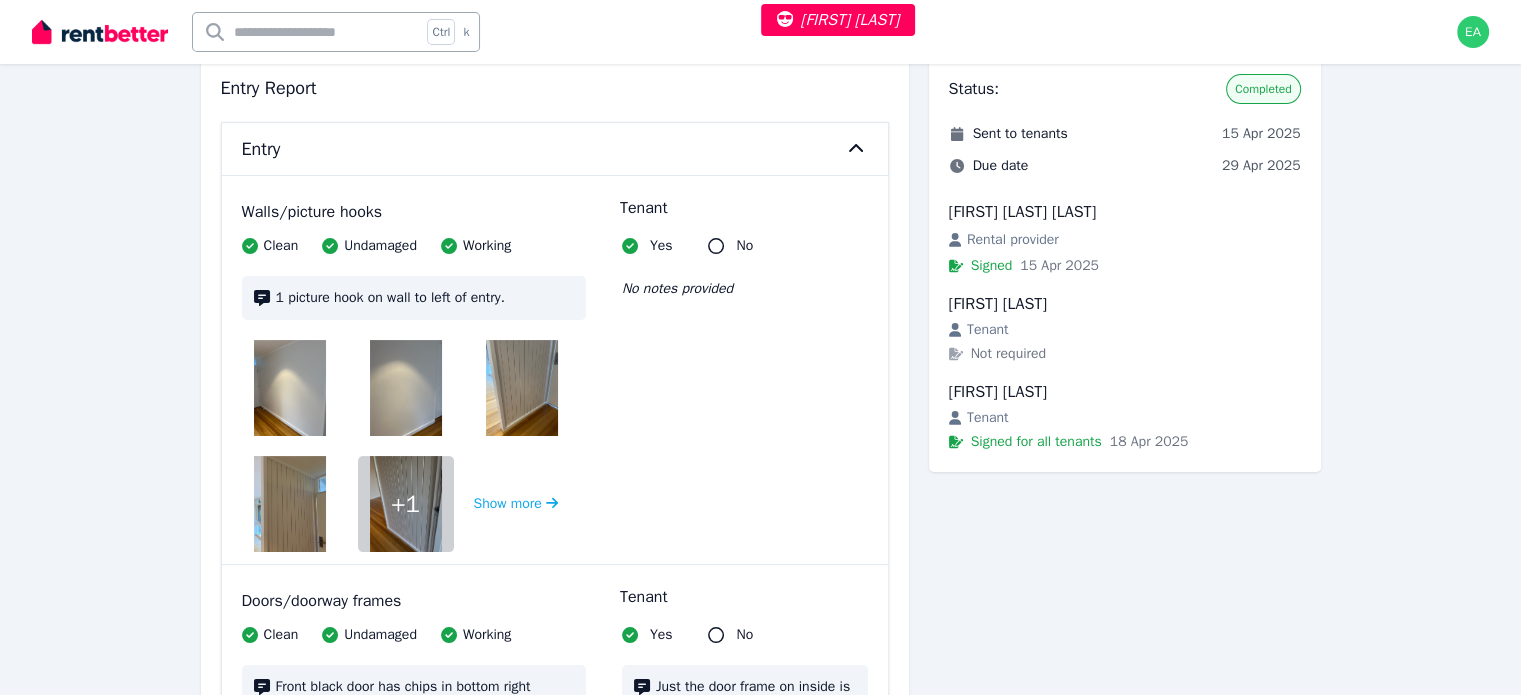 click at bounding box center [290, 388] 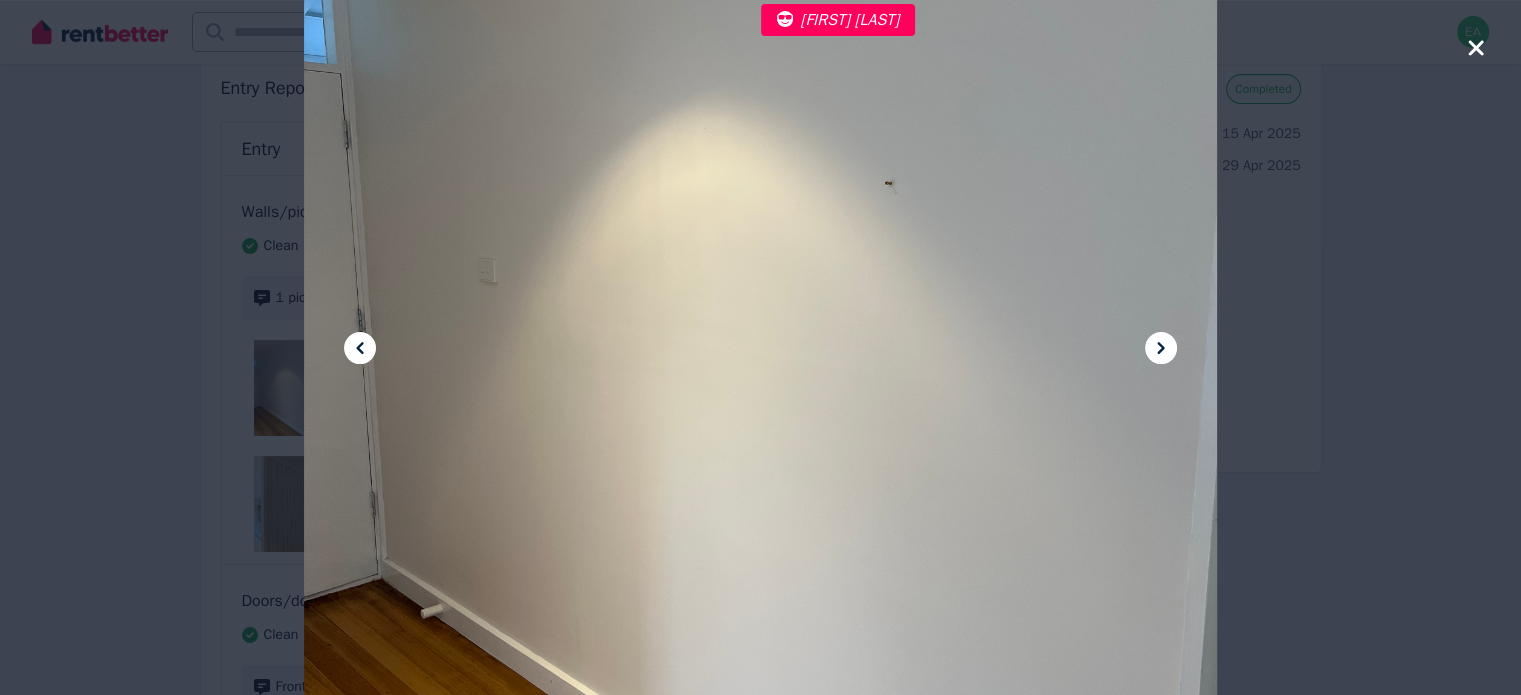 drag, startPoint x: 906, startPoint y: 297, endPoint x: 723, endPoint y: 217, distance: 199.7223 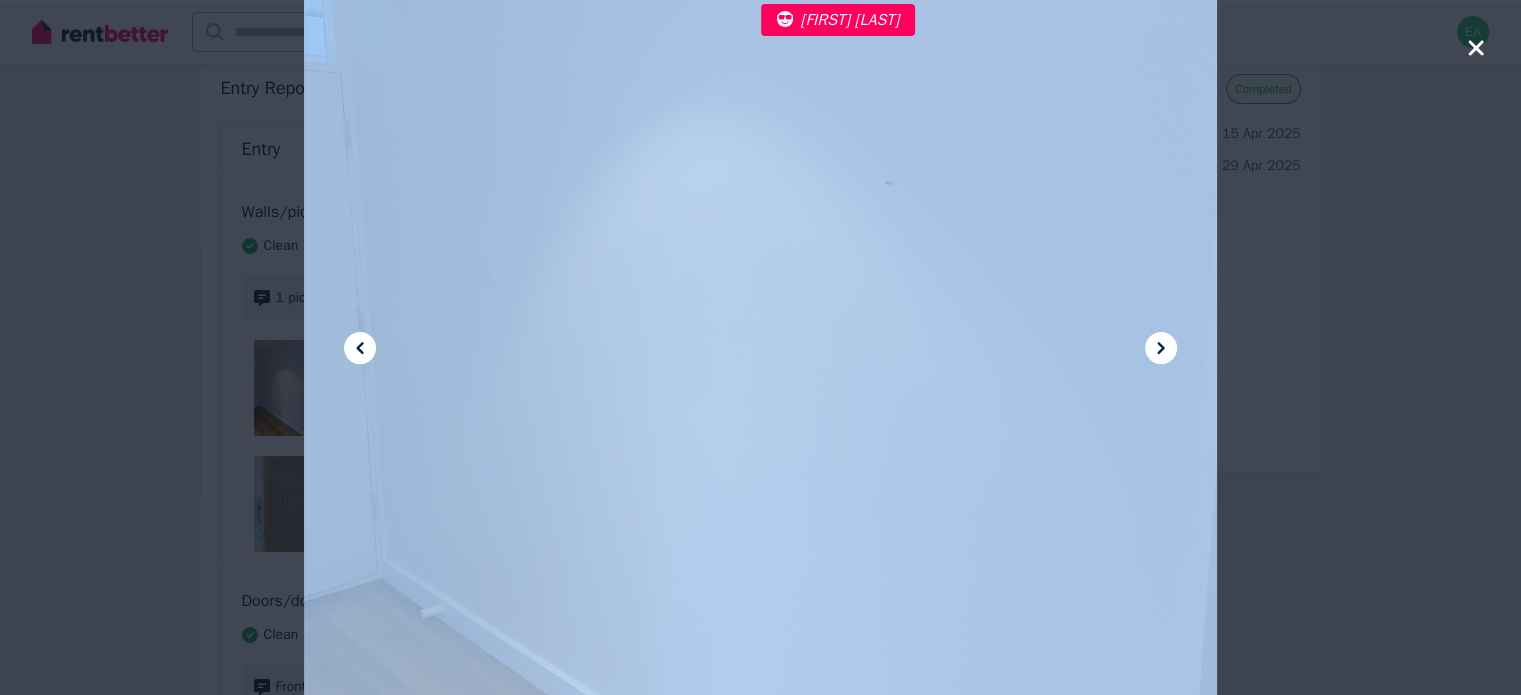 click at bounding box center [760, 347] 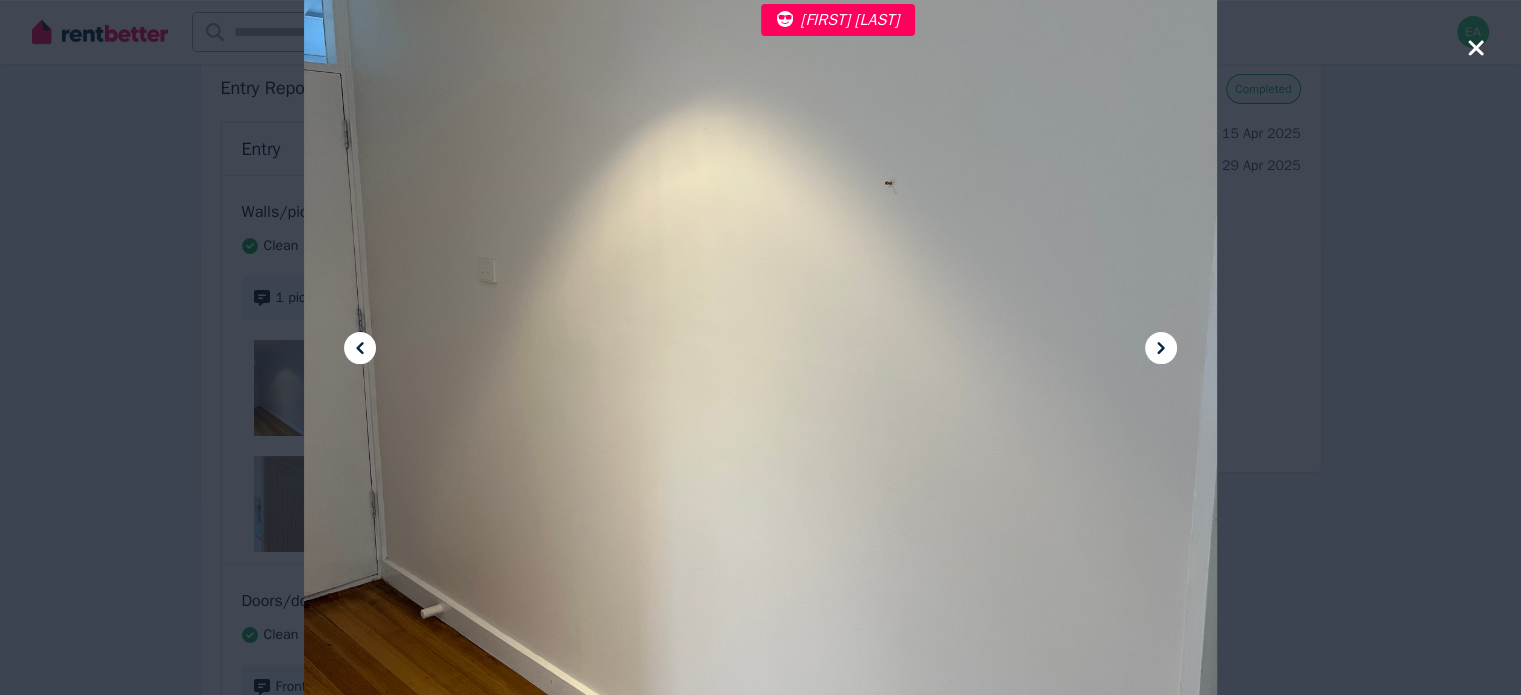 click at bounding box center [760, 347] 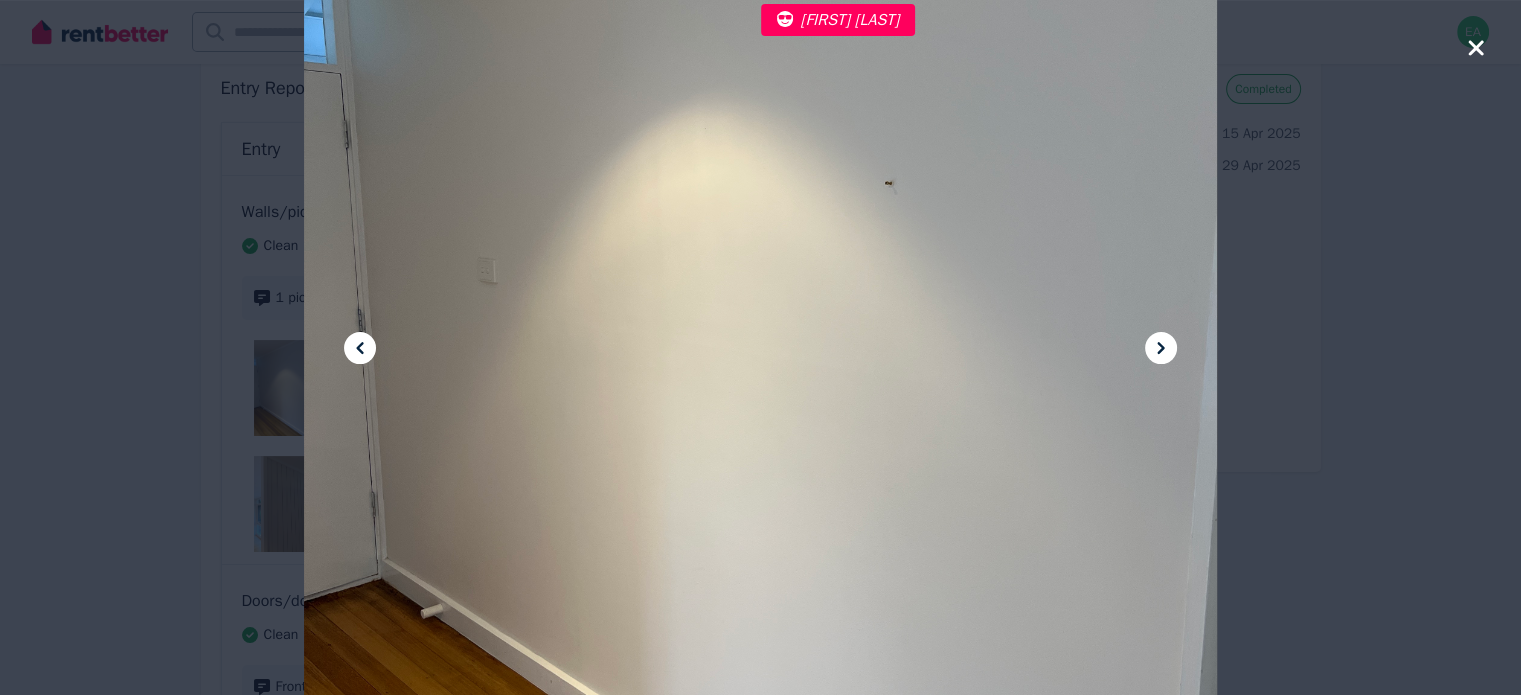scroll, scrollTop: 100, scrollLeft: 0, axis: vertical 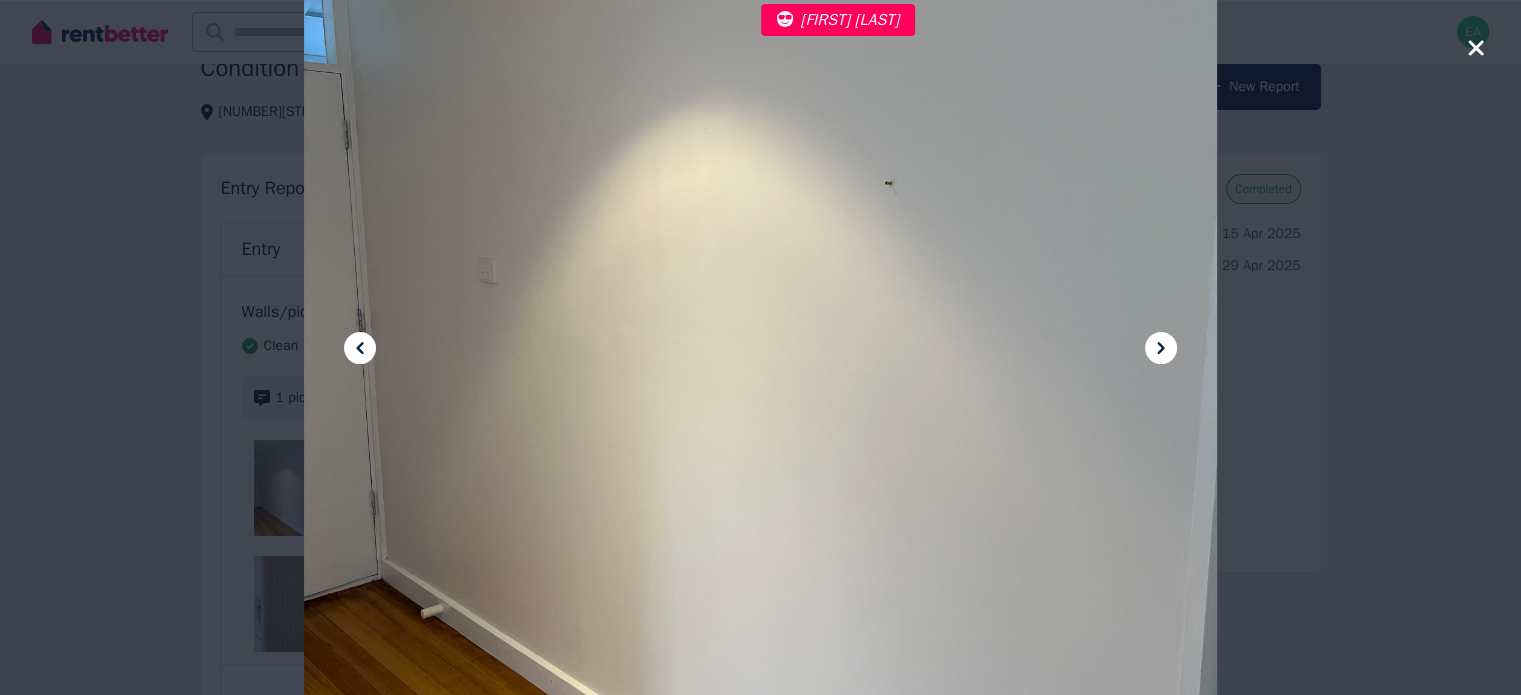 click 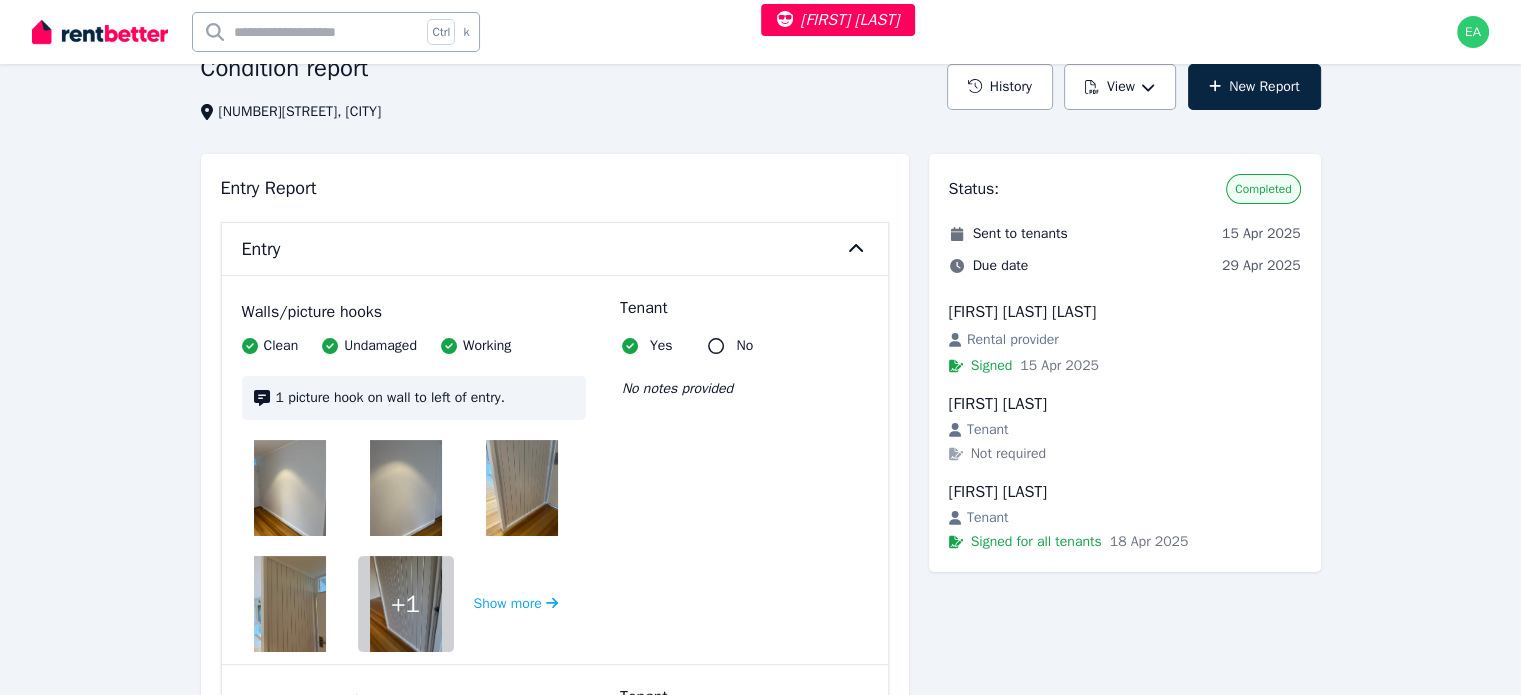 scroll, scrollTop: 300, scrollLeft: 0, axis: vertical 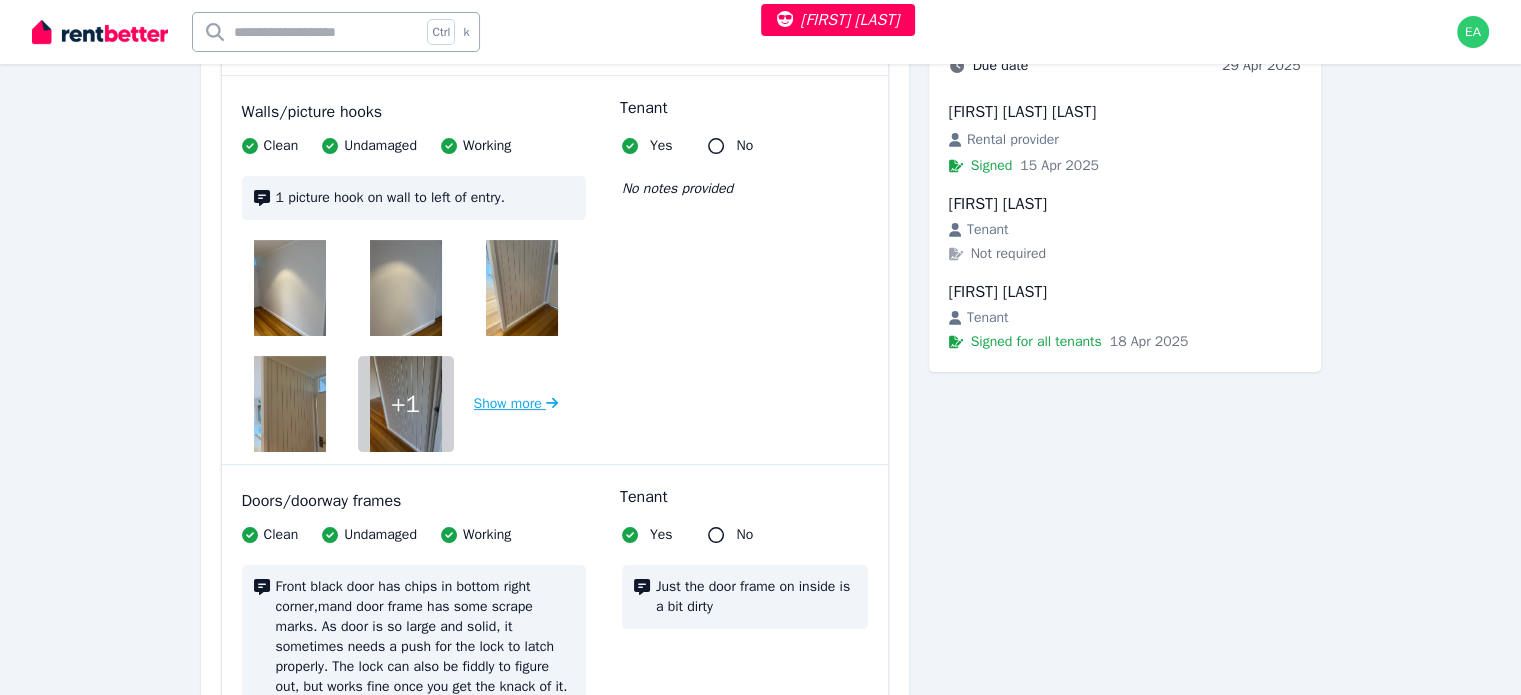 click on "Show more" at bounding box center (516, 404) 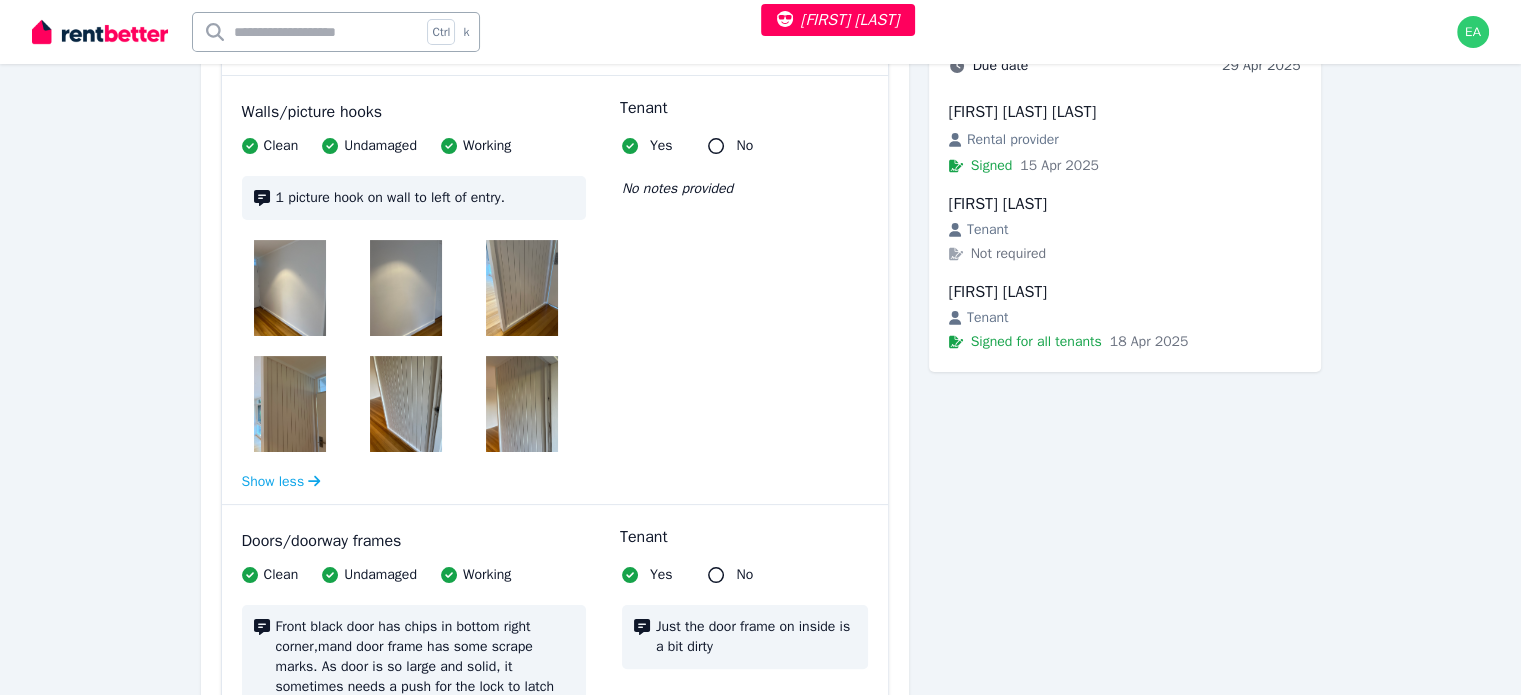 click at bounding box center (290, 288) 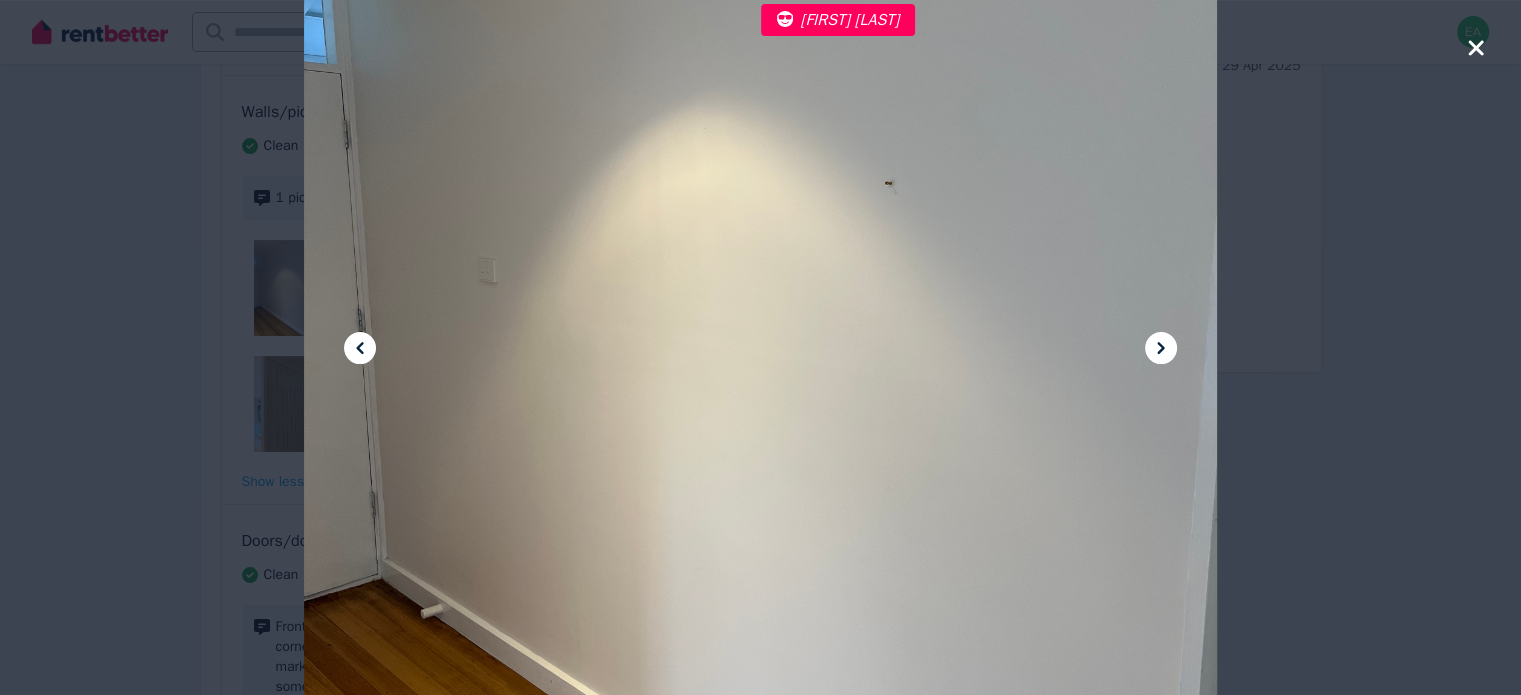 drag, startPoint x: 691, startPoint y: 339, endPoint x: 569, endPoint y: 322, distance: 123.178734 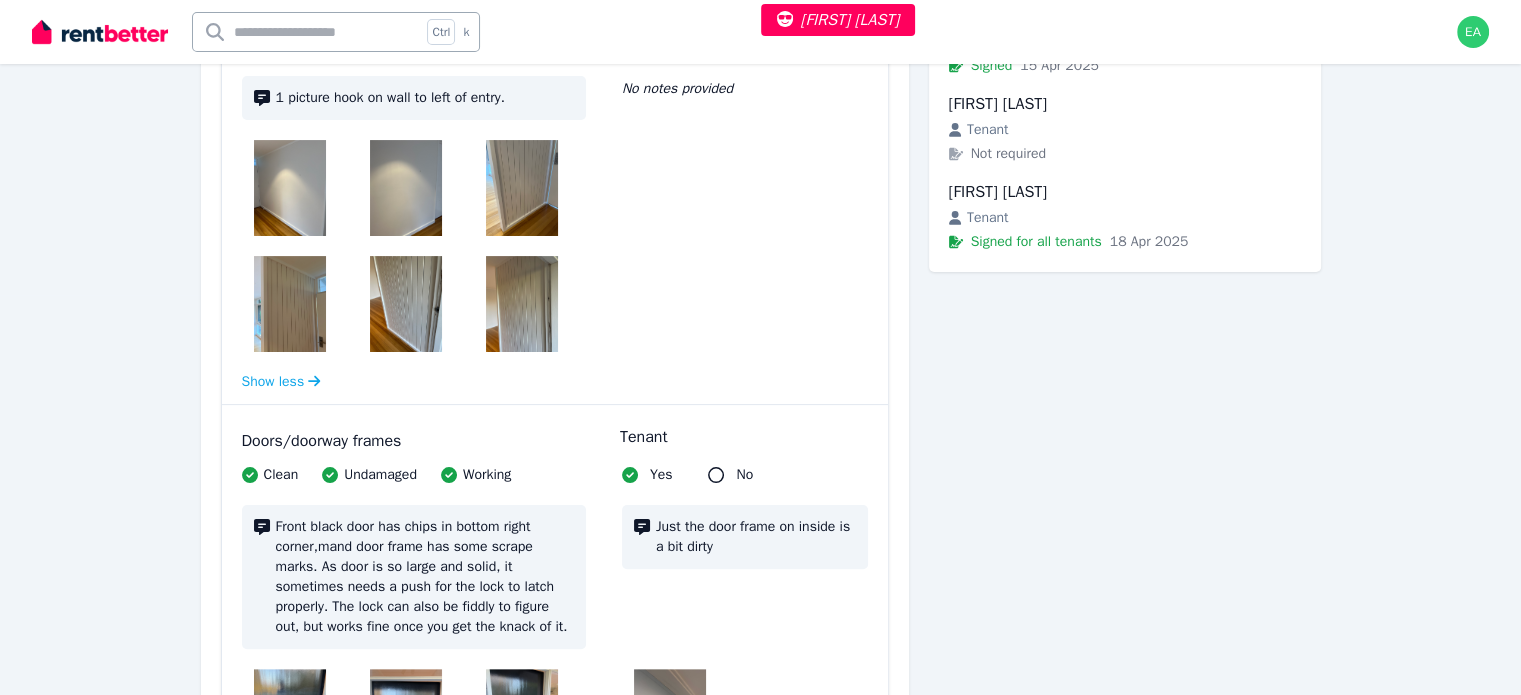 scroll, scrollTop: 300, scrollLeft: 0, axis: vertical 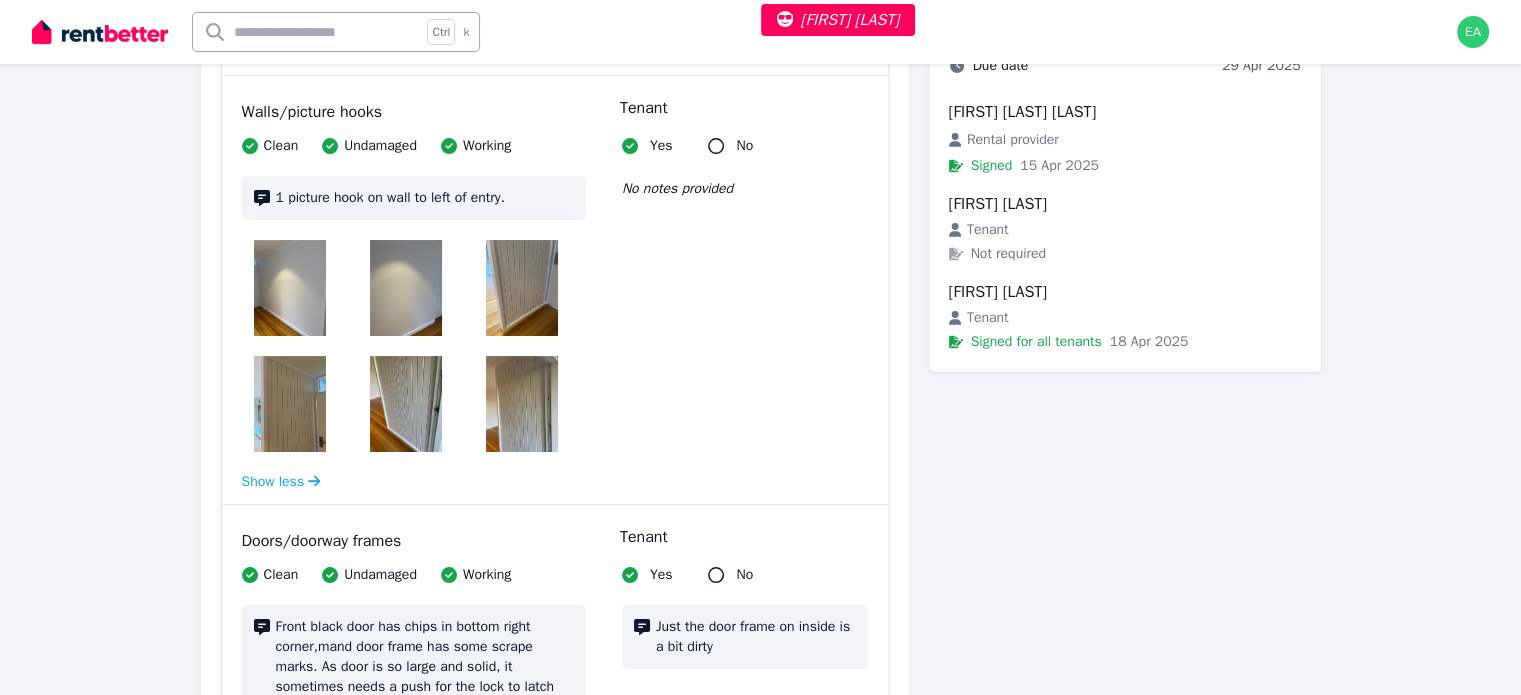 click at bounding box center [290, 288] 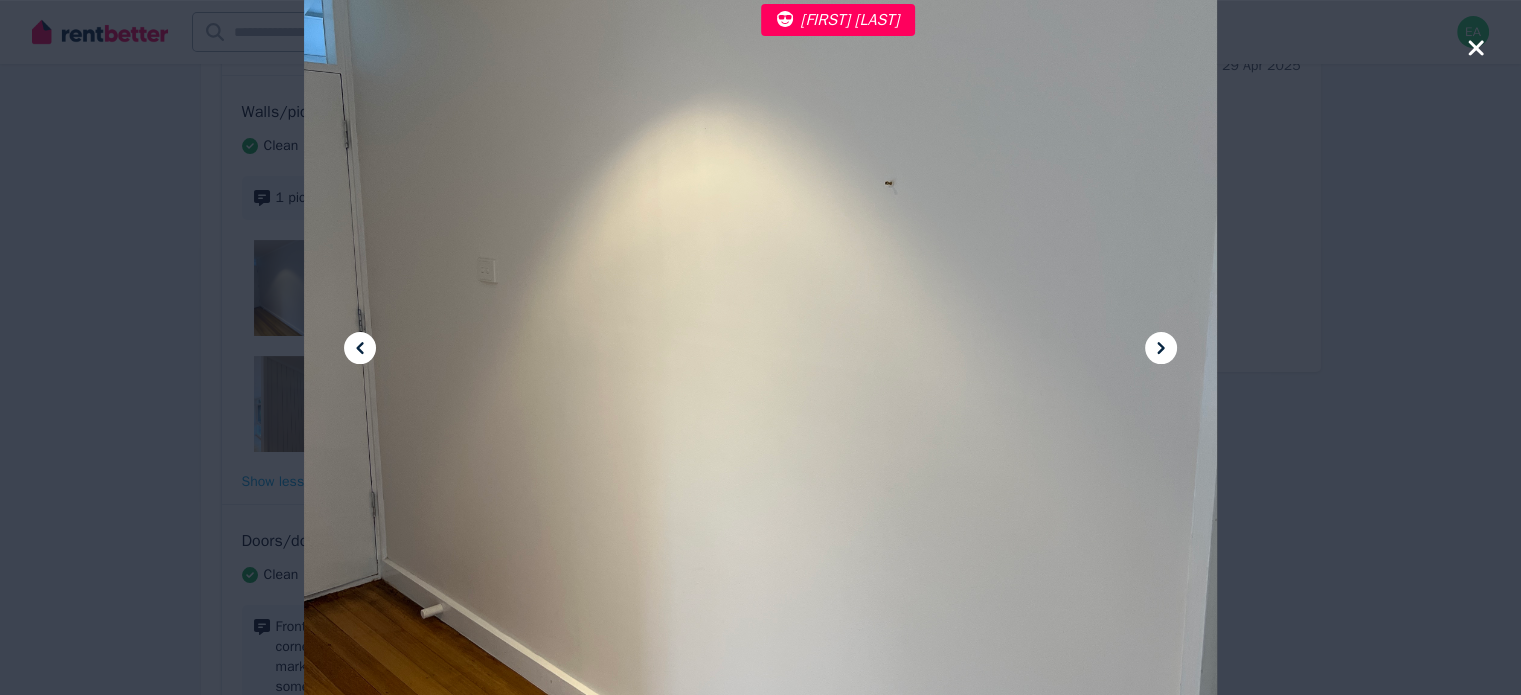 click at bounding box center (760, 347) 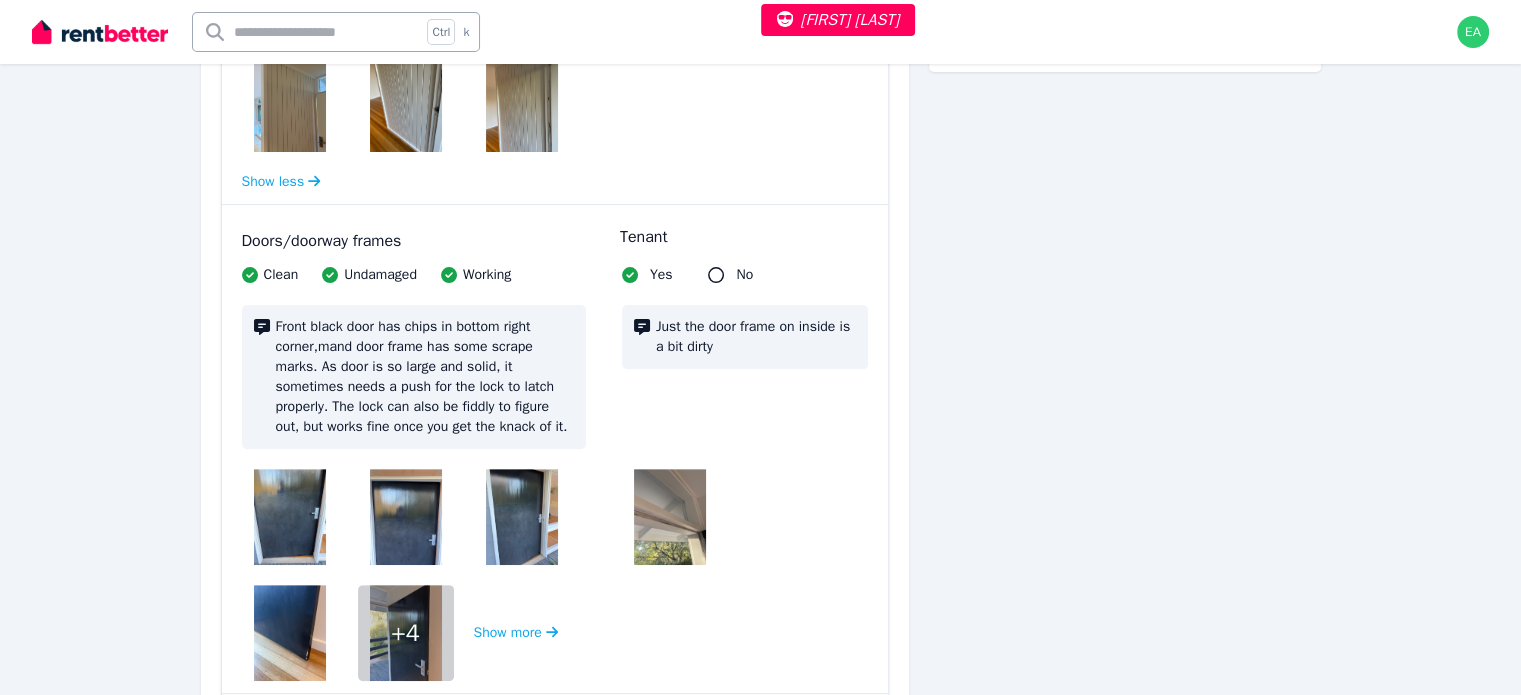 scroll, scrollTop: 200, scrollLeft: 0, axis: vertical 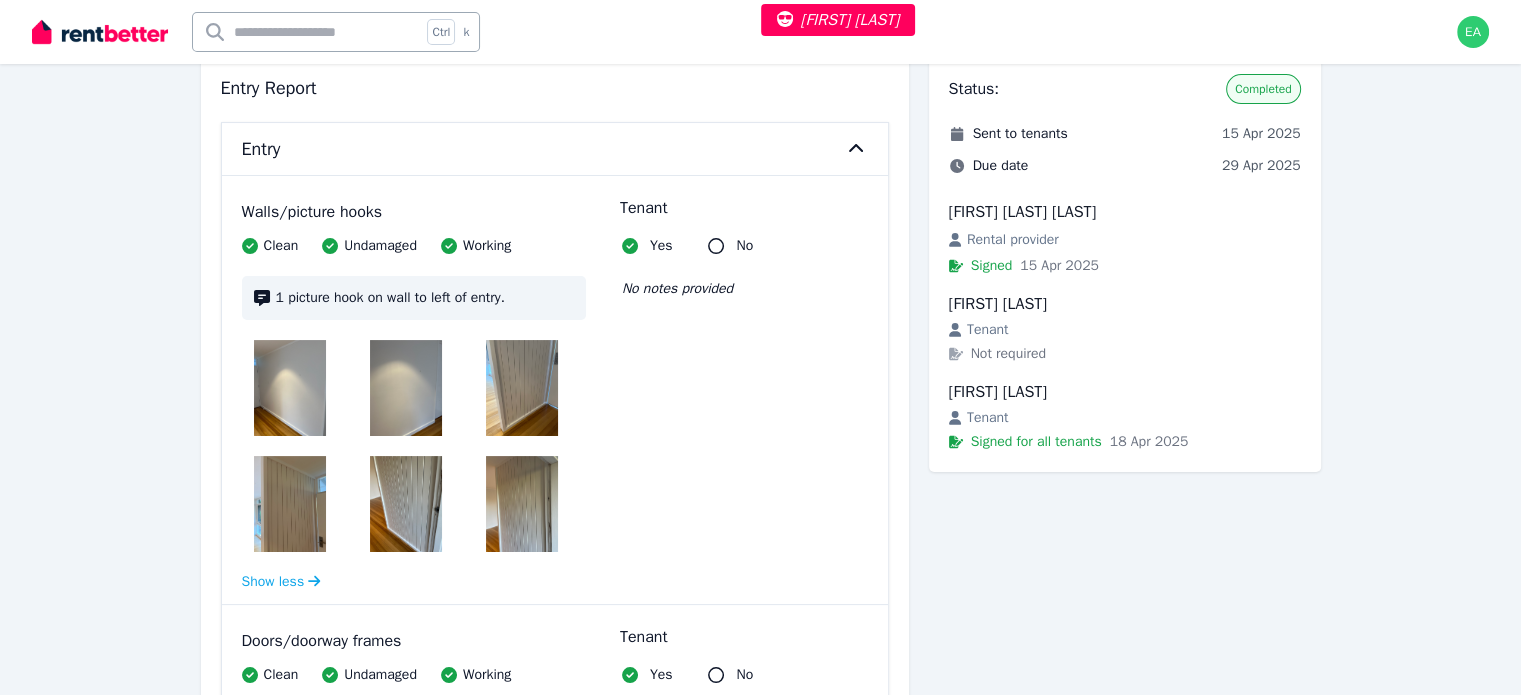 click 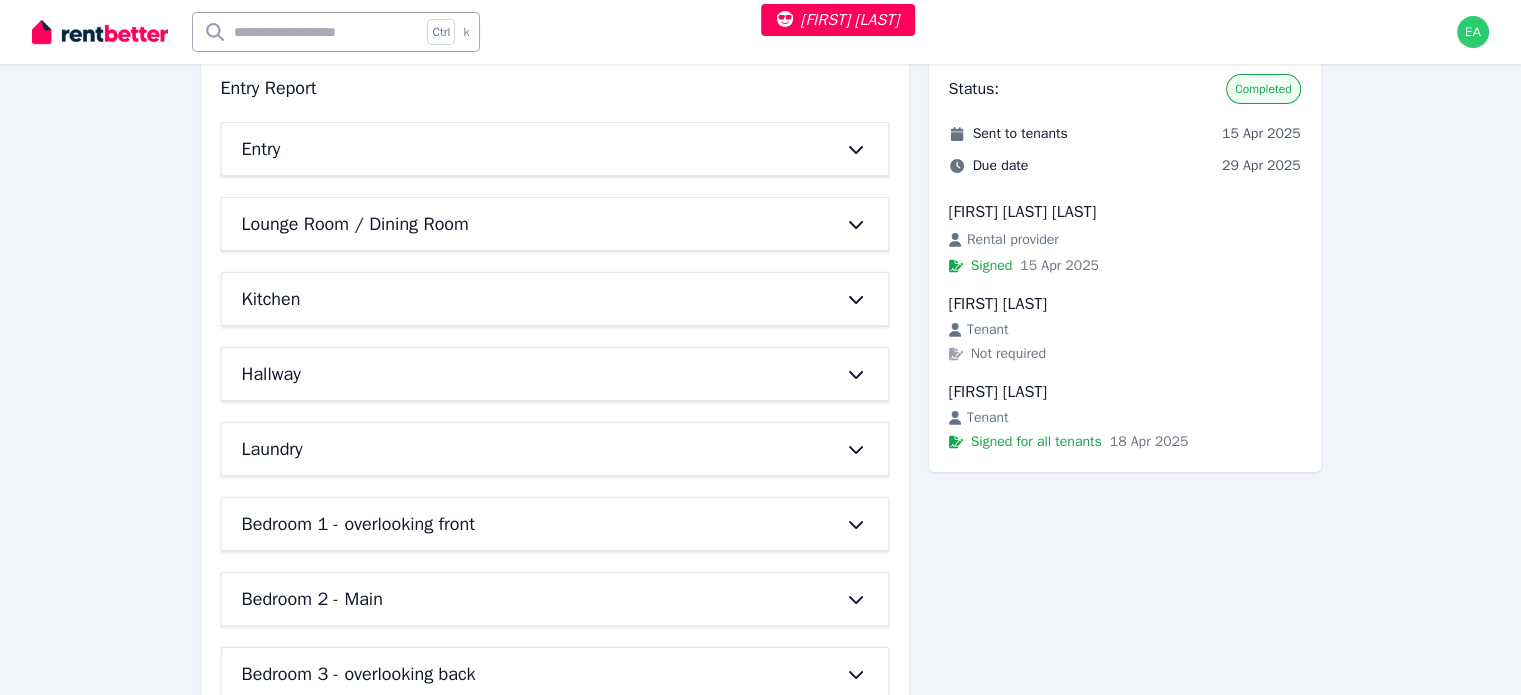 click 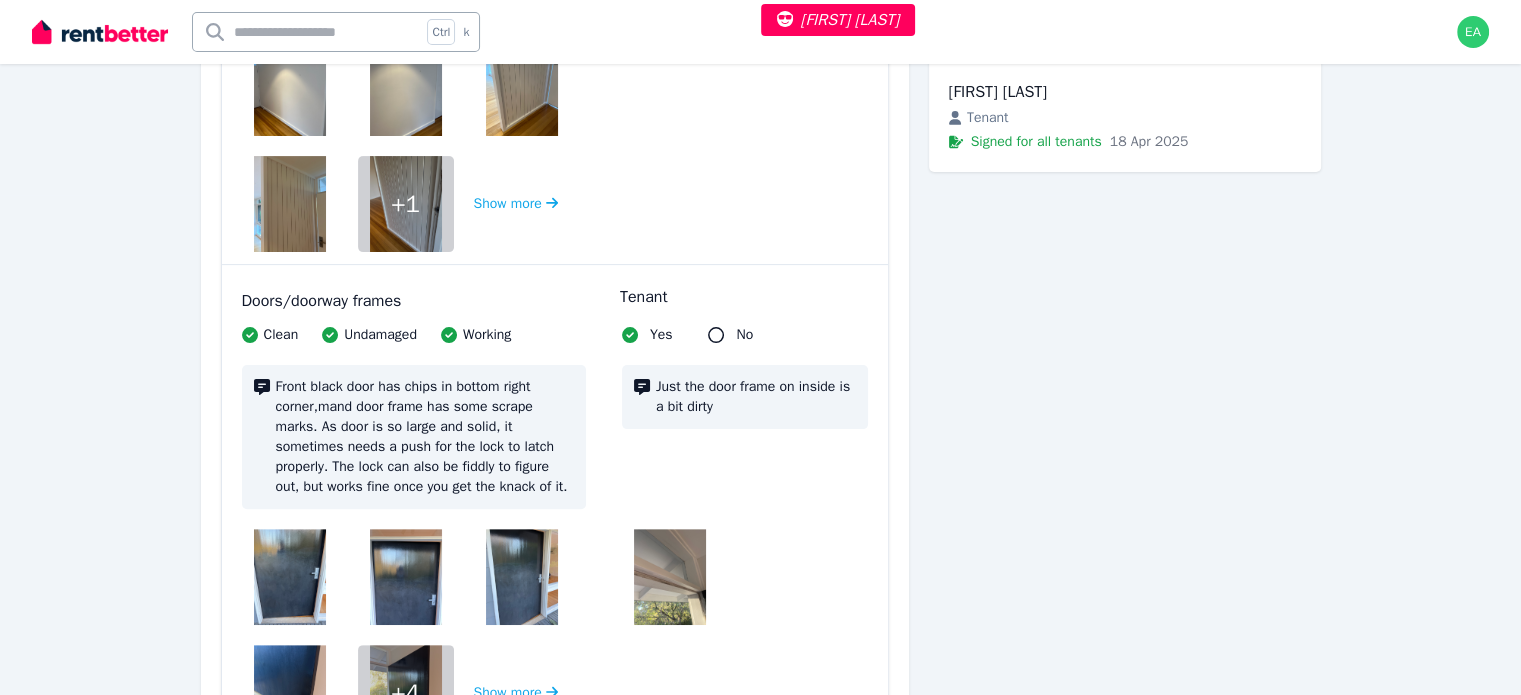 scroll, scrollTop: 600, scrollLeft: 0, axis: vertical 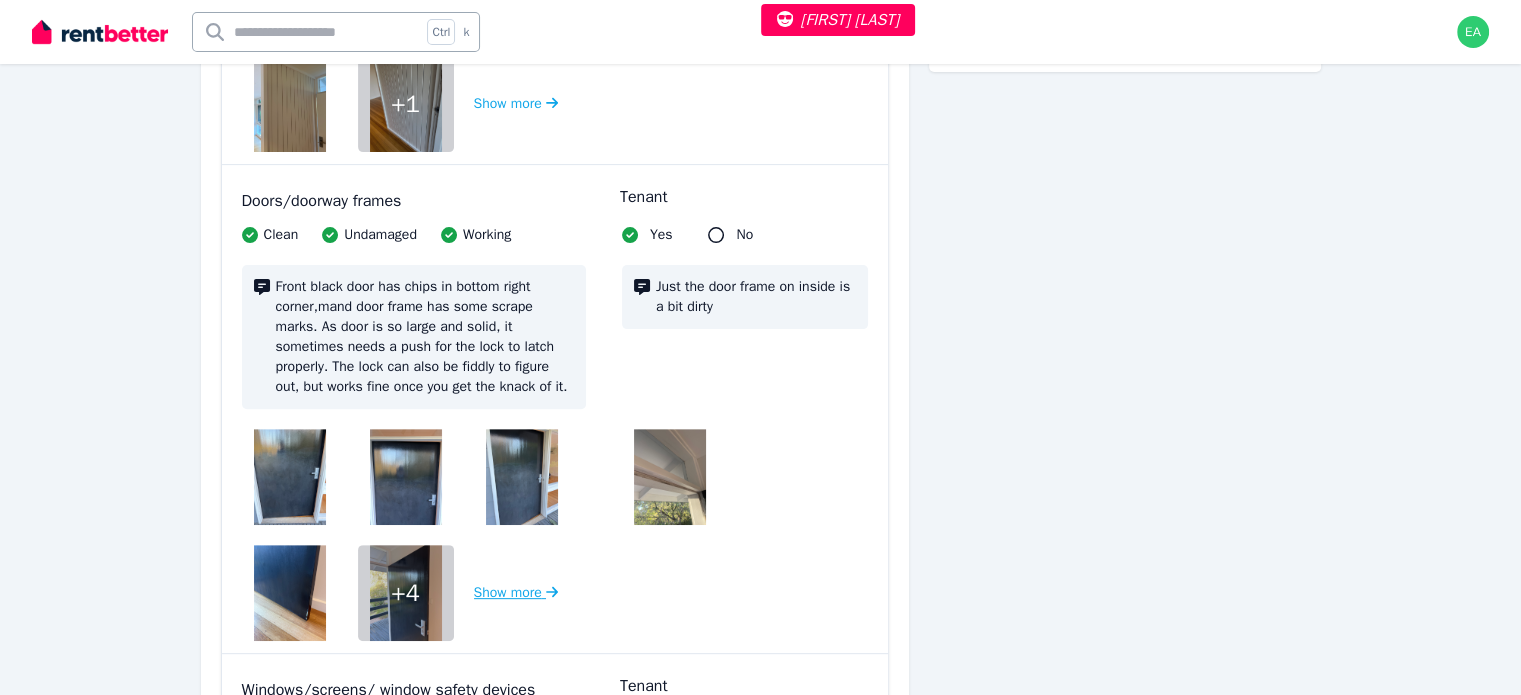 click on "Show more" at bounding box center [516, 593] 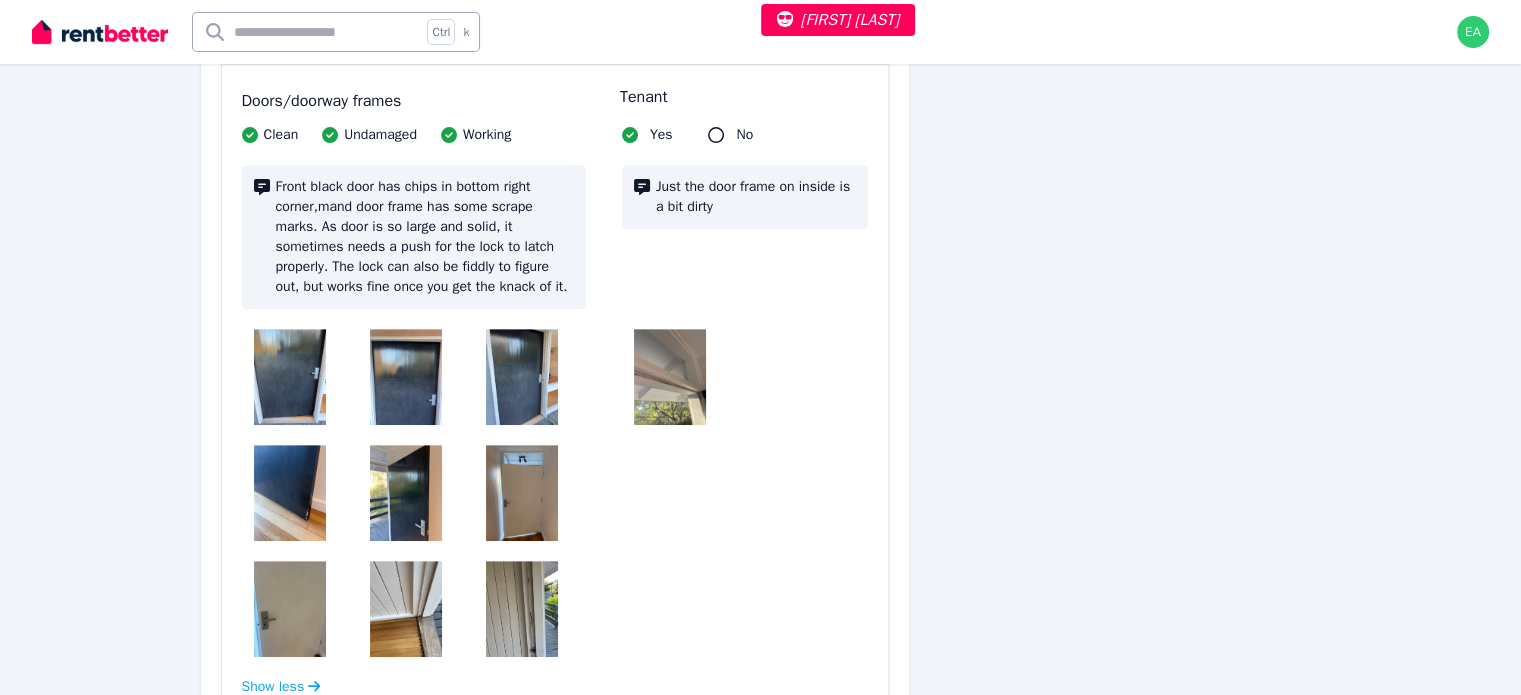 scroll, scrollTop: 800, scrollLeft: 0, axis: vertical 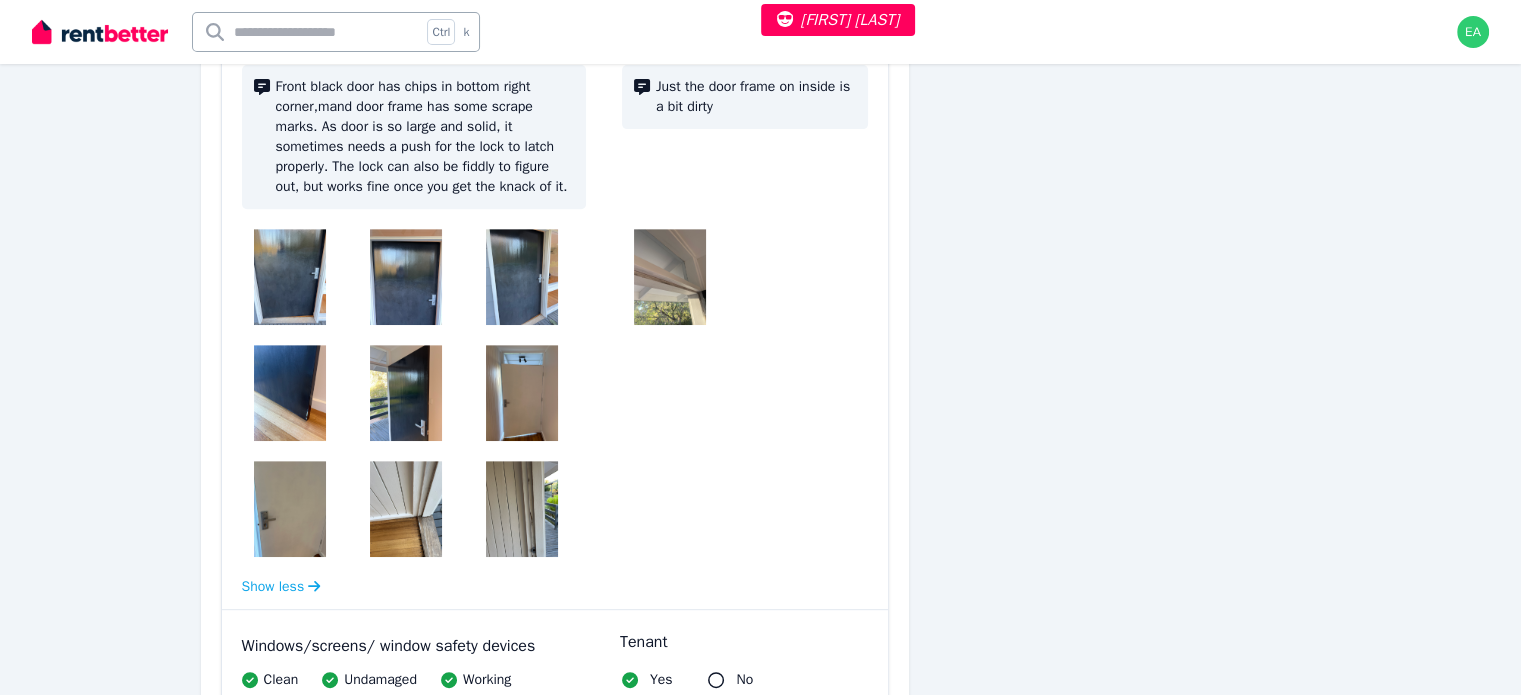 click at bounding box center [290, 277] 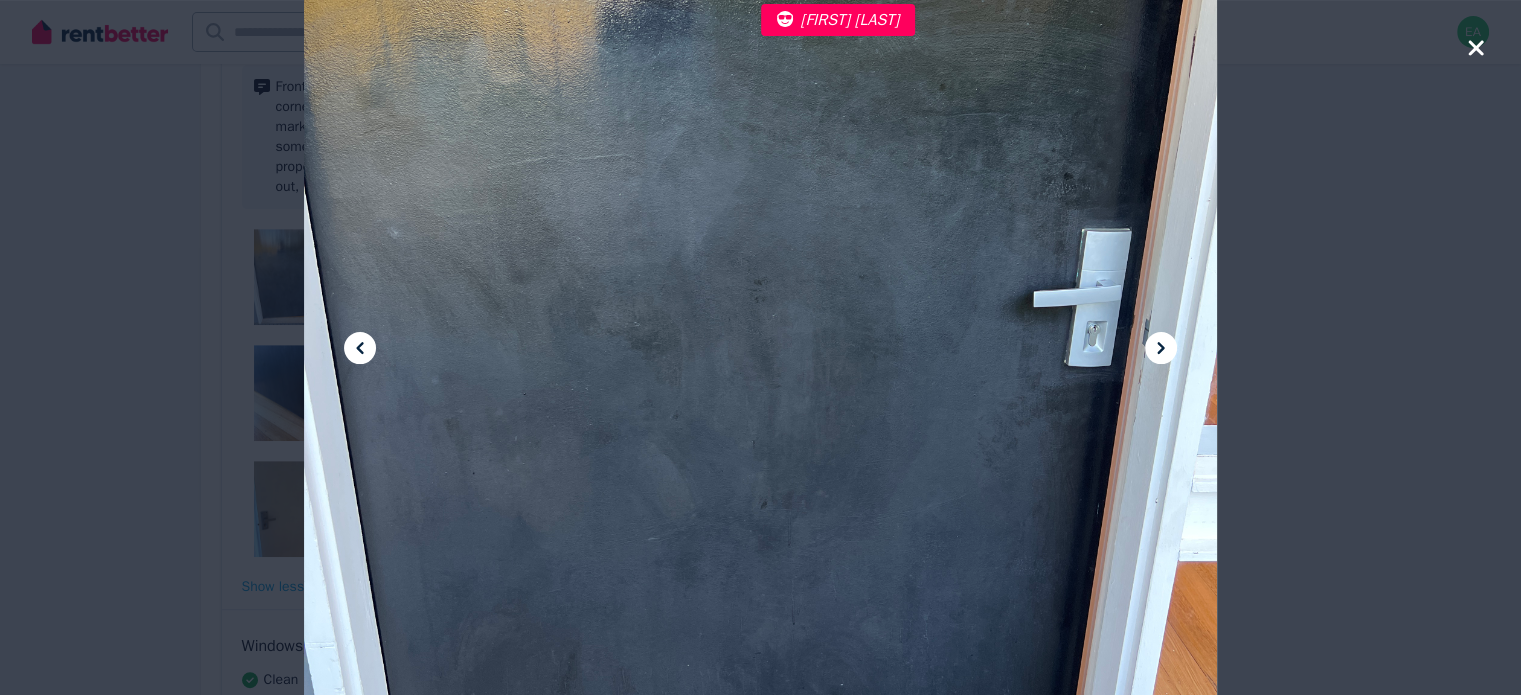 click 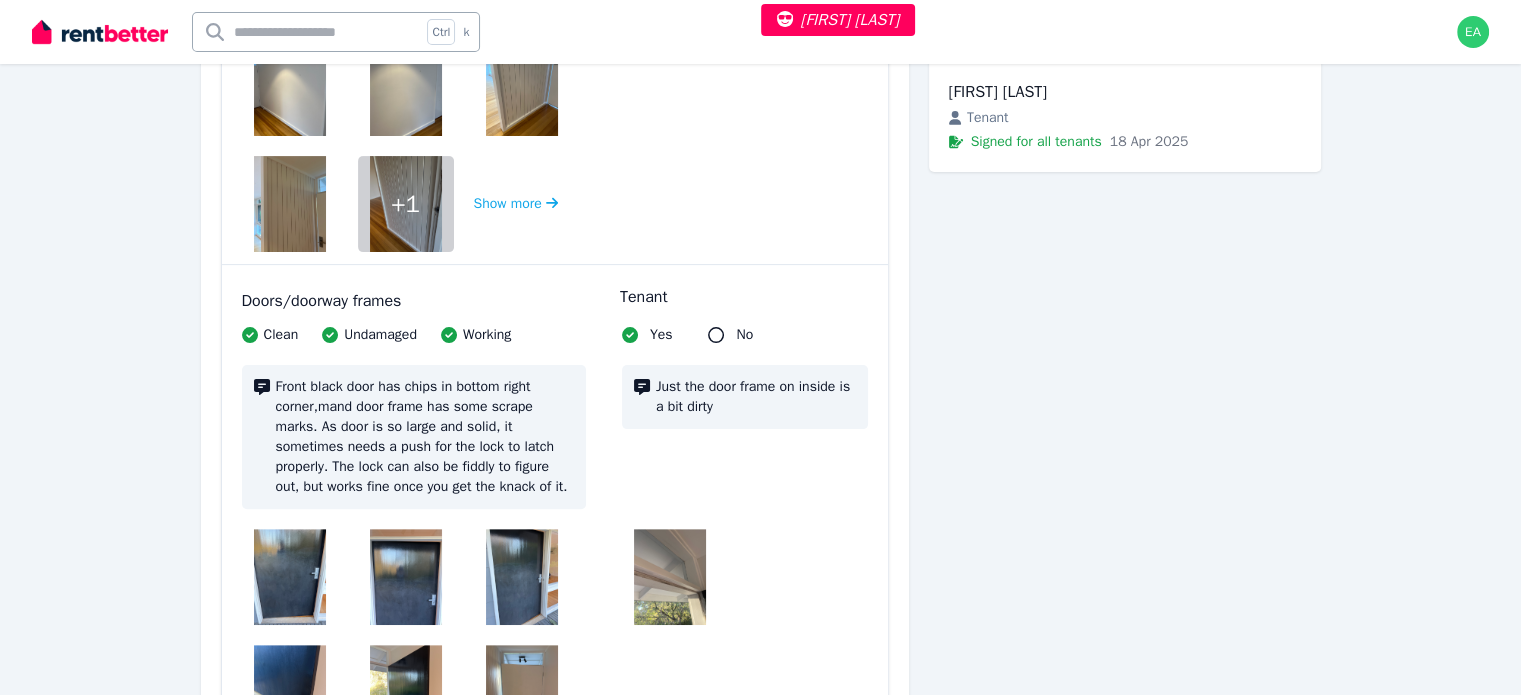 scroll, scrollTop: 600, scrollLeft: 0, axis: vertical 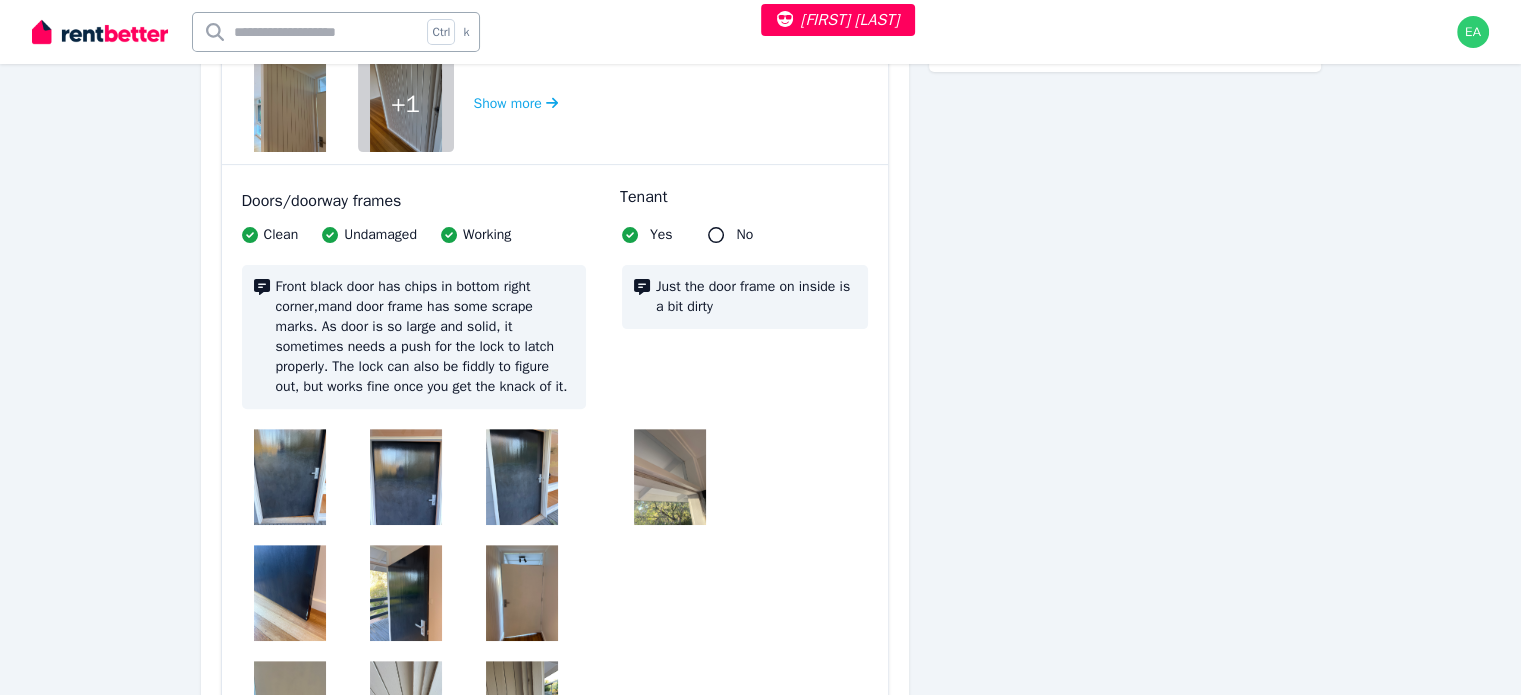 click at bounding box center (670, 477) 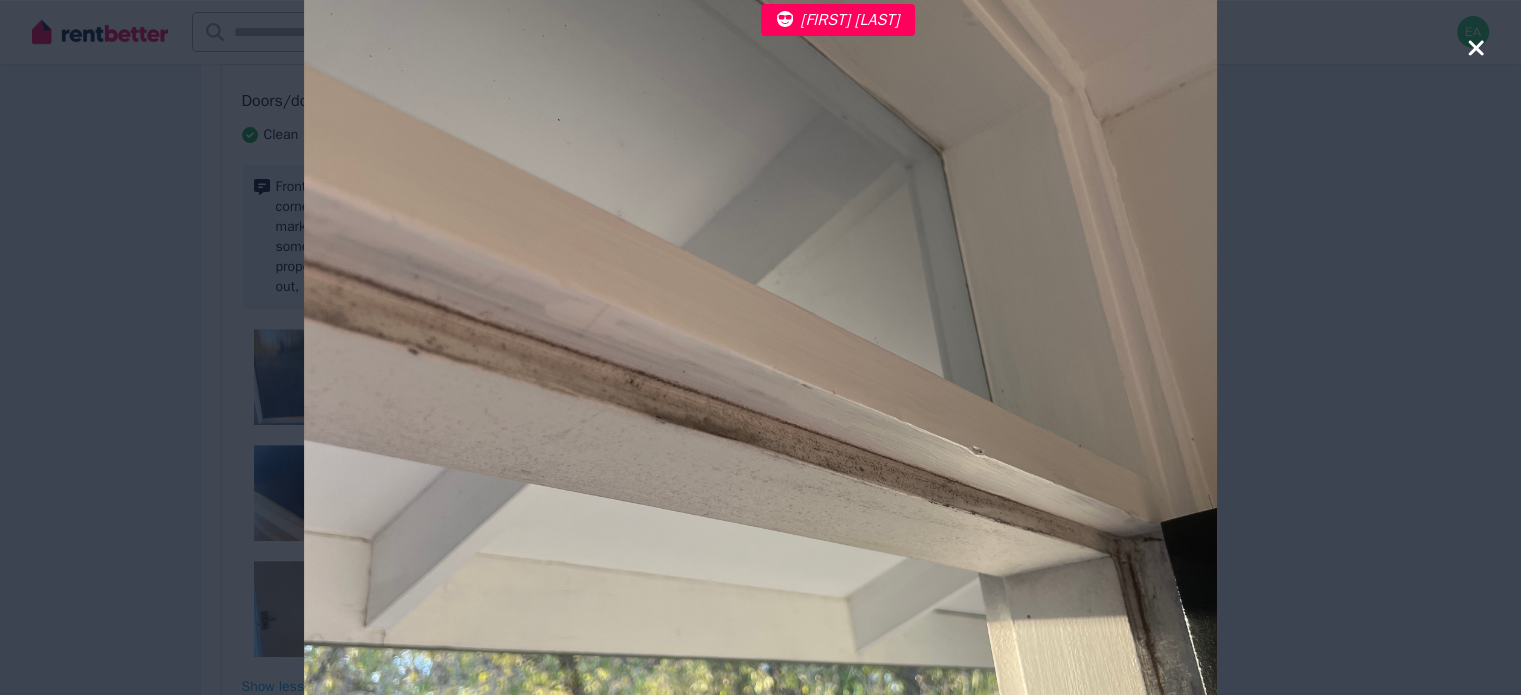 scroll, scrollTop: 600, scrollLeft: 0, axis: vertical 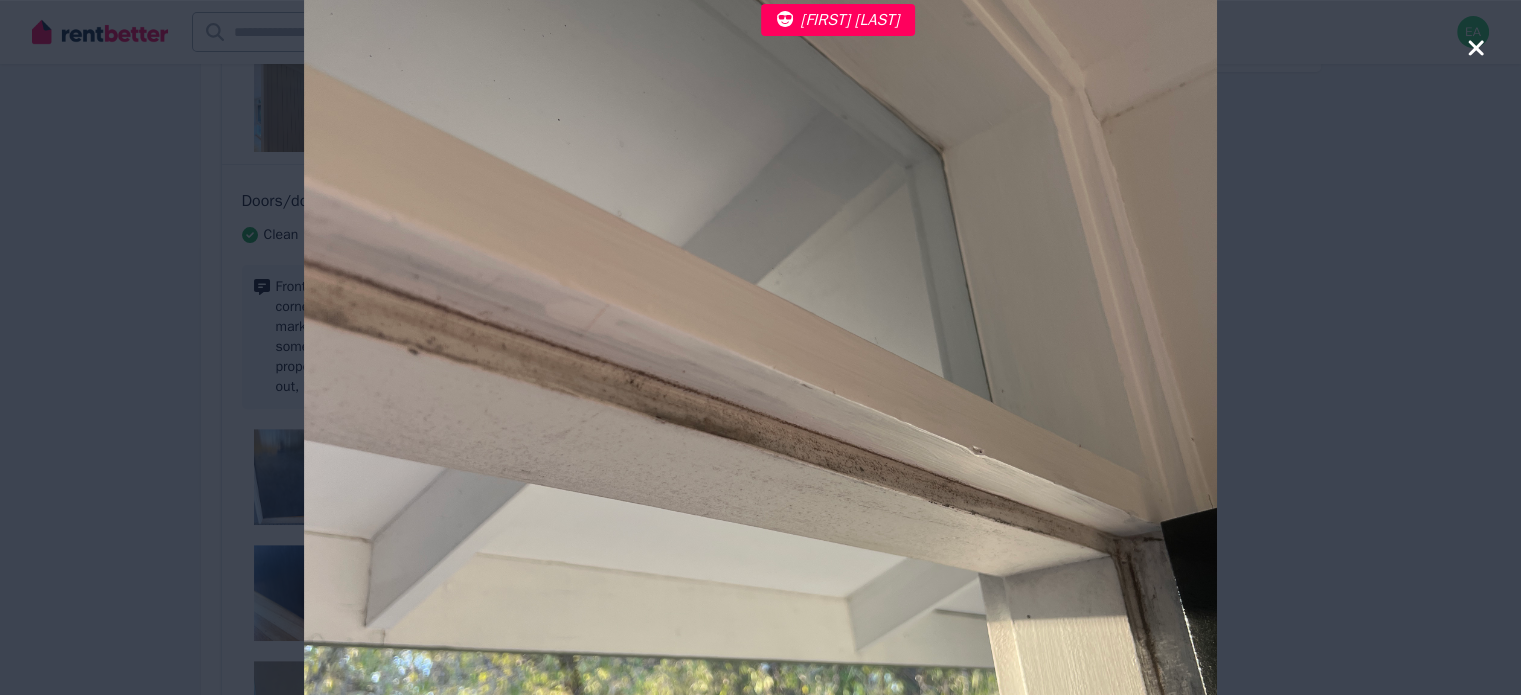 click 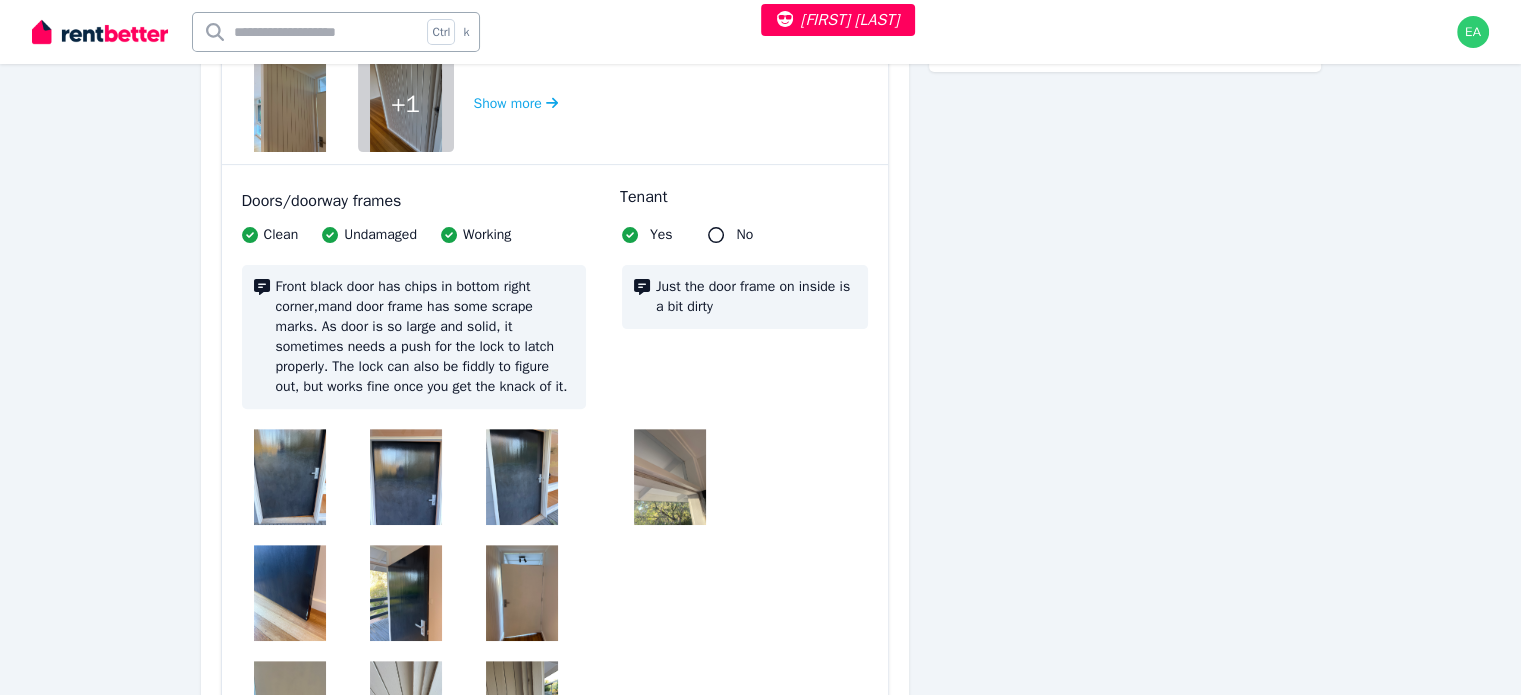 click at bounding box center [290, 477] 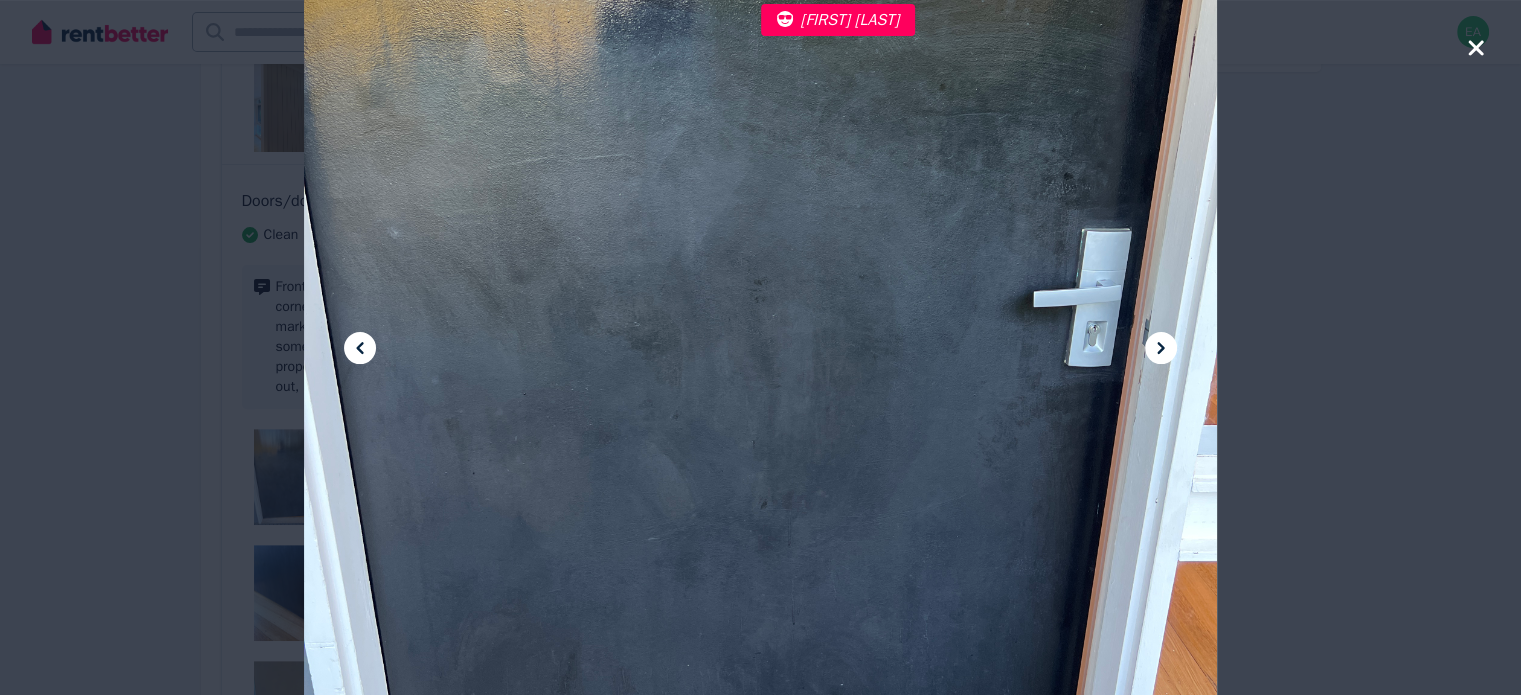 click 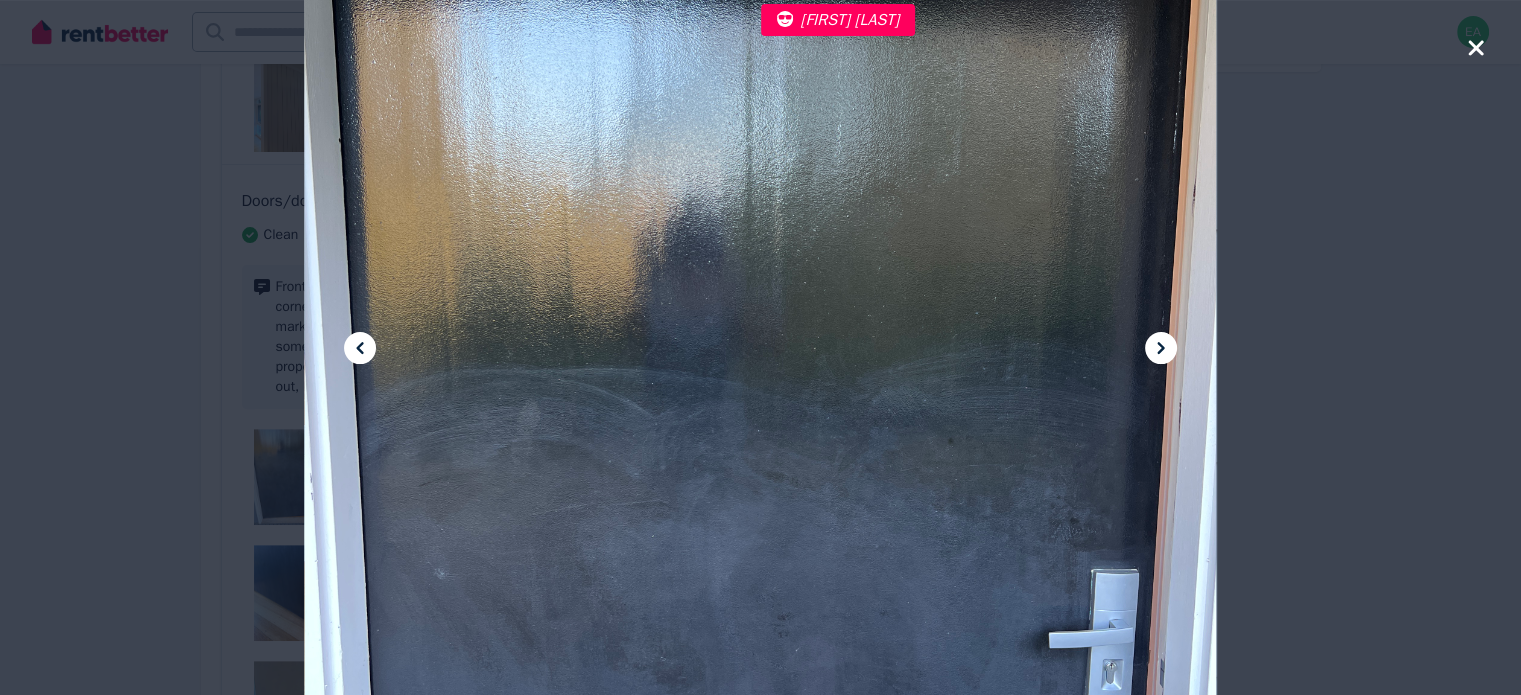 click 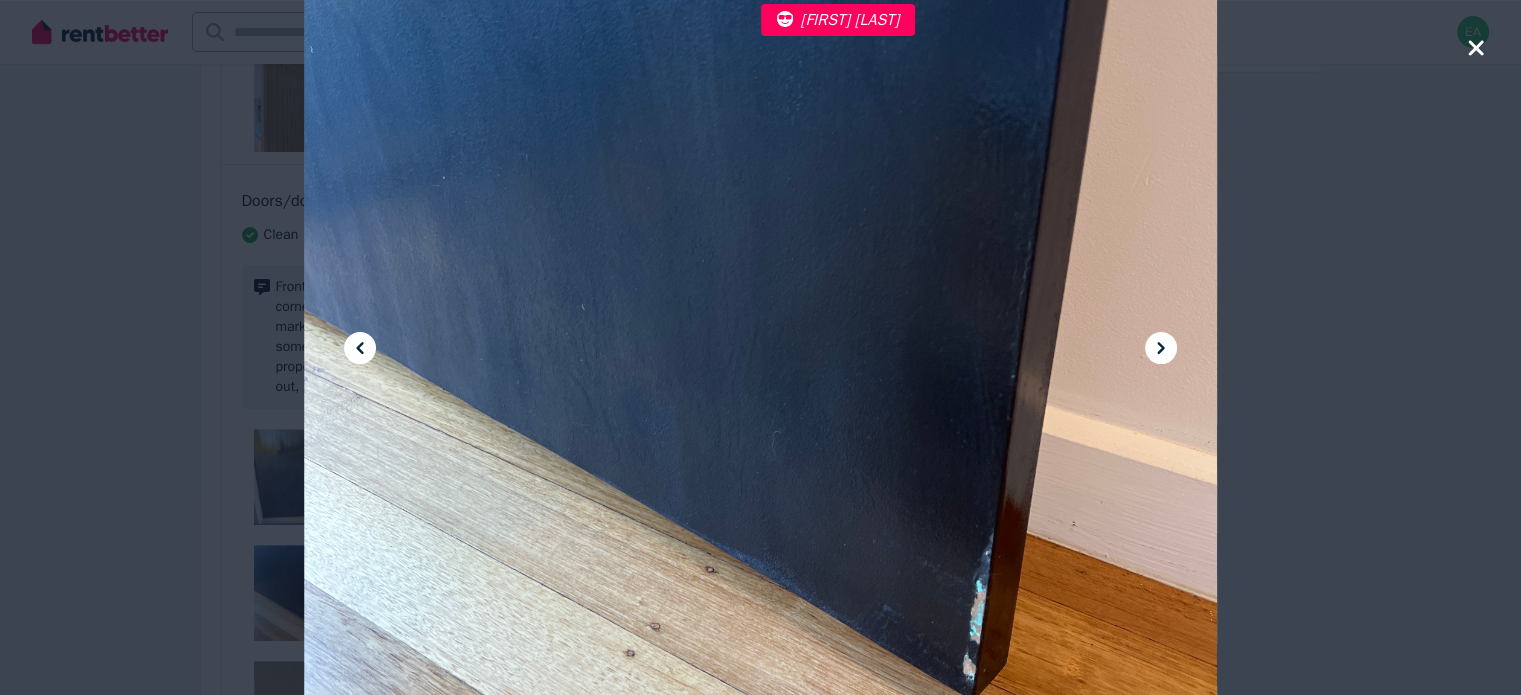 click 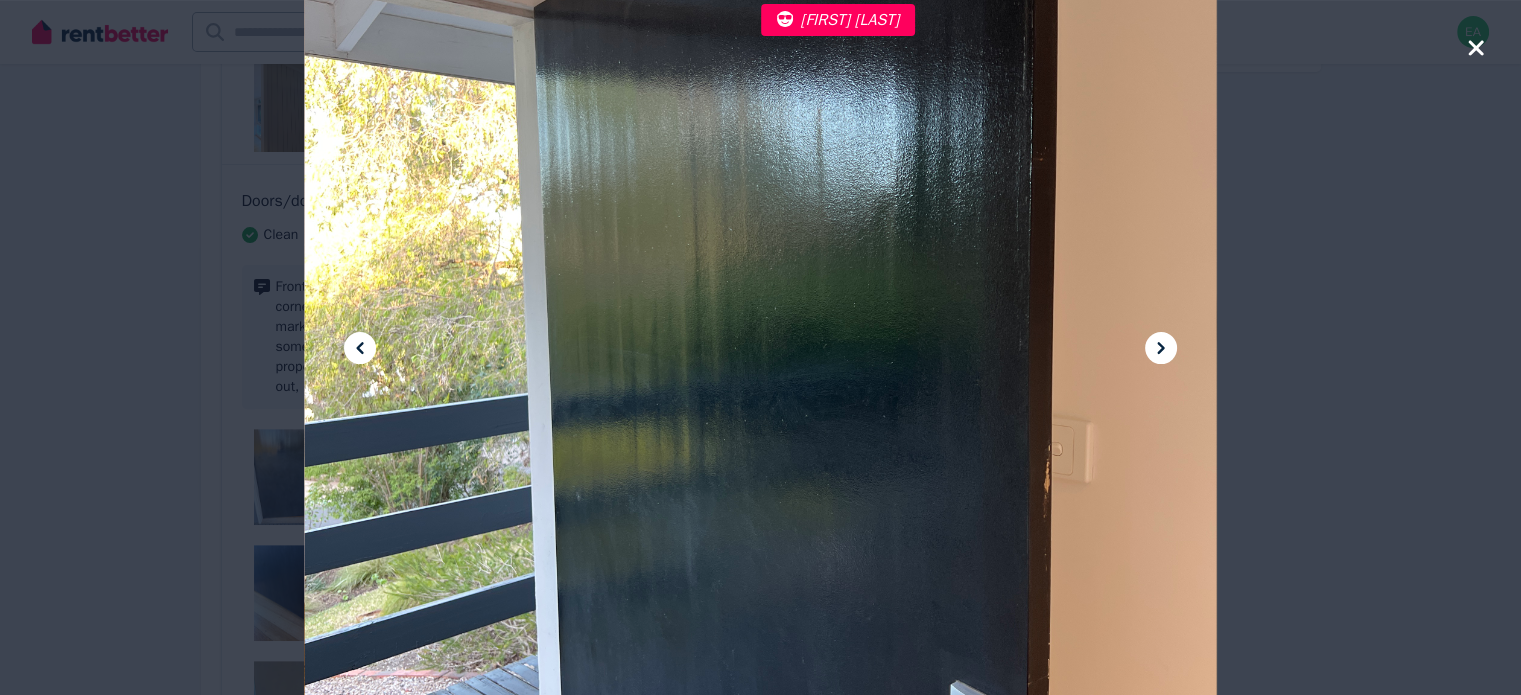 click 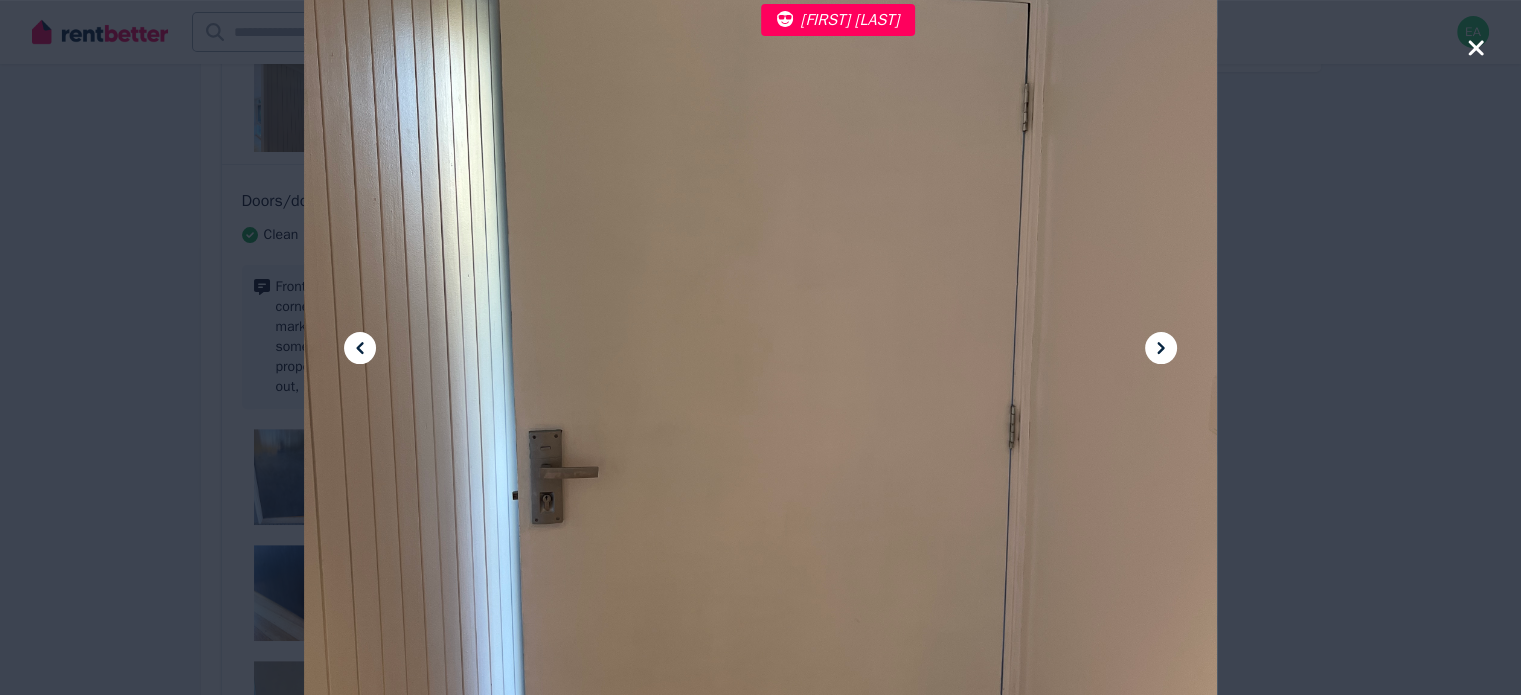 click 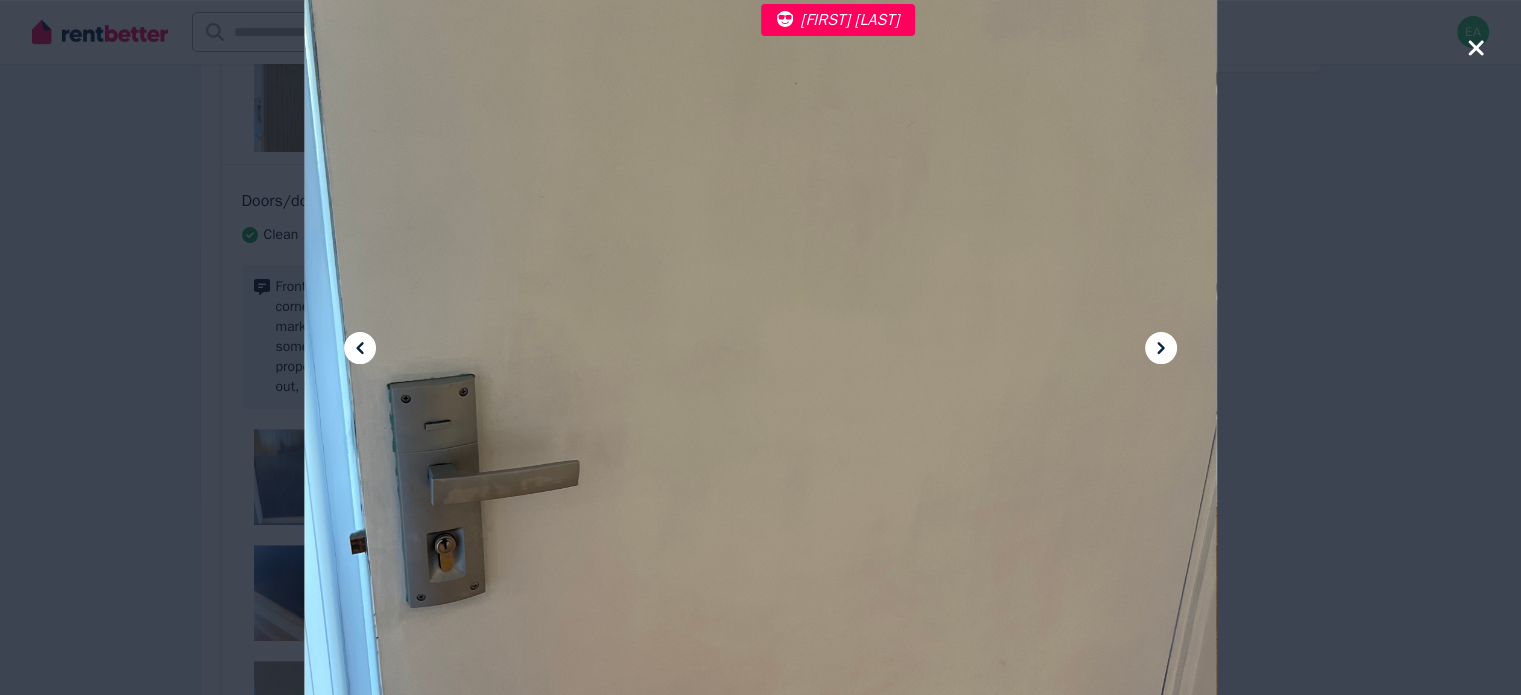 click 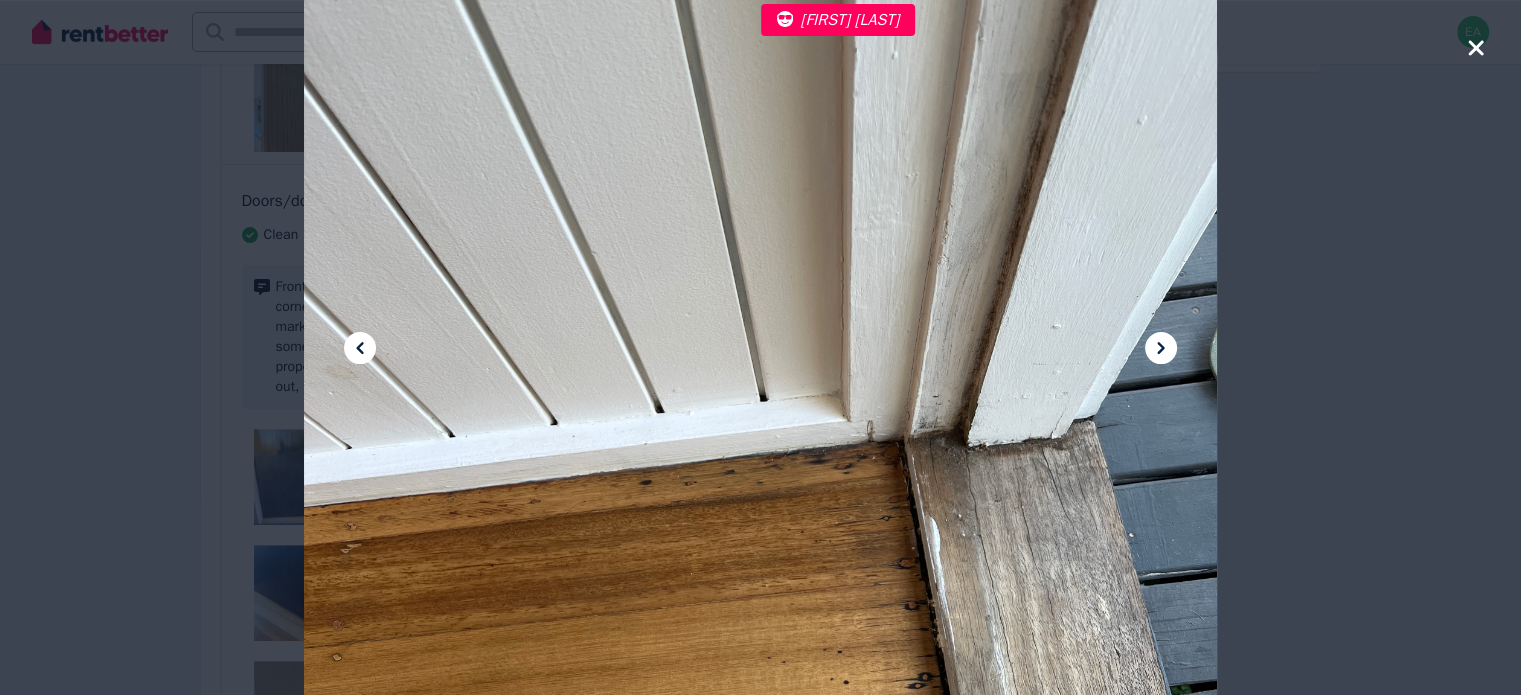click 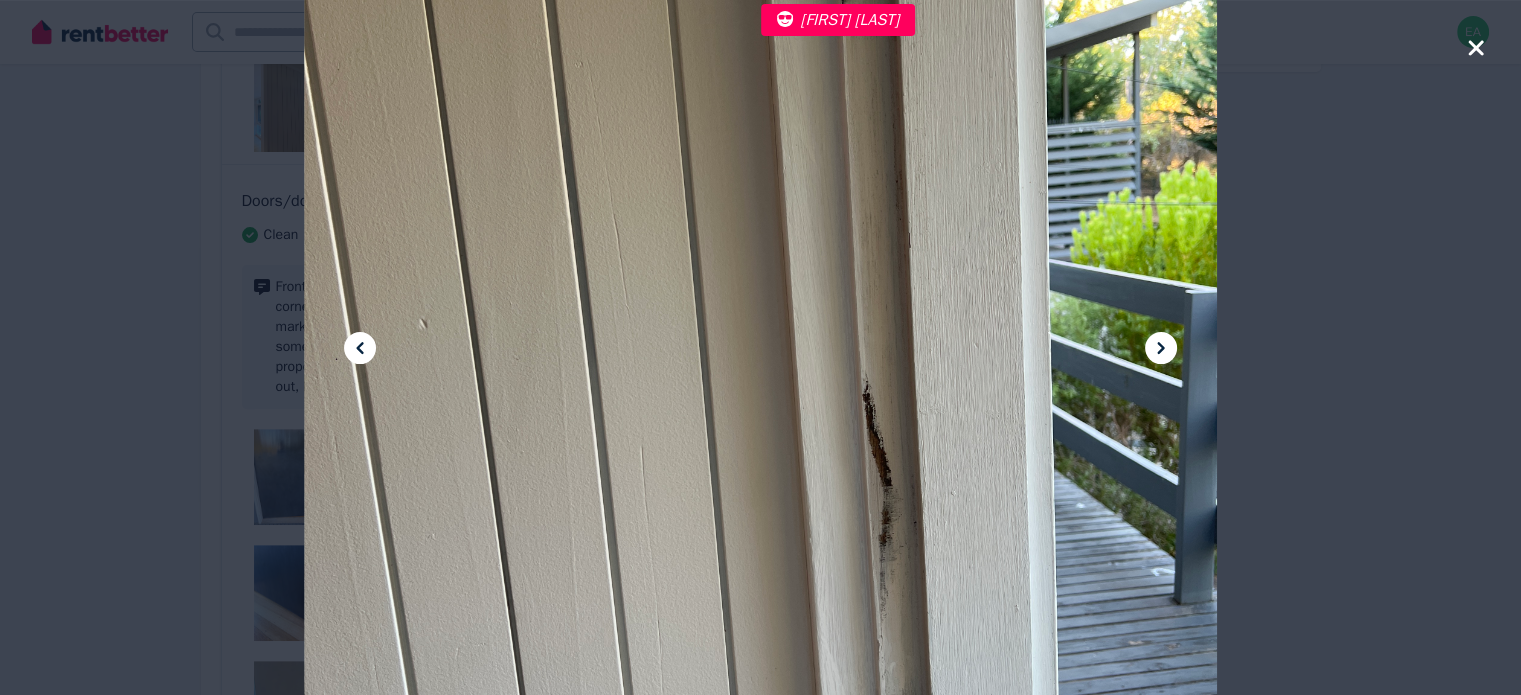 click 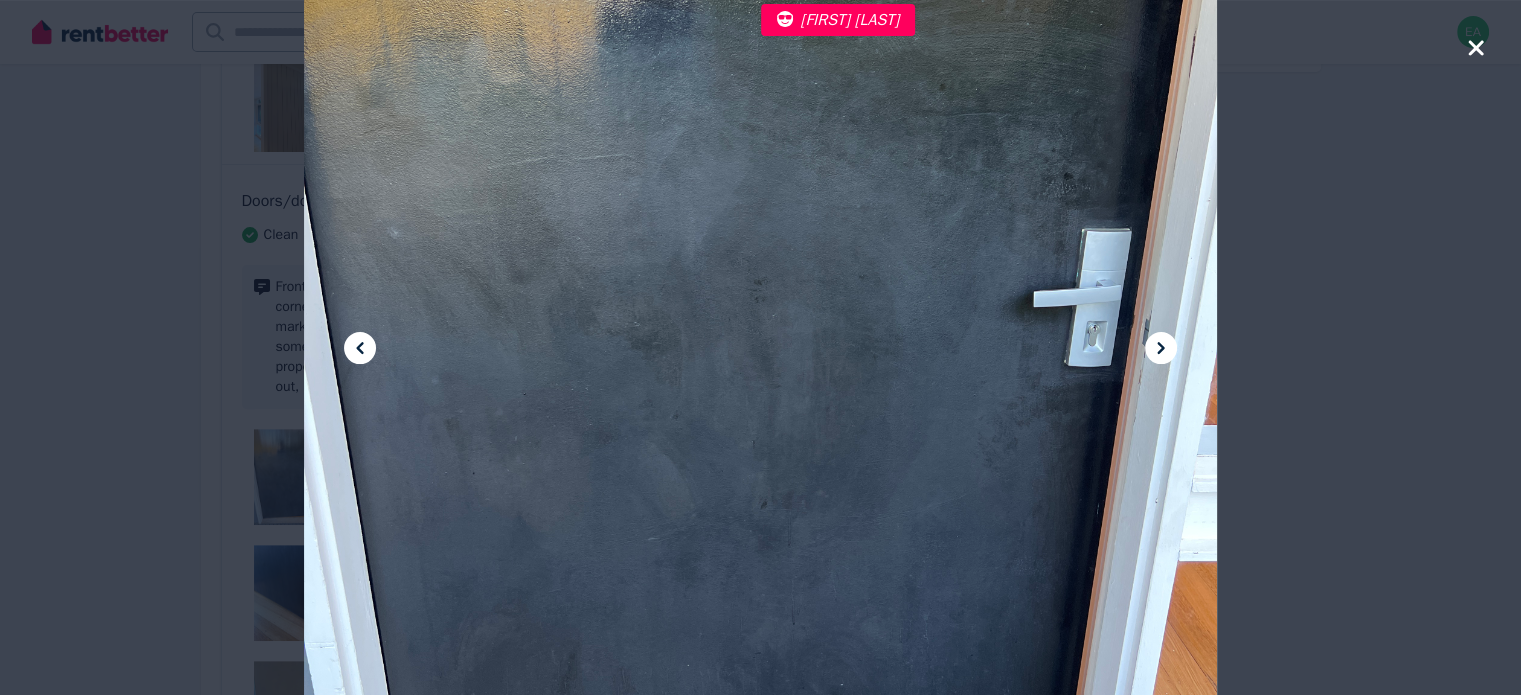 click 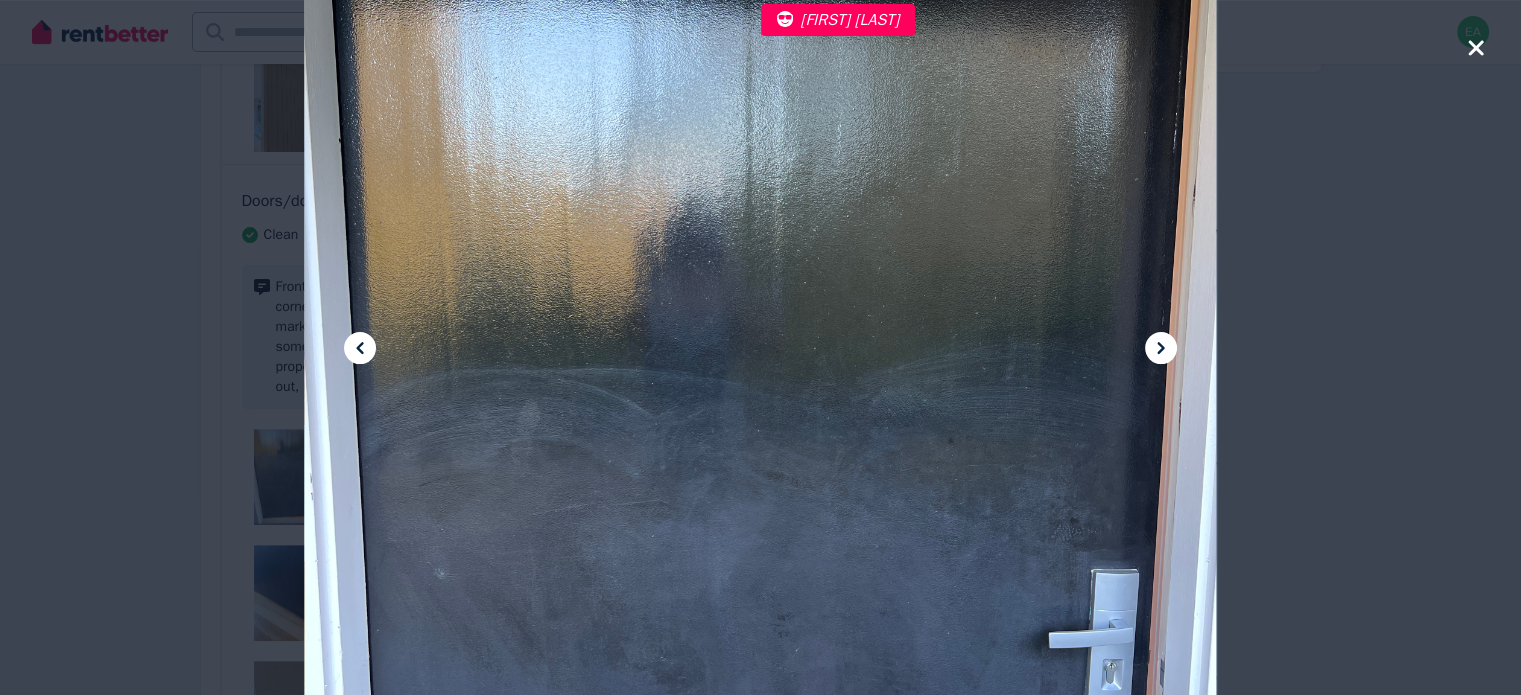 click 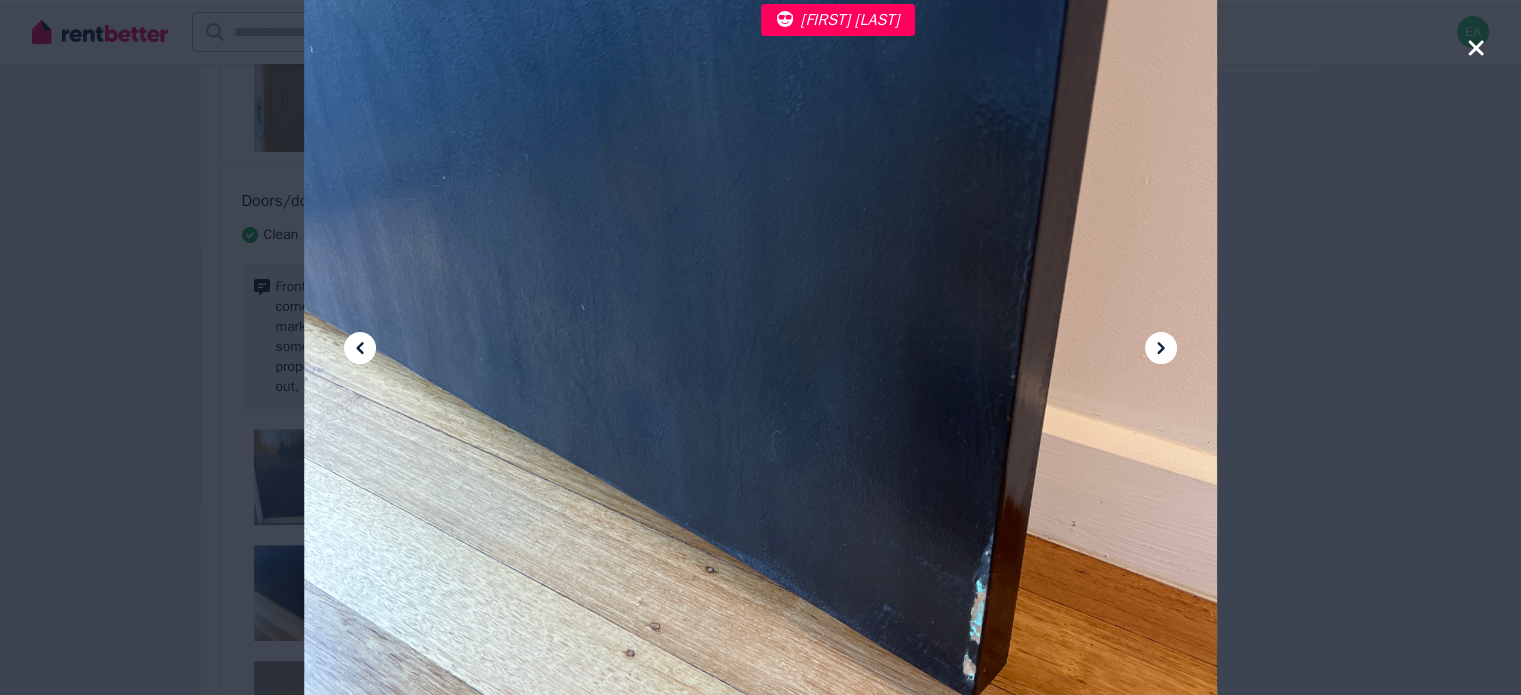 click 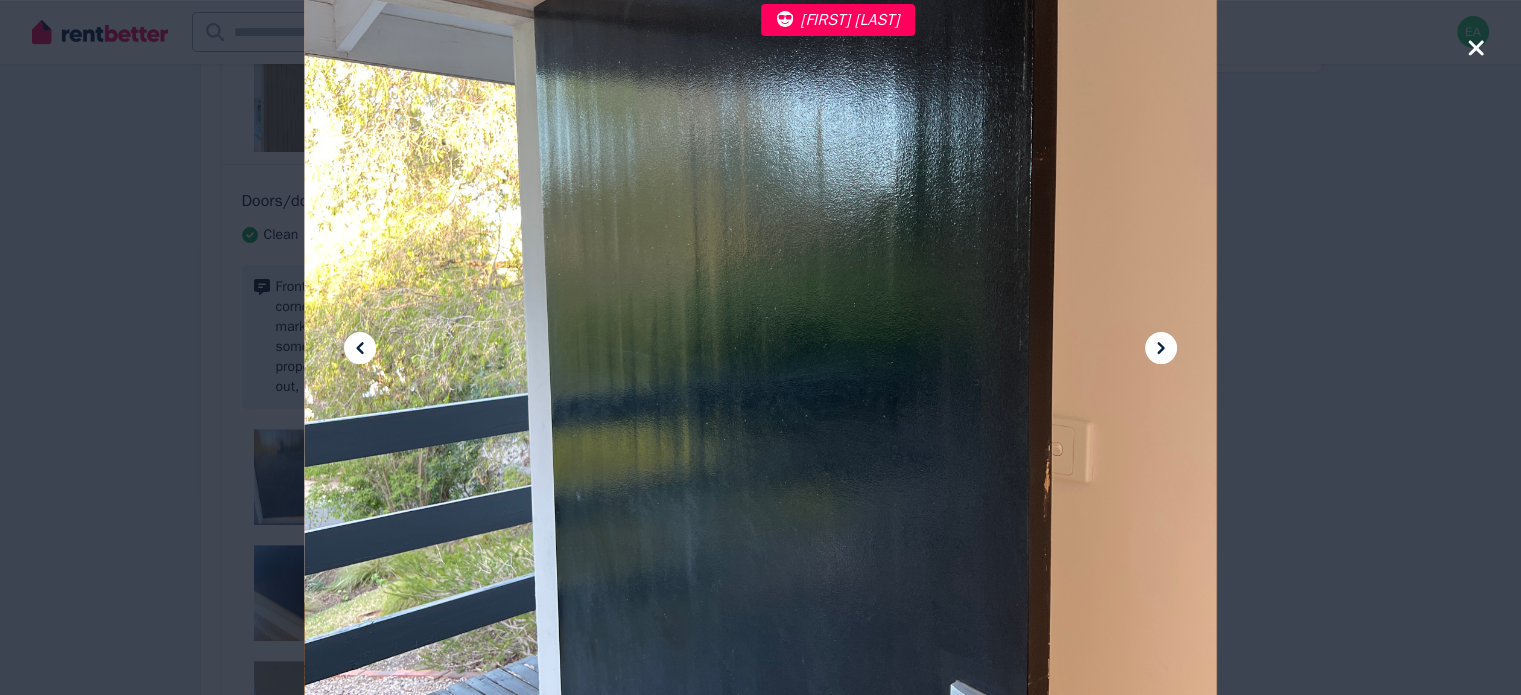 click 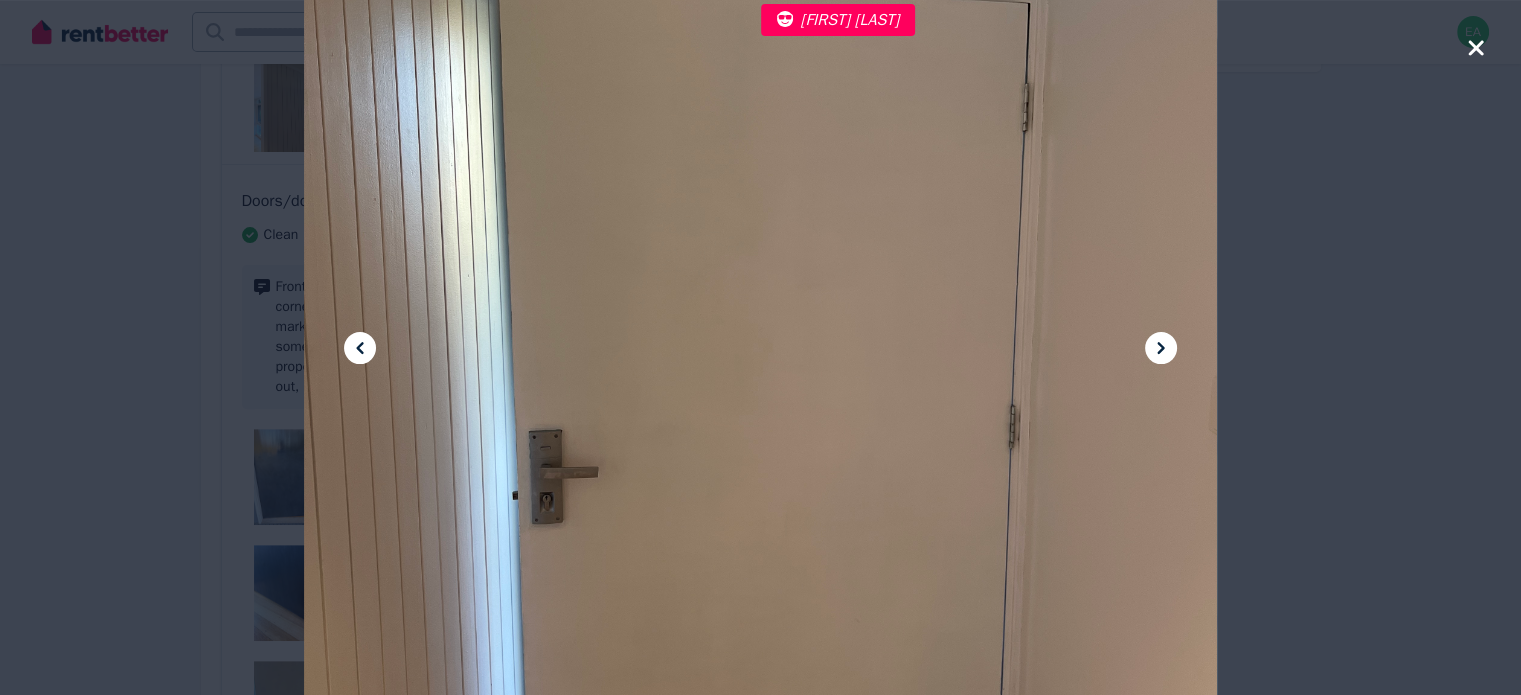 click 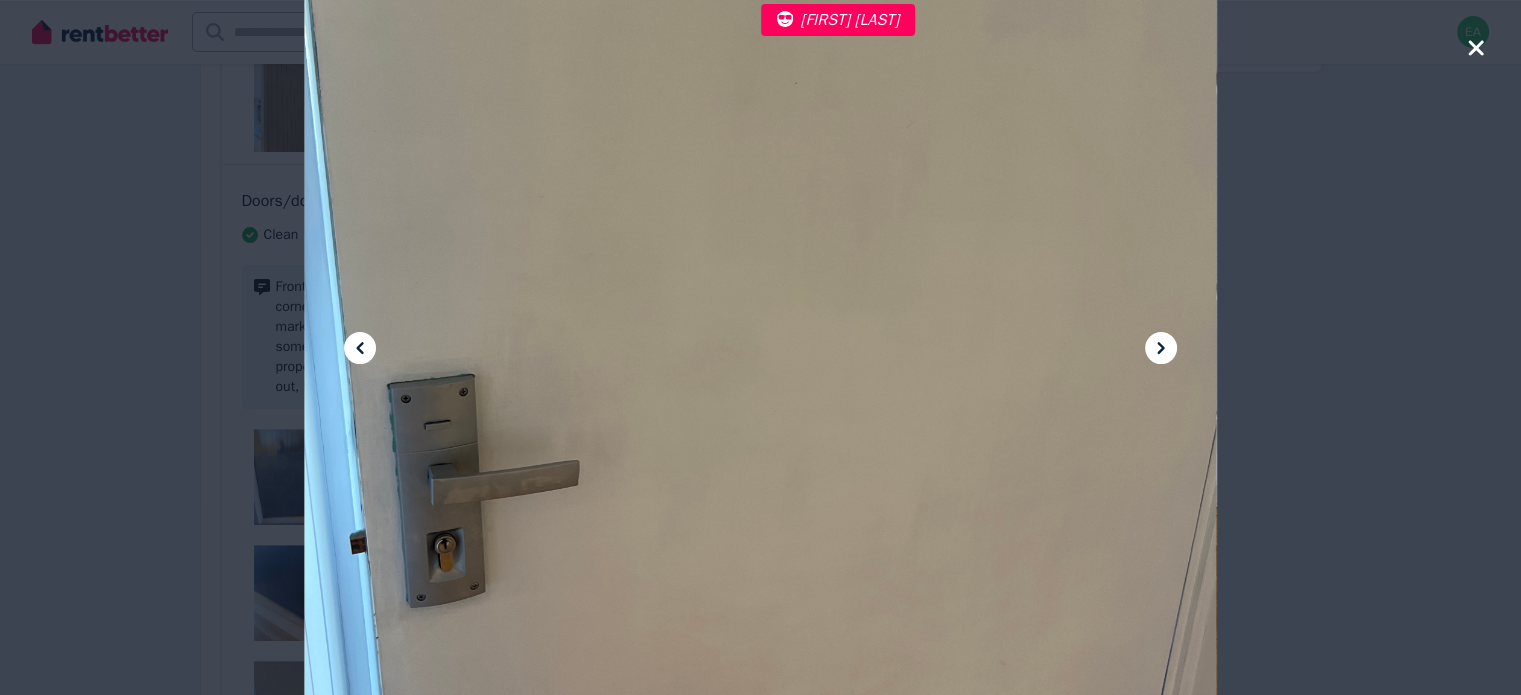 click 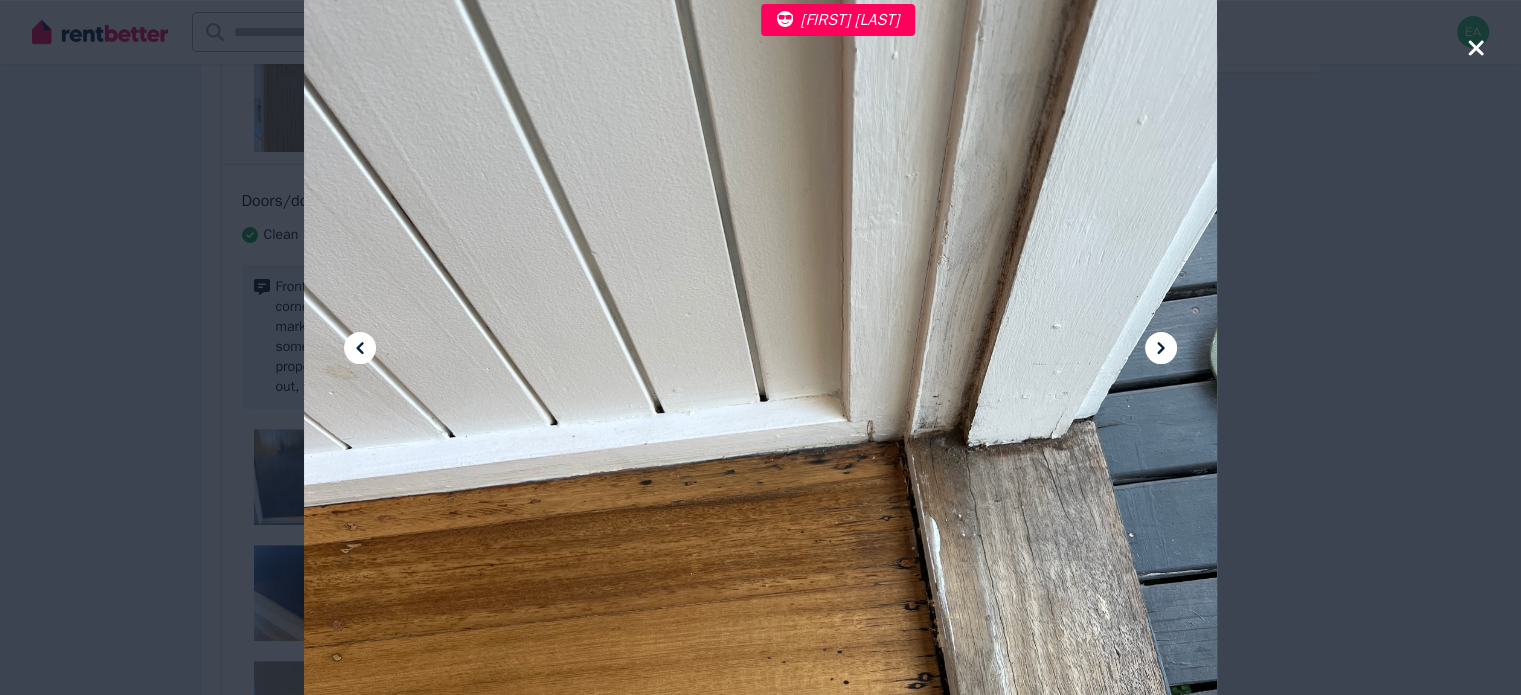click at bounding box center [760, 347] 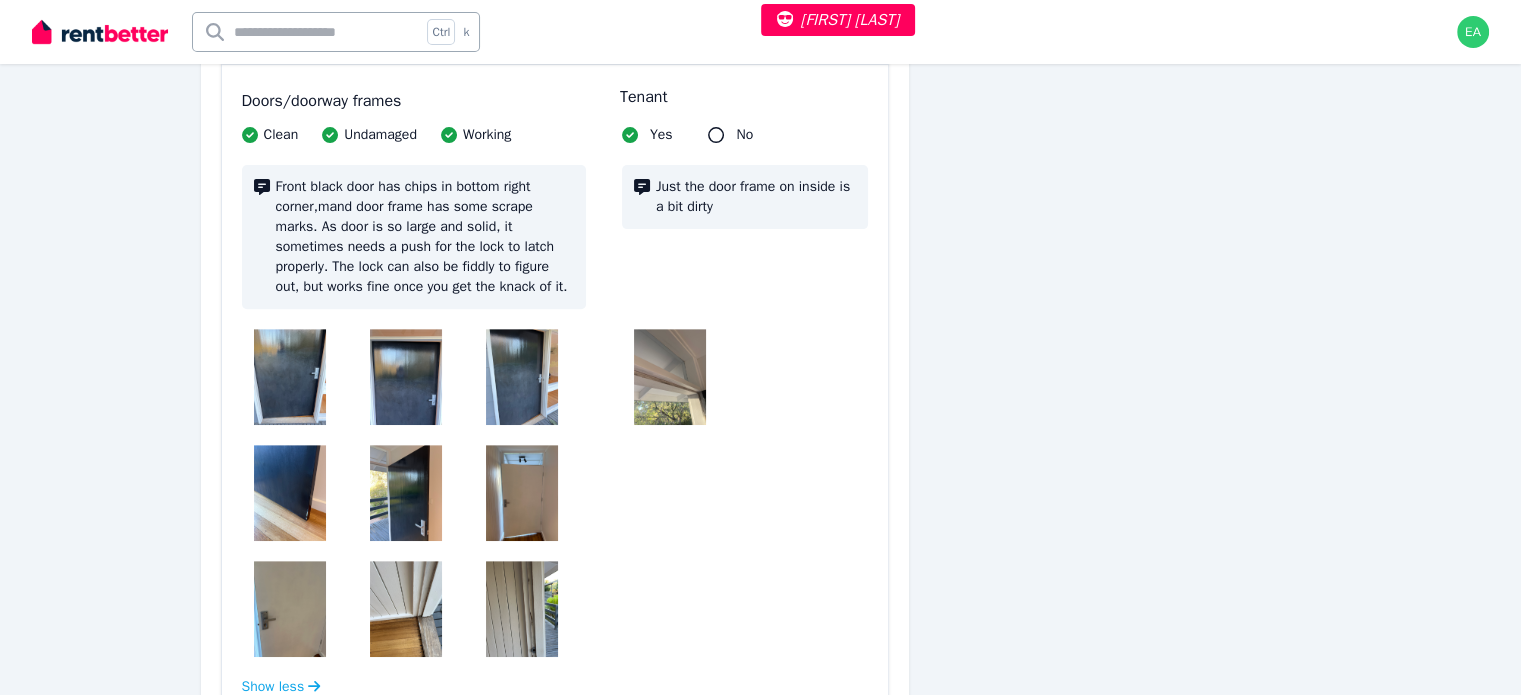 scroll, scrollTop: 200, scrollLeft: 0, axis: vertical 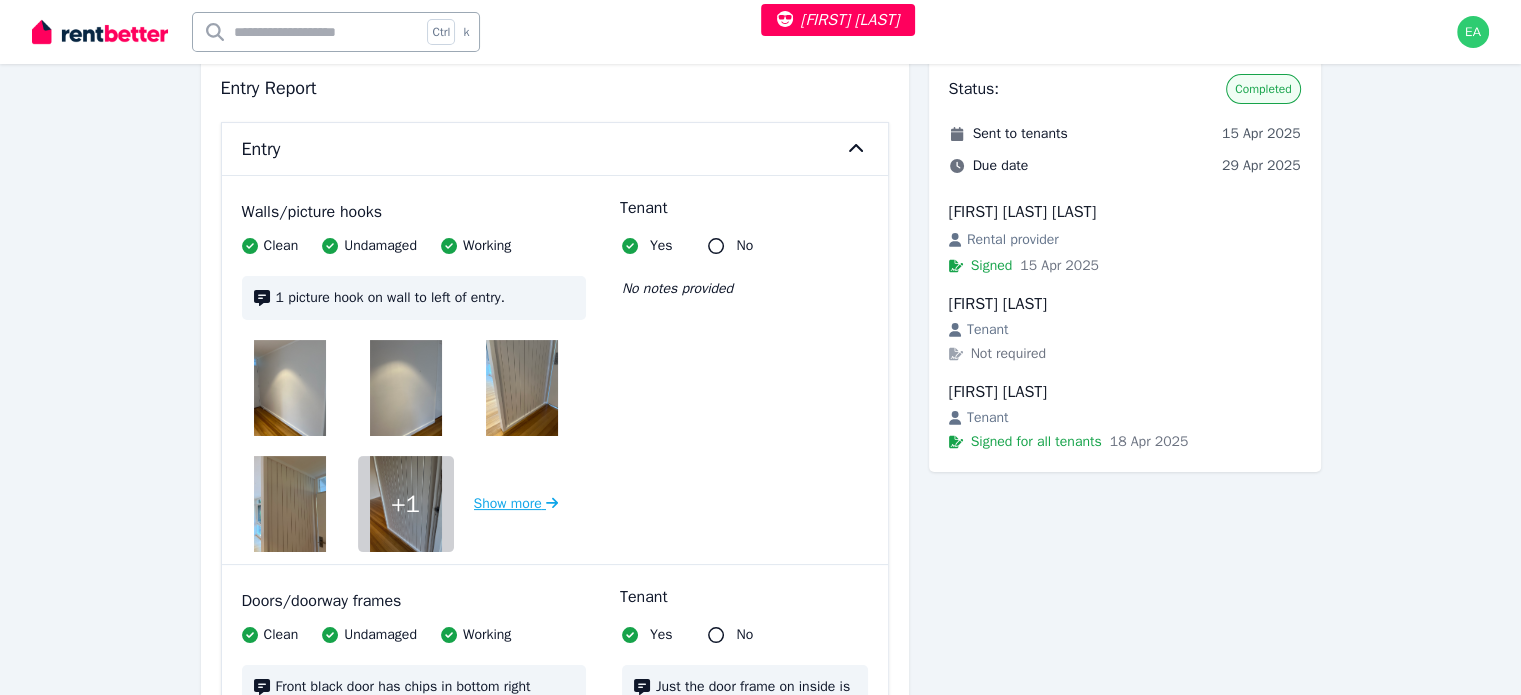 click on "Show more" at bounding box center [516, 504] 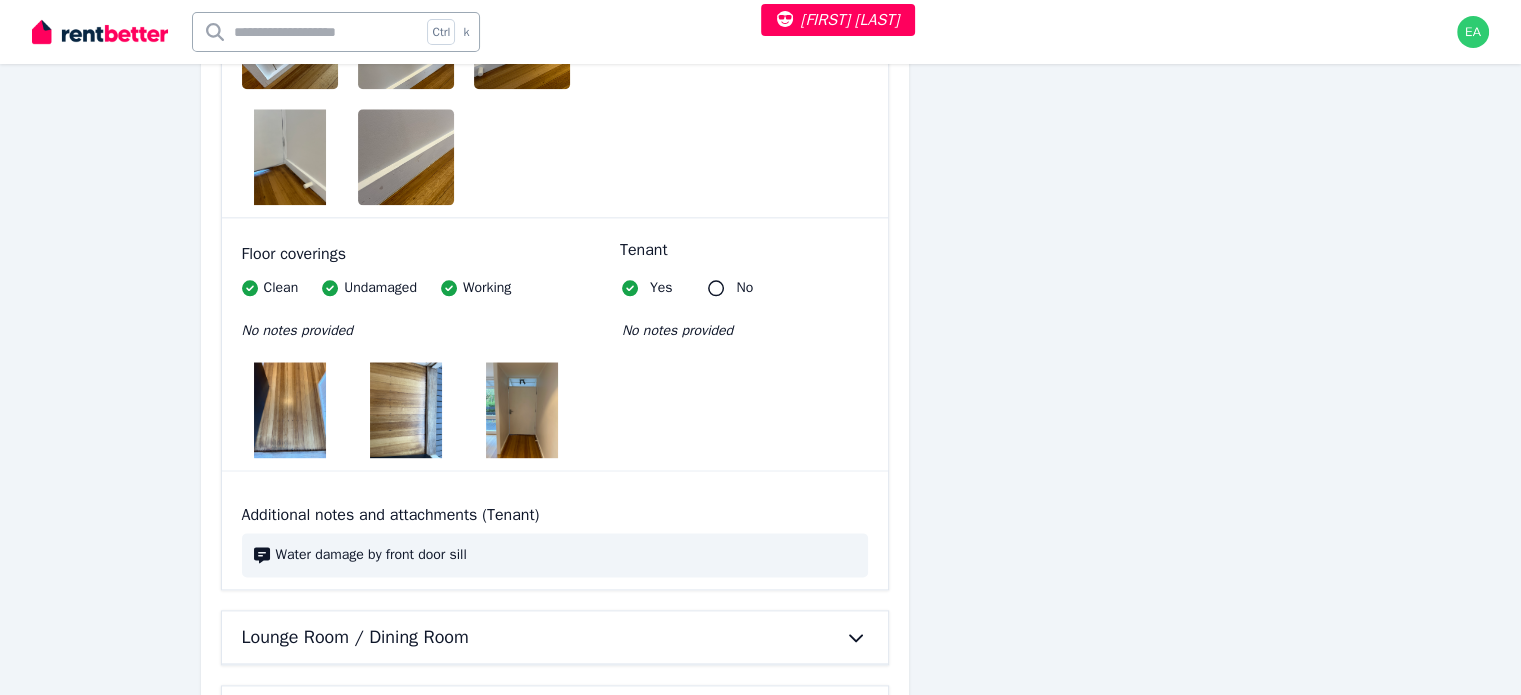 scroll, scrollTop: 2500, scrollLeft: 0, axis: vertical 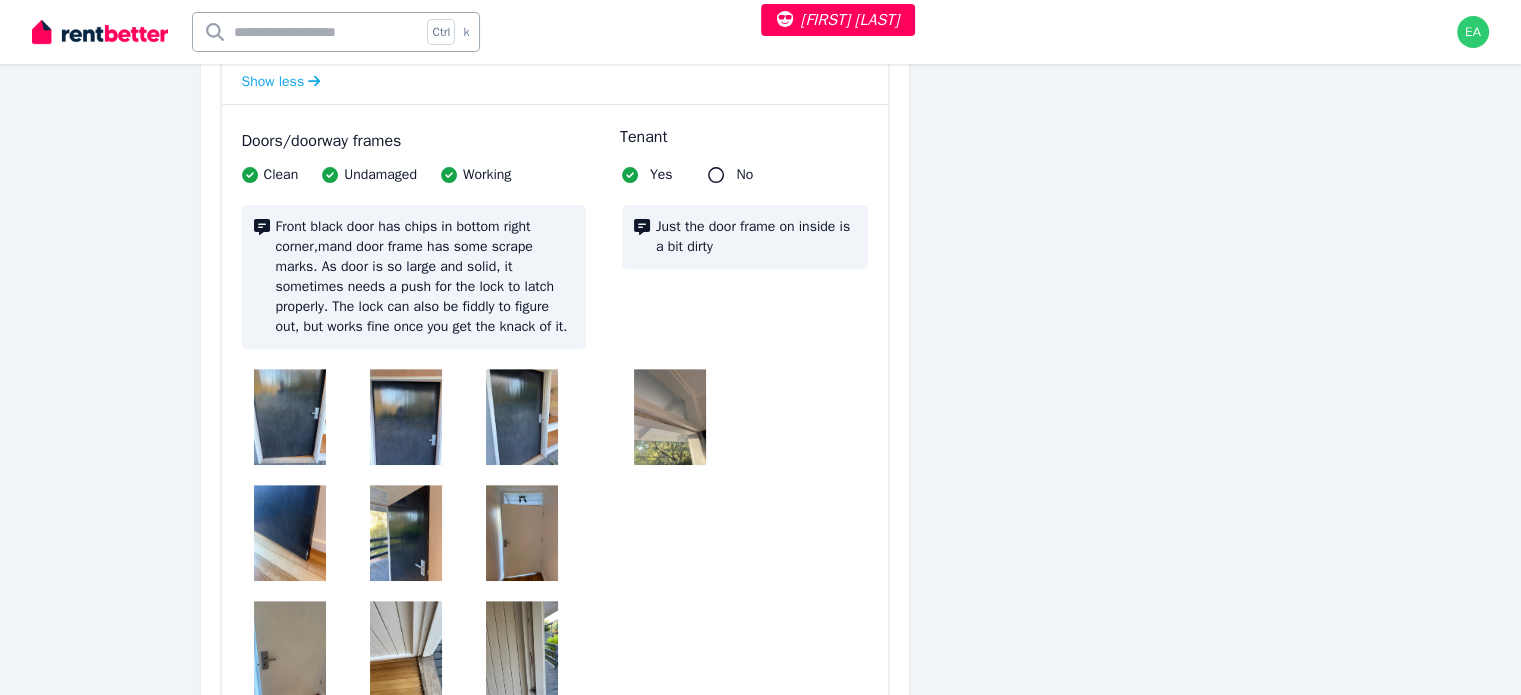 click at bounding box center [290, 417] 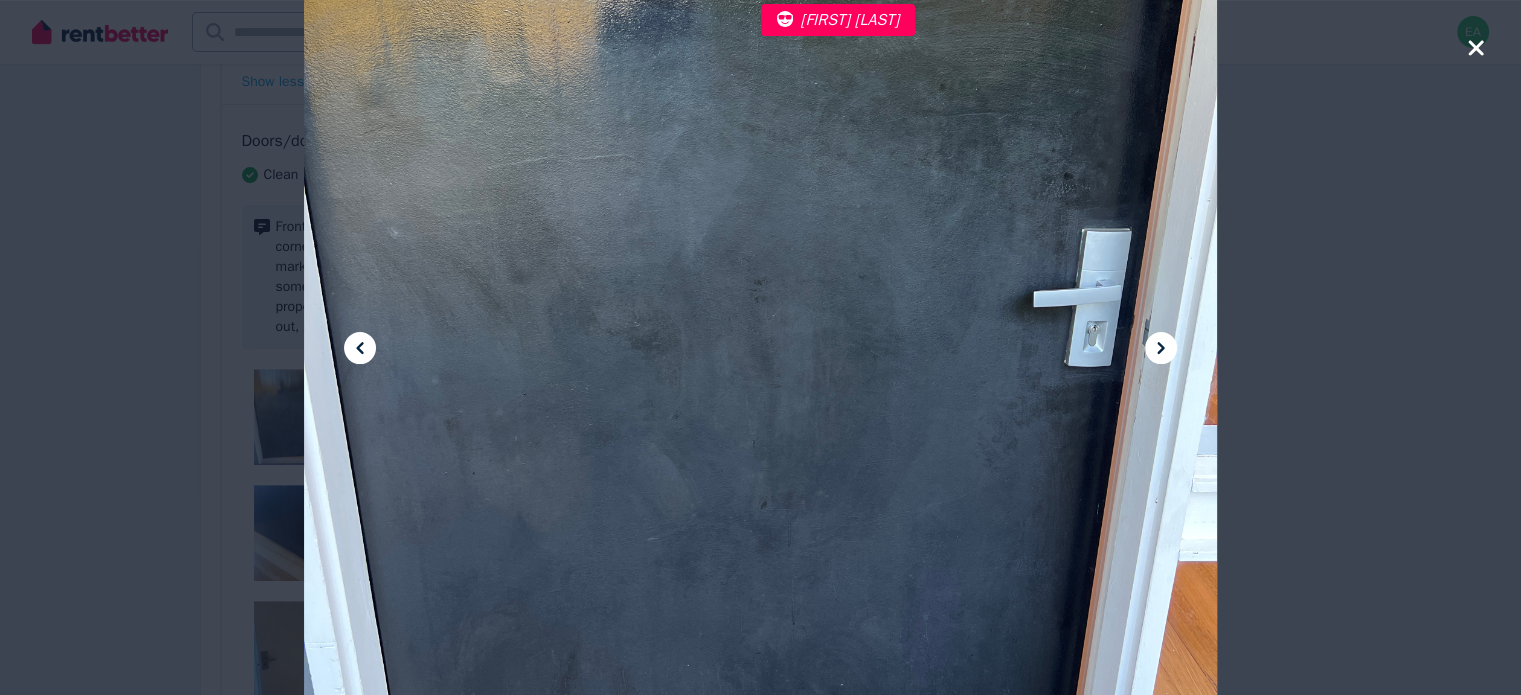 click 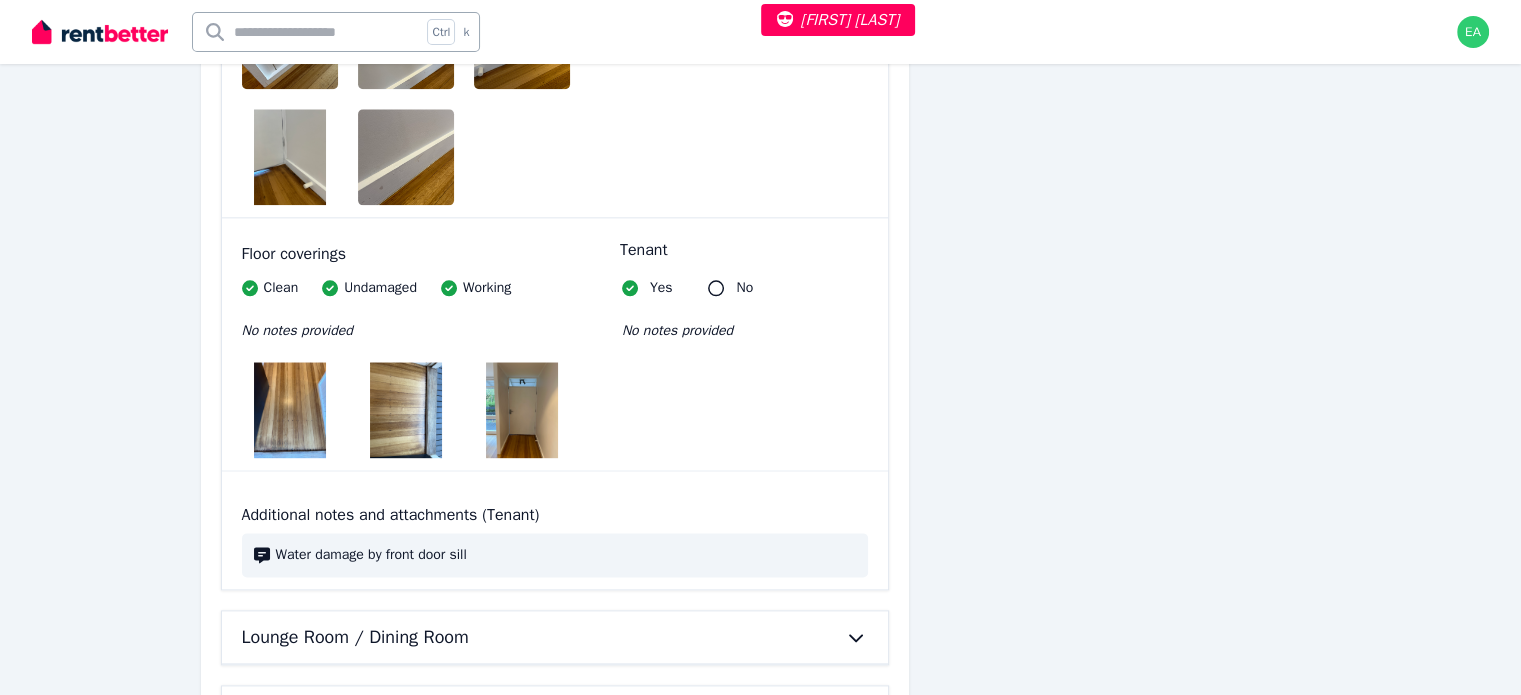 scroll, scrollTop: 2700, scrollLeft: 0, axis: vertical 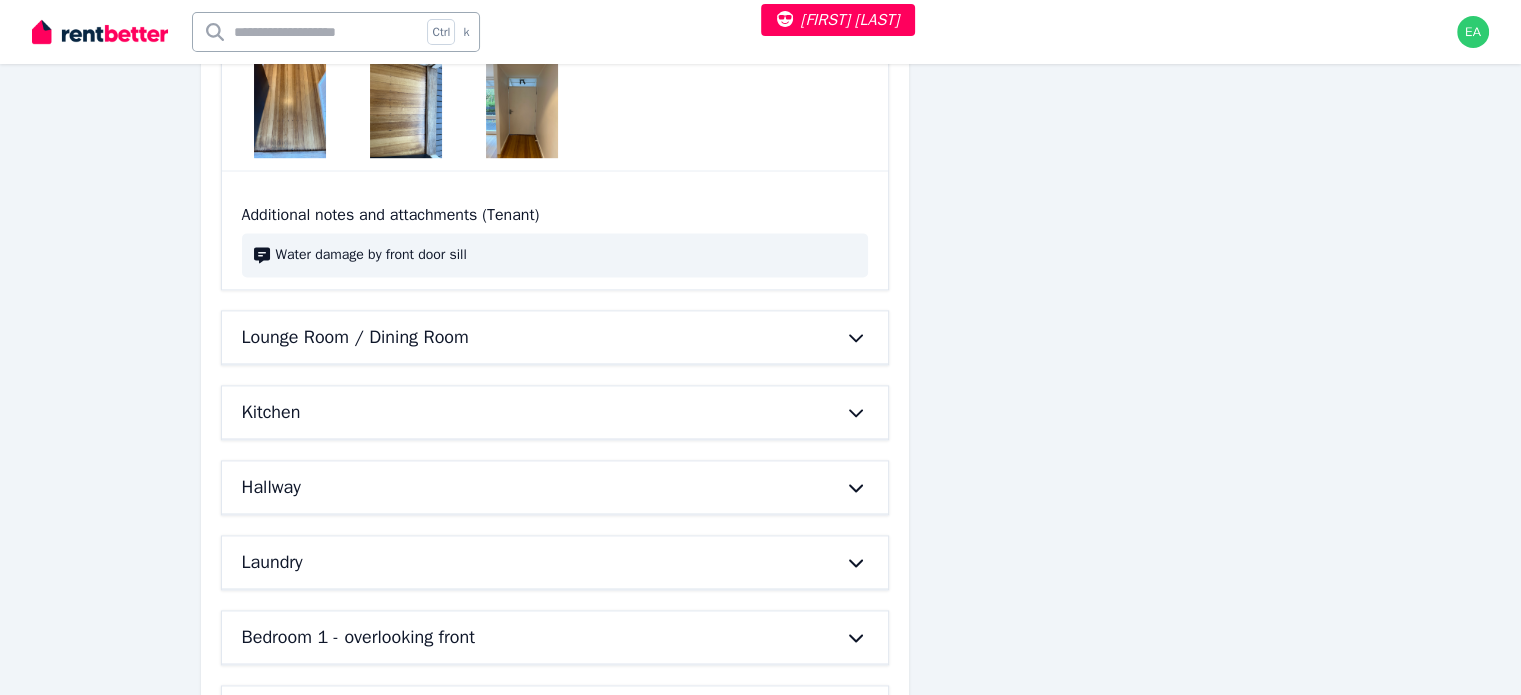 click on "Lounge Room / Dining Room" at bounding box center [527, 337] 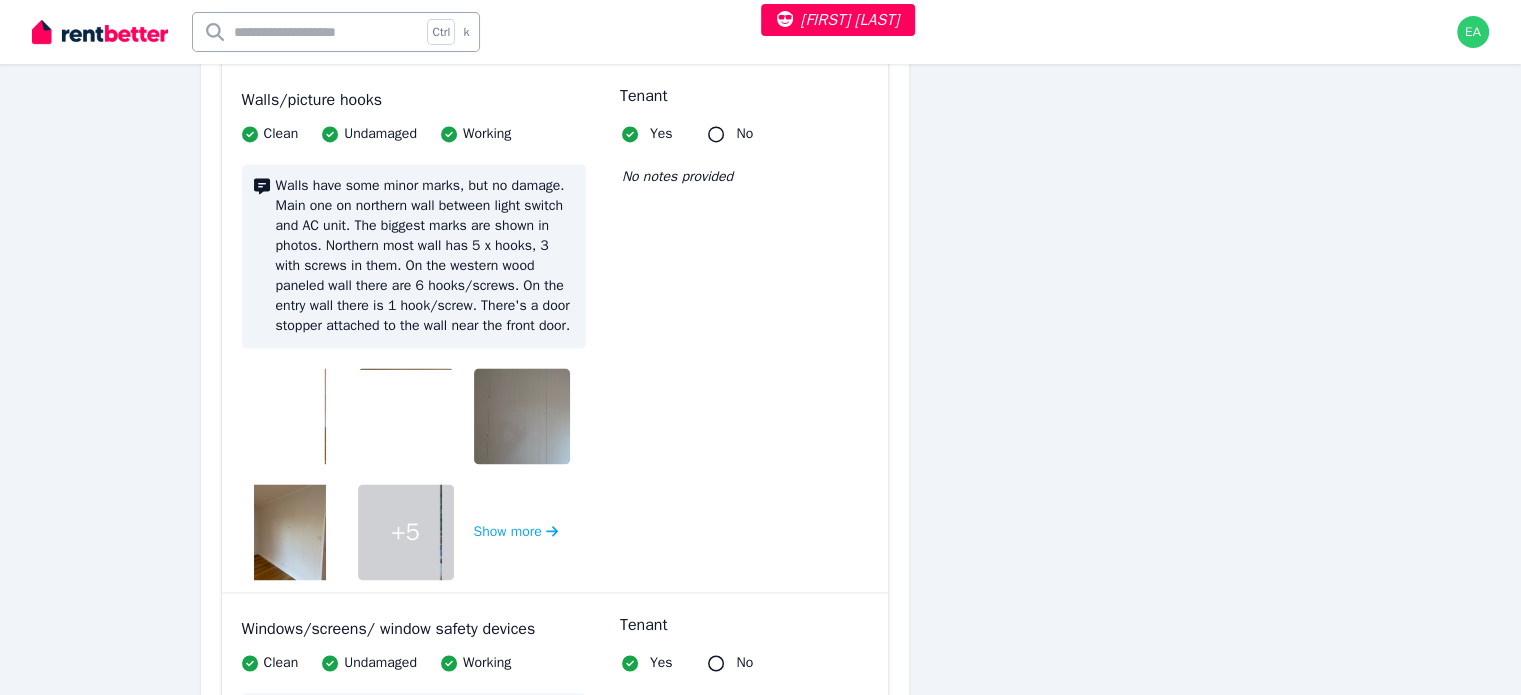 scroll, scrollTop: 3100, scrollLeft: 0, axis: vertical 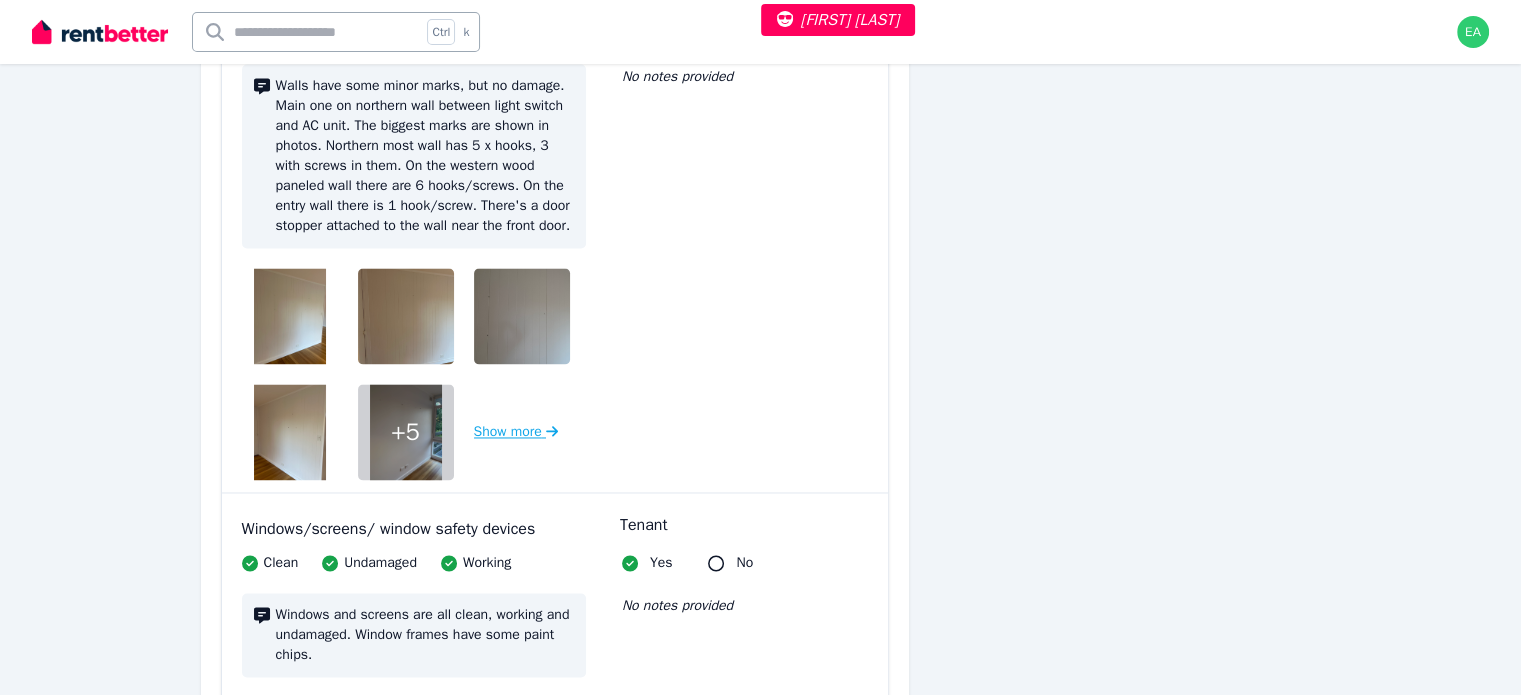 click on "Show more" at bounding box center [516, 432] 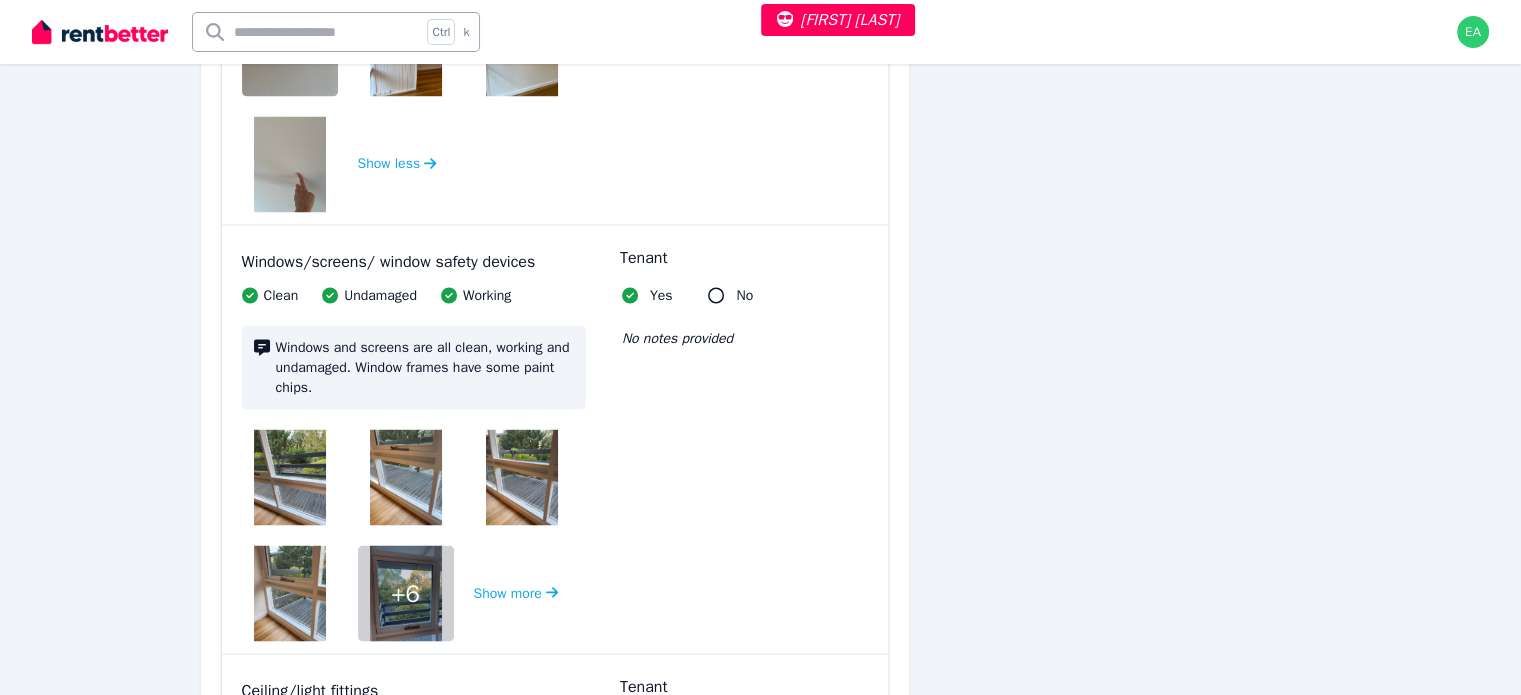 scroll, scrollTop: 3700, scrollLeft: 0, axis: vertical 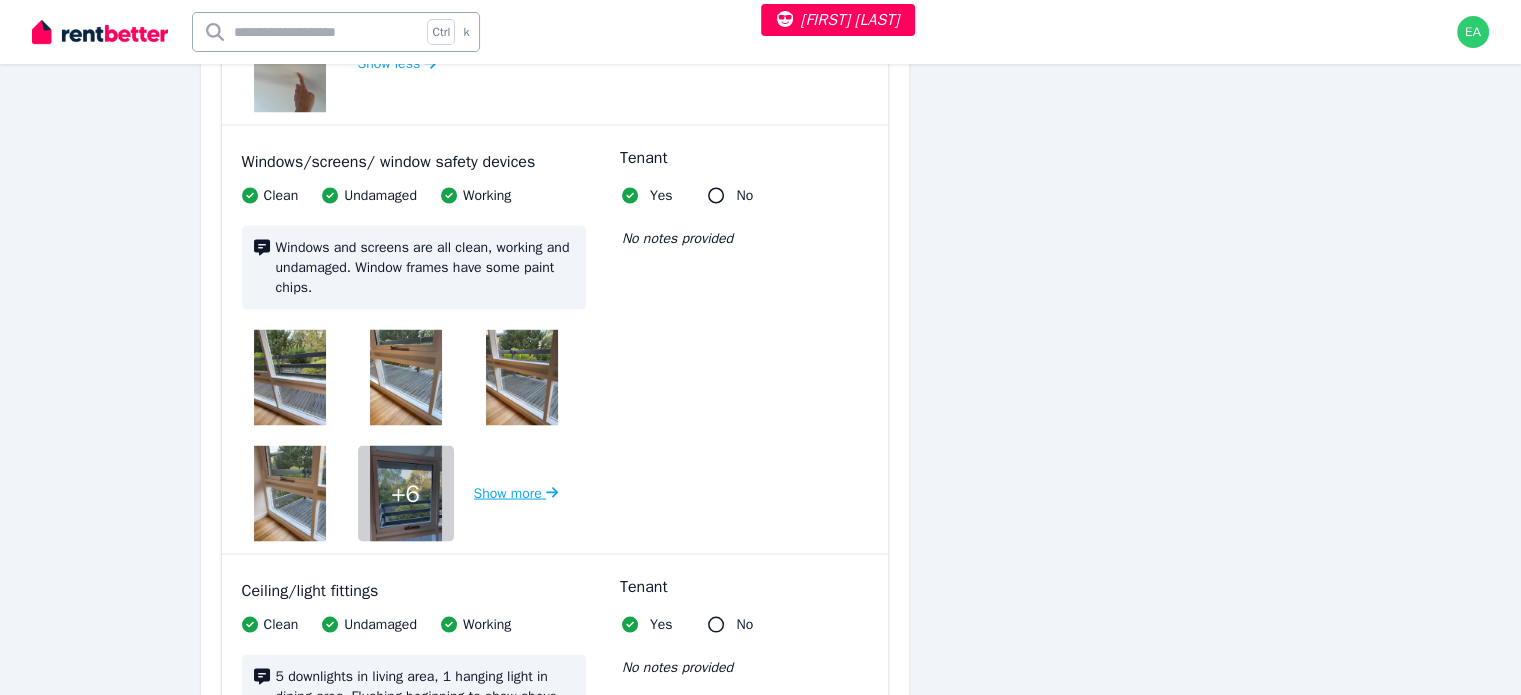 click on "Show more" at bounding box center [516, 493] 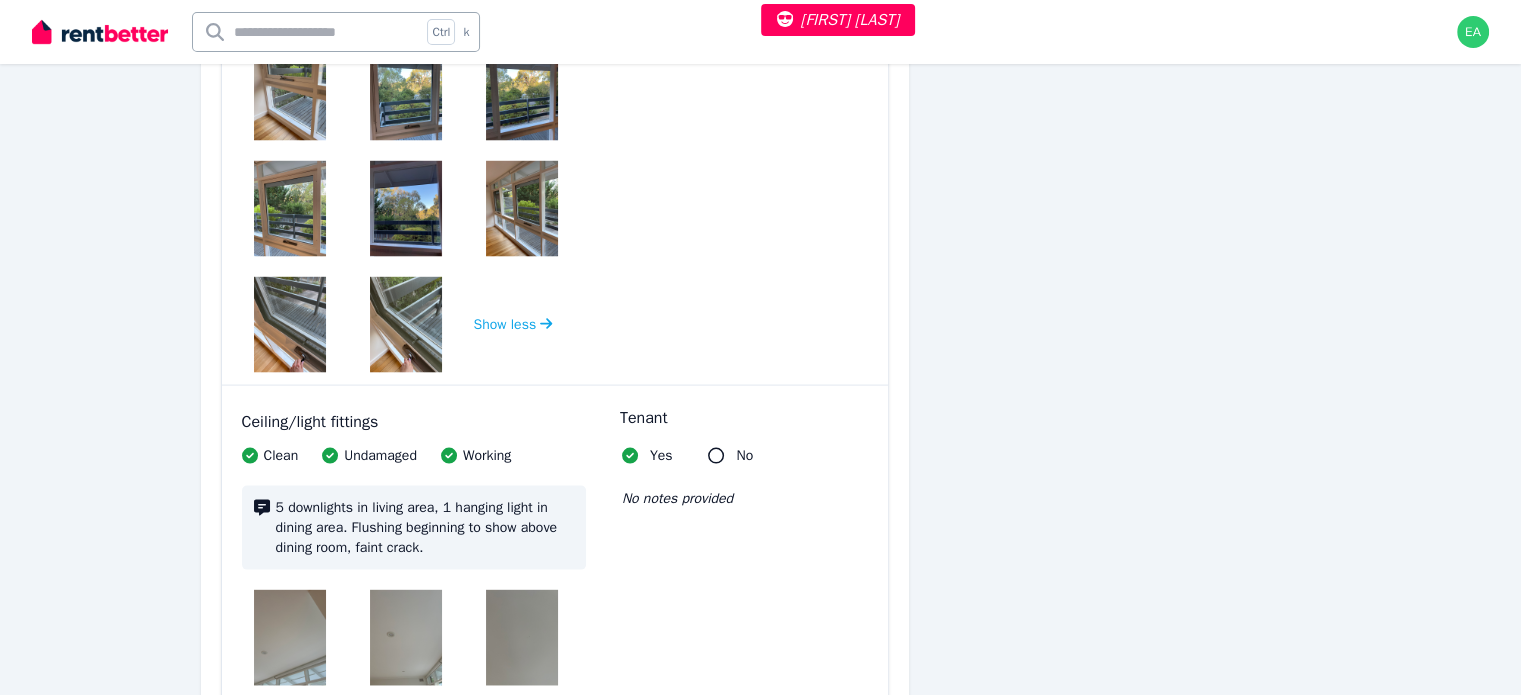scroll, scrollTop: 4400, scrollLeft: 0, axis: vertical 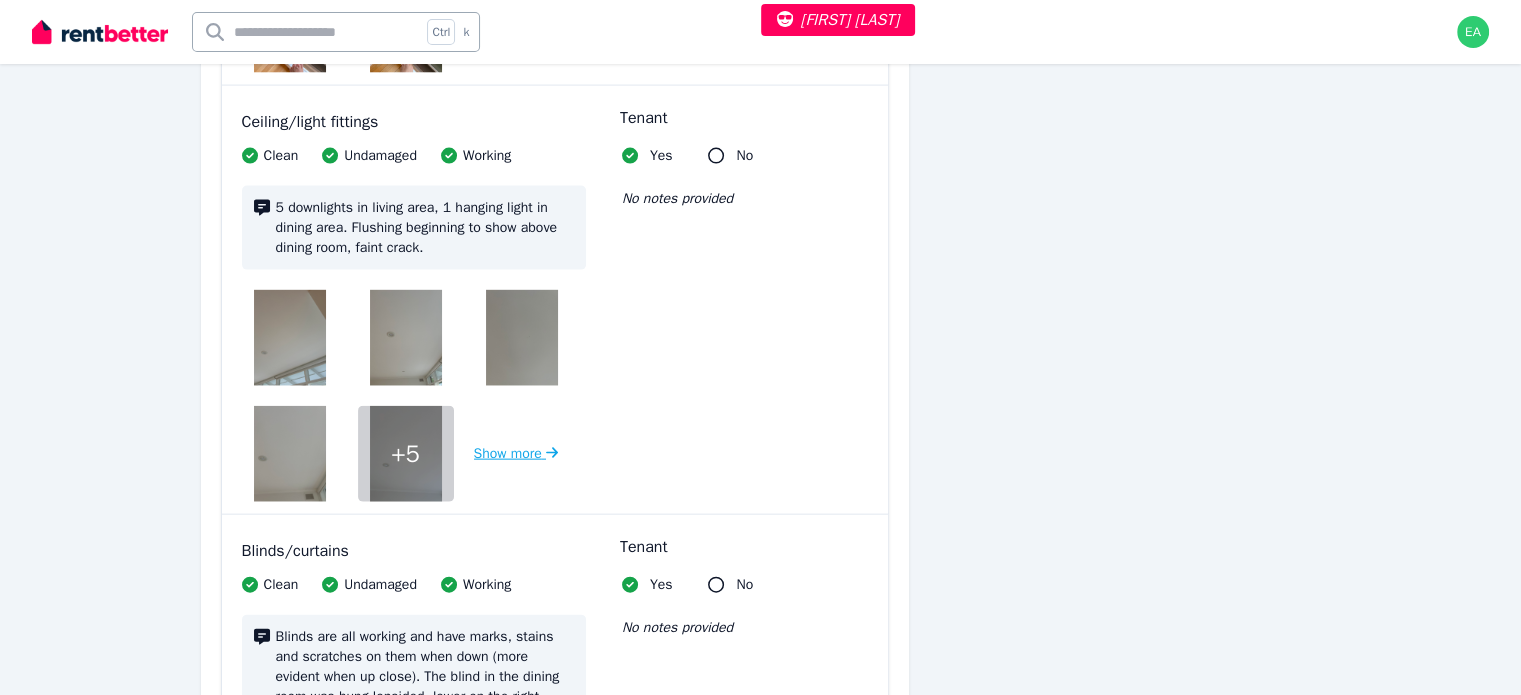 click on "Show more" at bounding box center [516, 454] 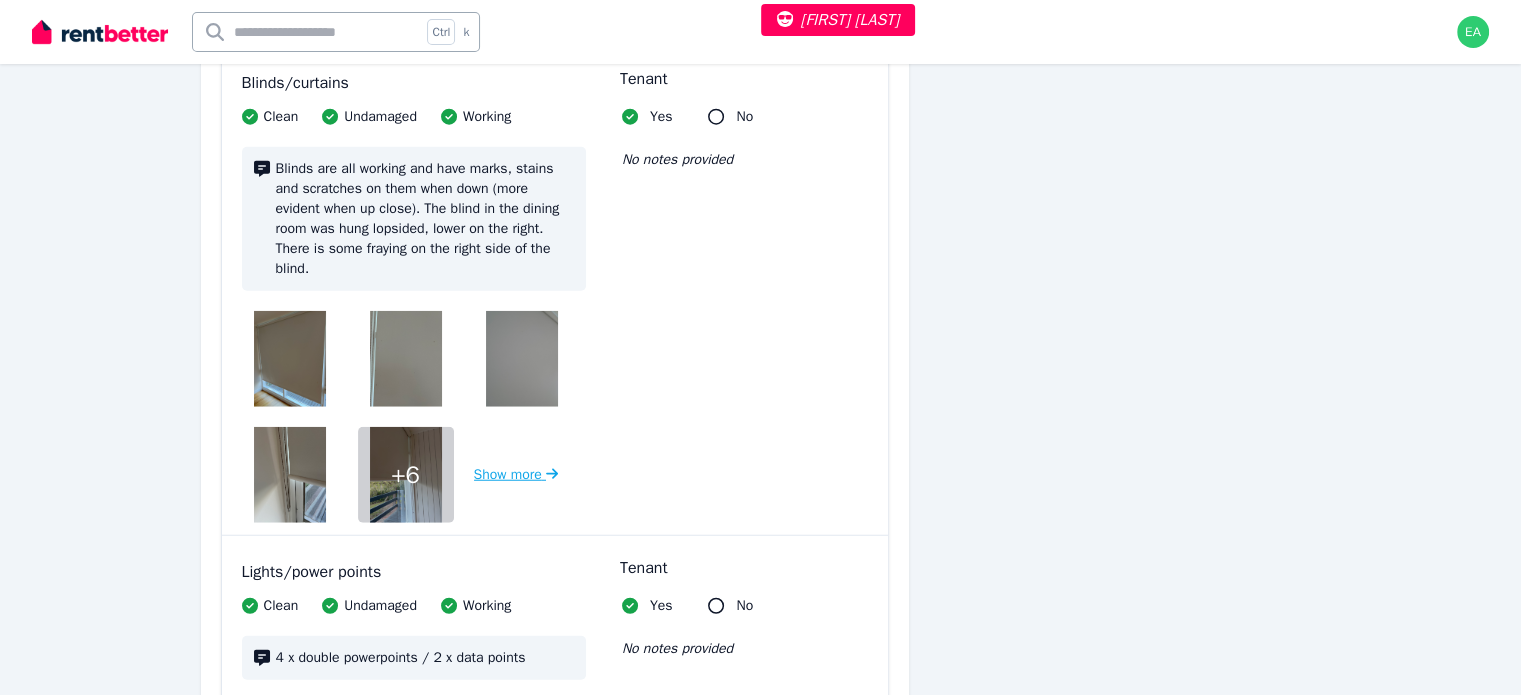 click on "Show more" at bounding box center [516, 475] 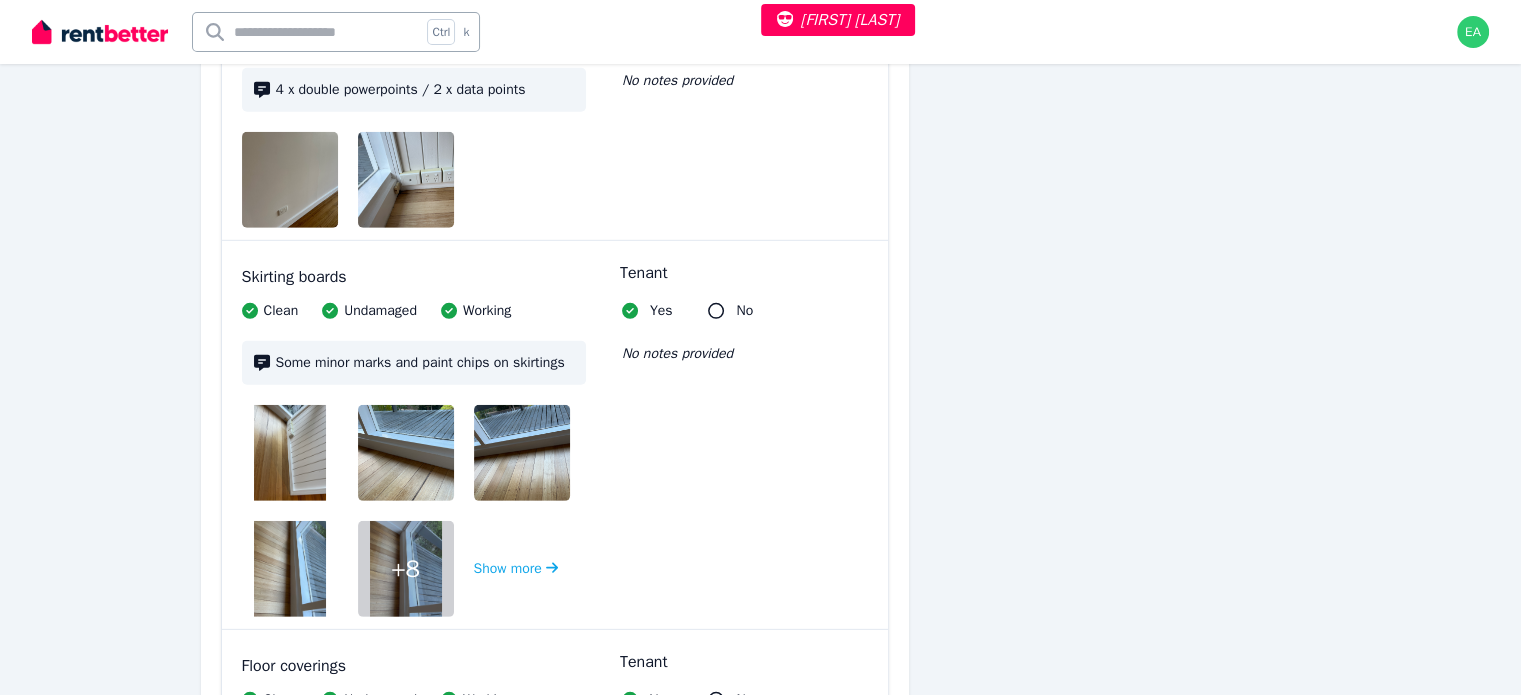 scroll, scrollTop: 6100, scrollLeft: 0, axis: vertical 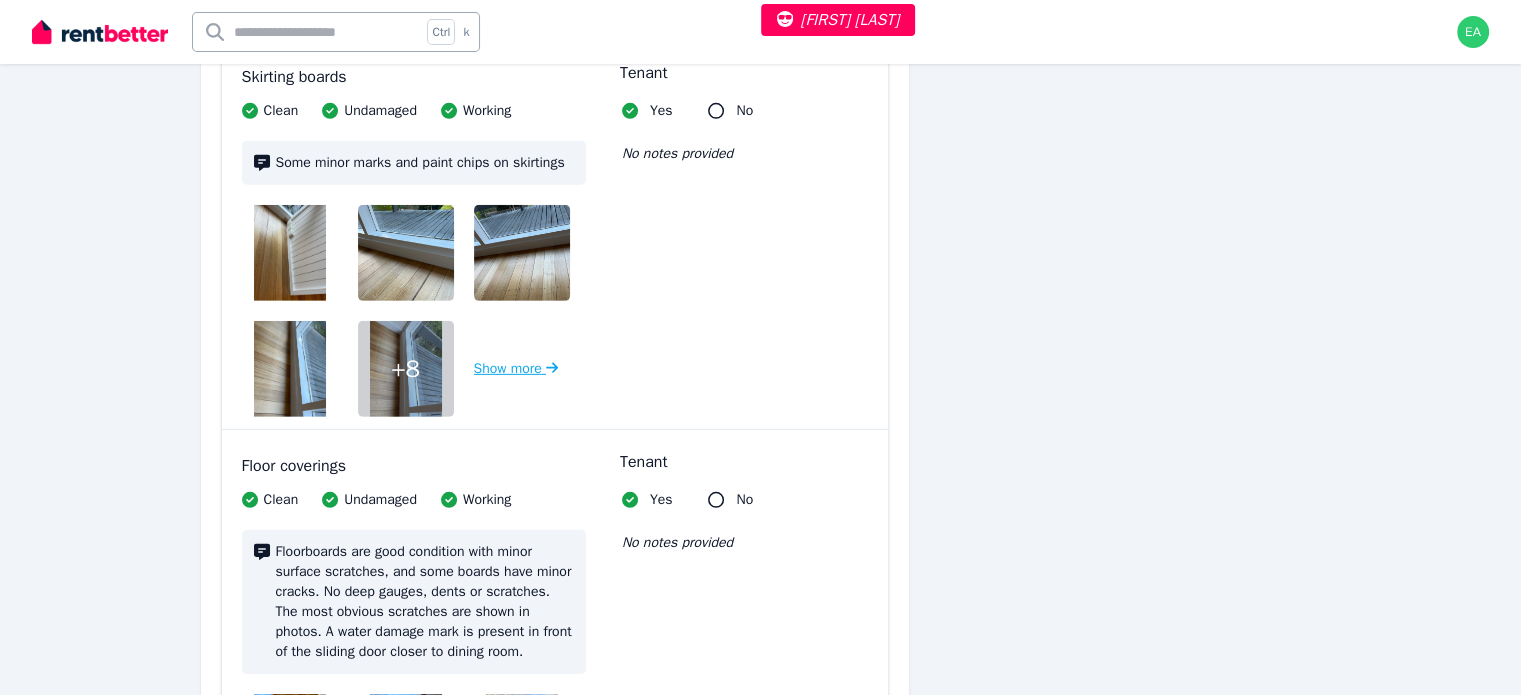 click on "Show more" at bounding box center (516, 369) 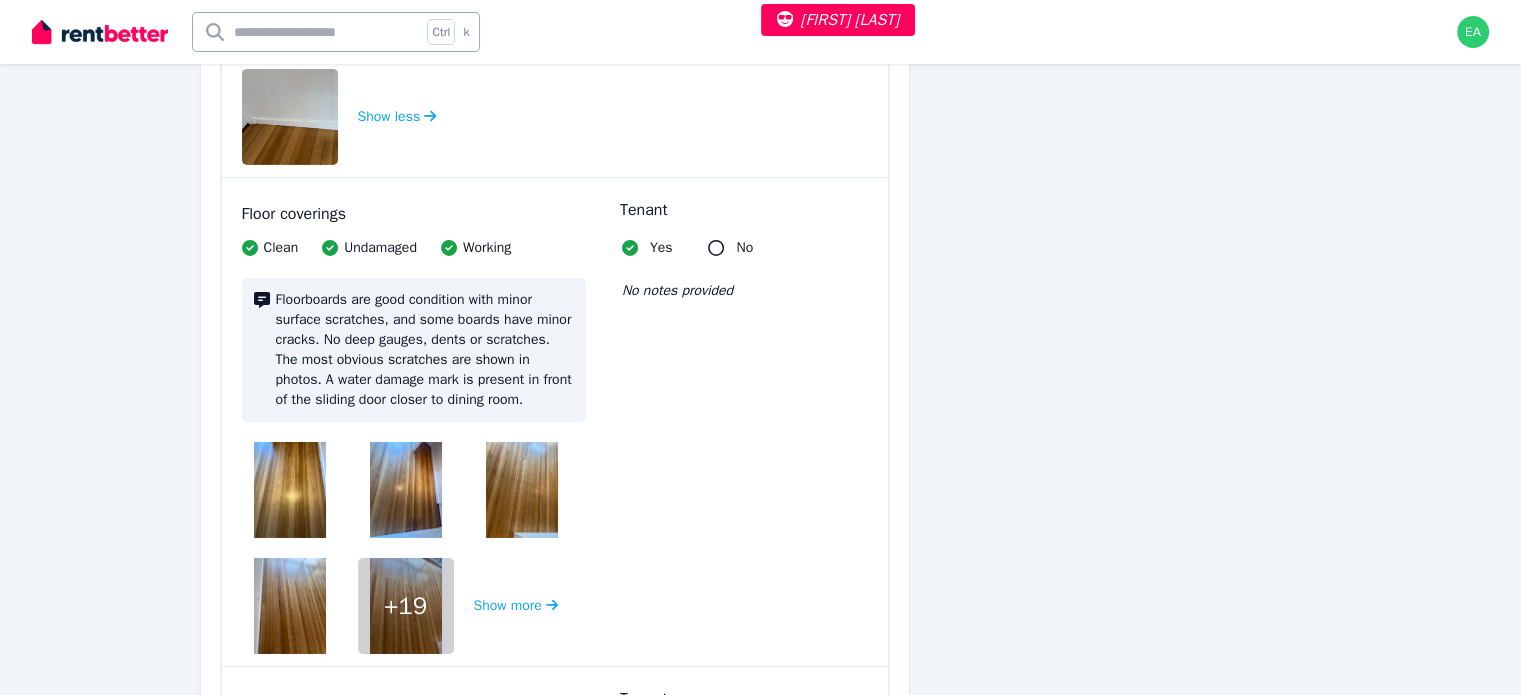 scroll, scrollTop: 6900, scrollLeft: 0, axis: vertical 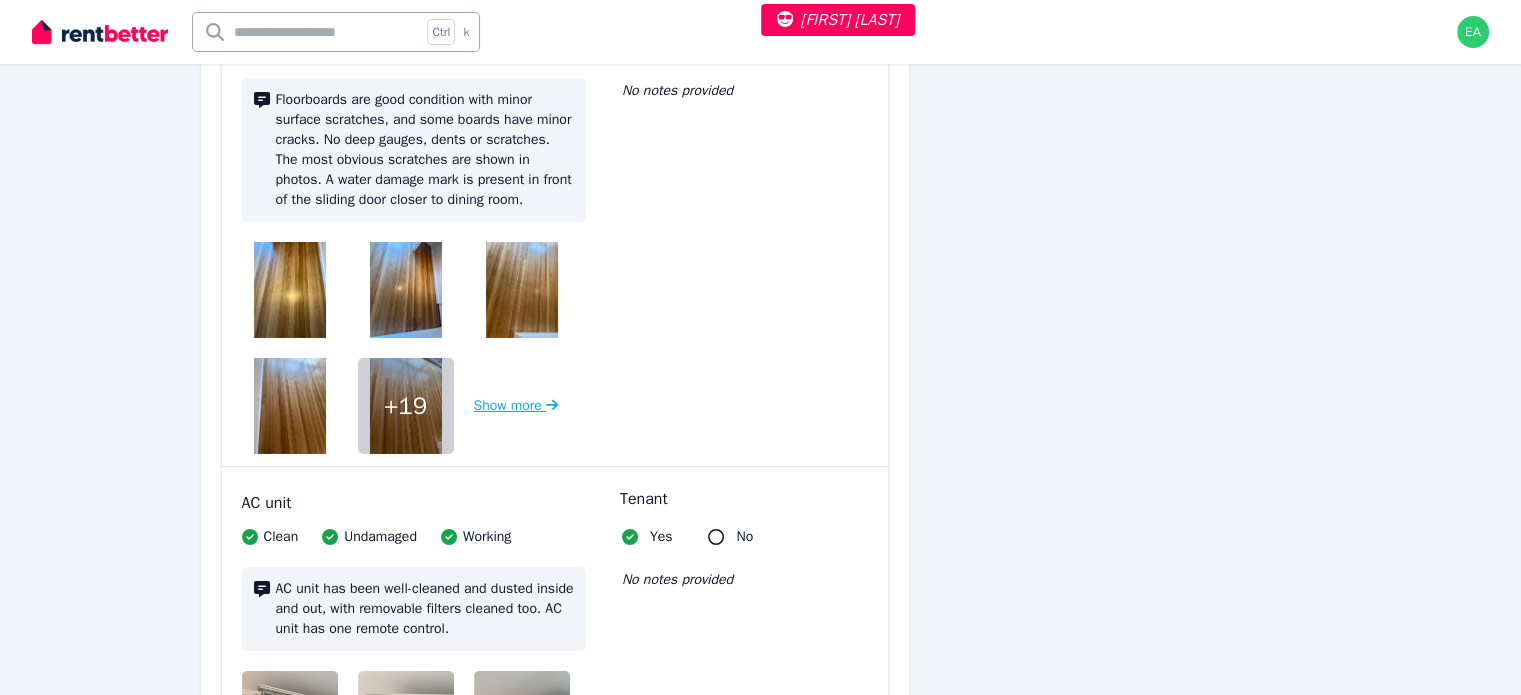 click on "Show more" at bounding box center (516, 406) 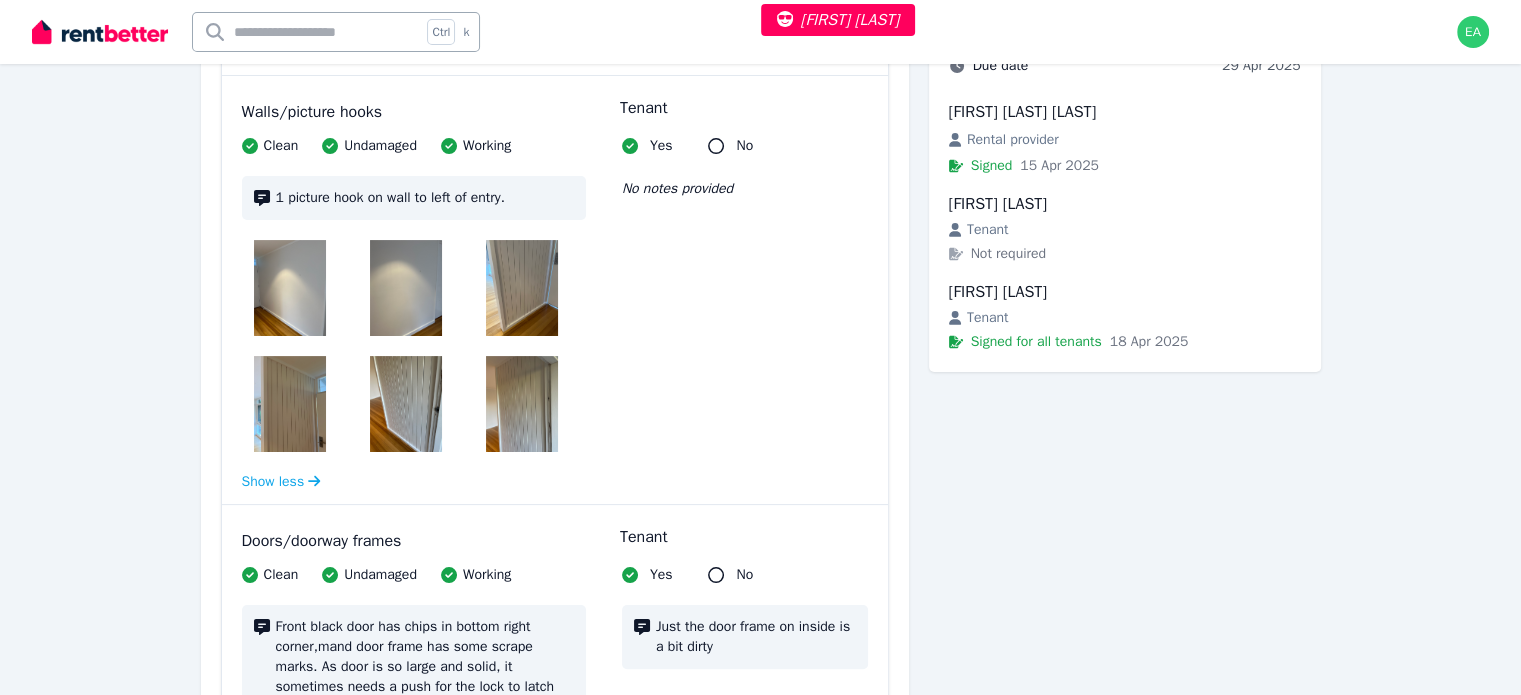 scroll, scrollTop: 0, scrollLeft: 0, axis: both 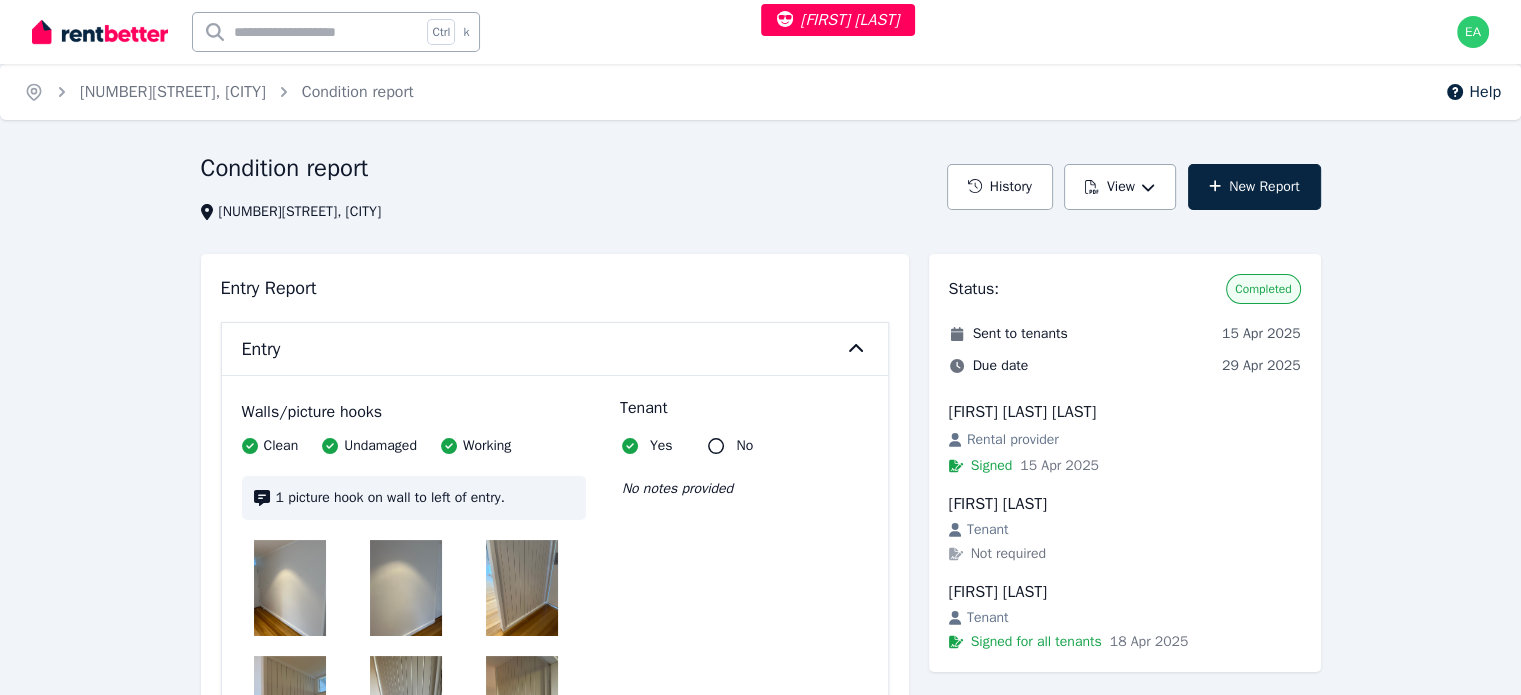 click at bounding box center [846, 349] 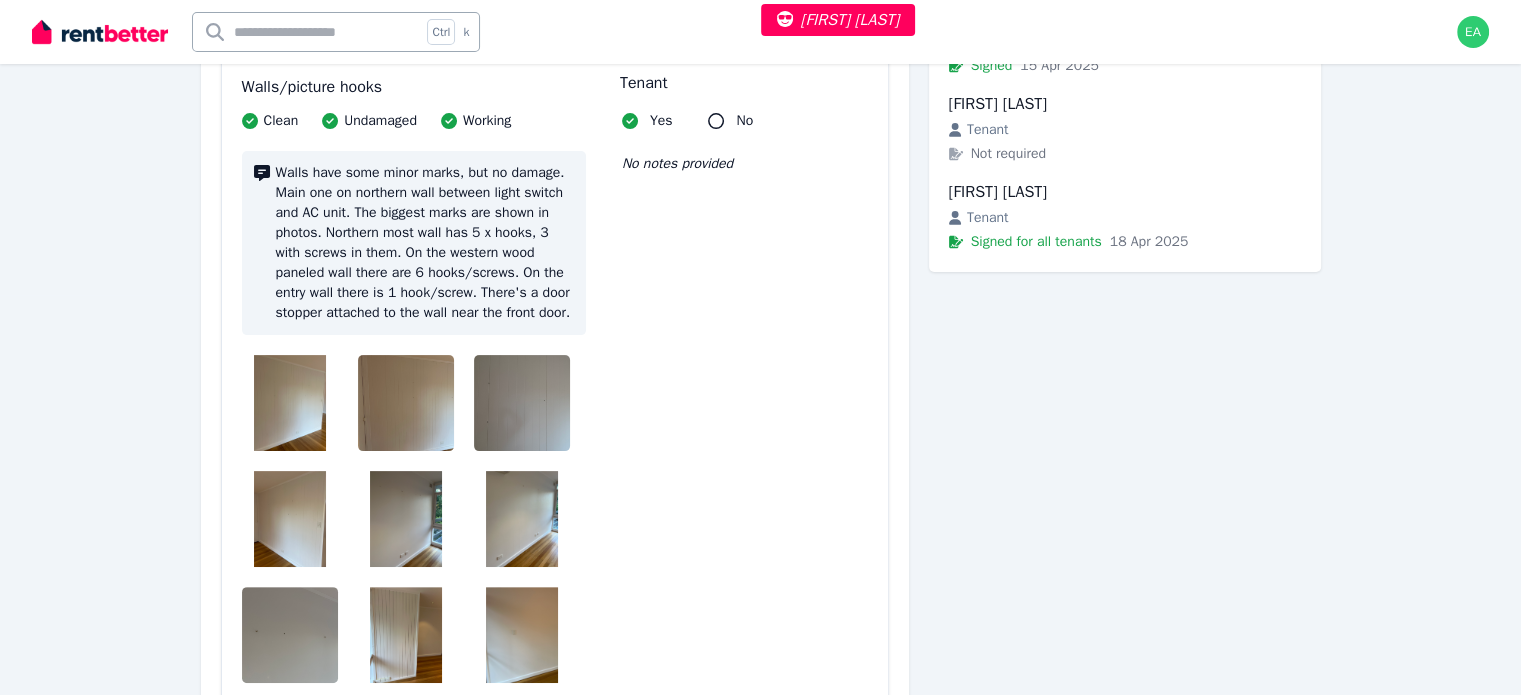 scroll, scrollTop: 200, scrollLeft: 0, axis: vertical 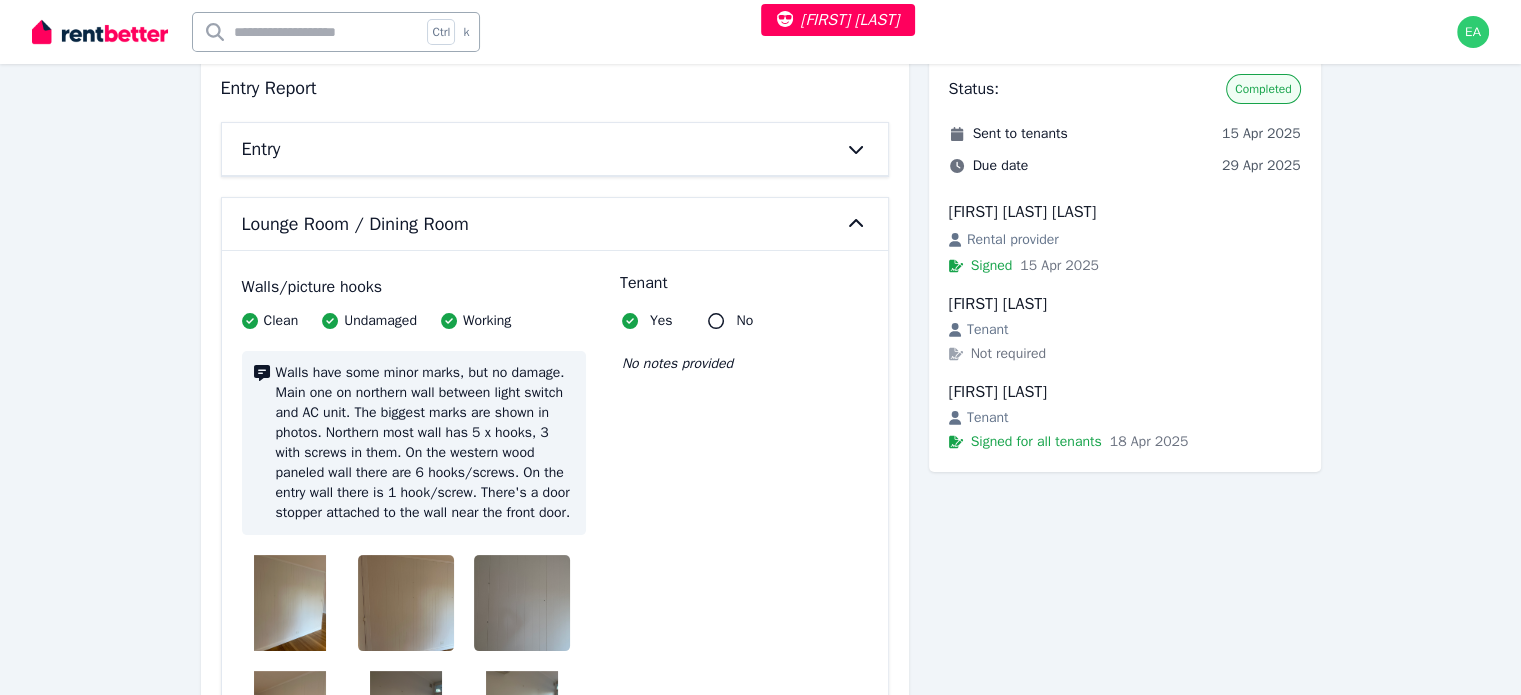 click 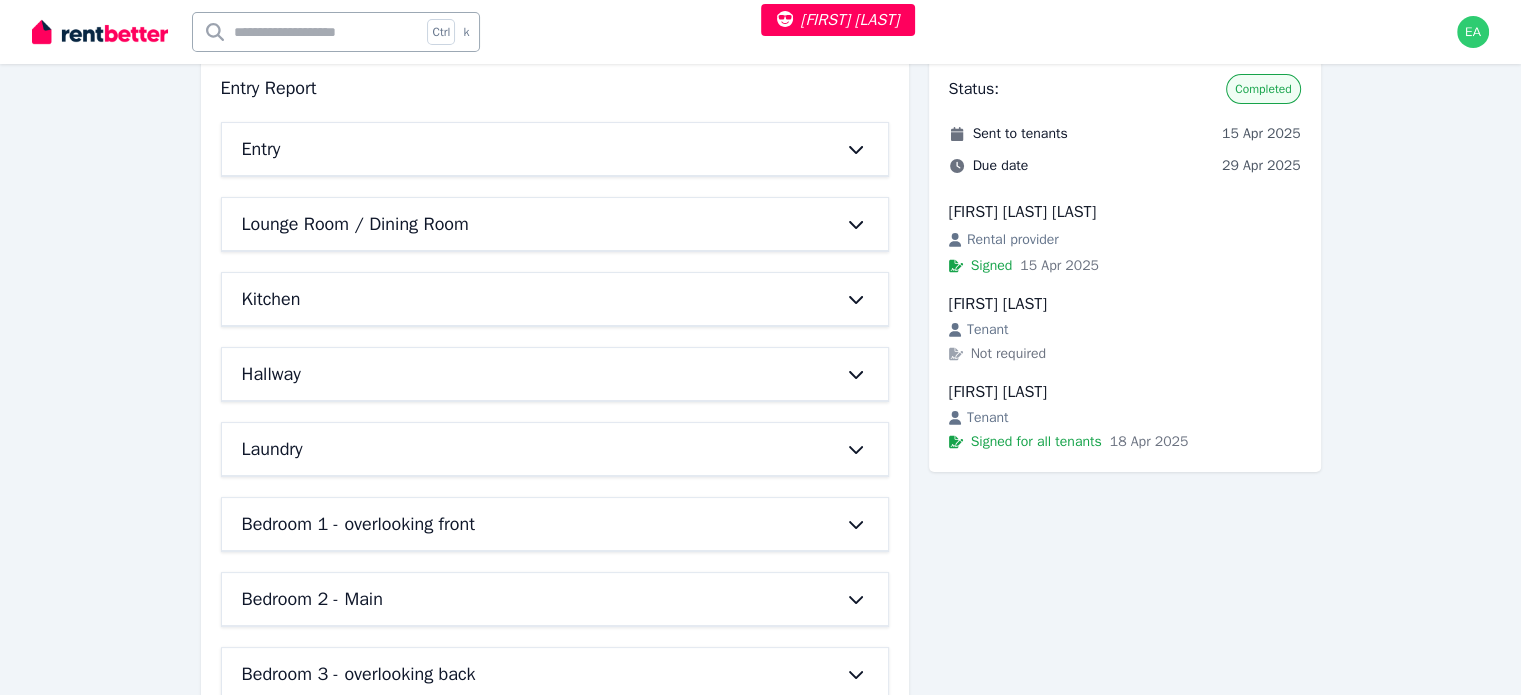 scroll, scrollTop: 100, scrollLeft: 0, axis: vertical 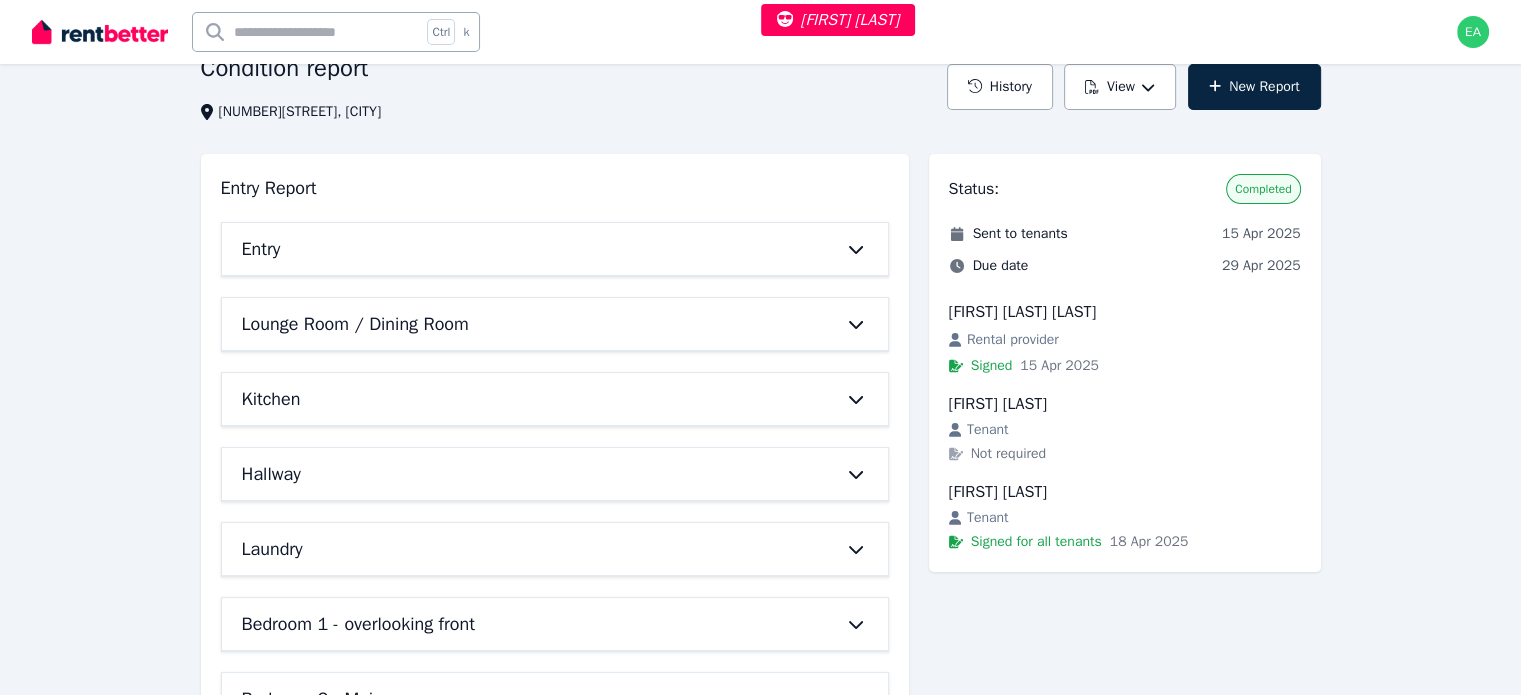 click 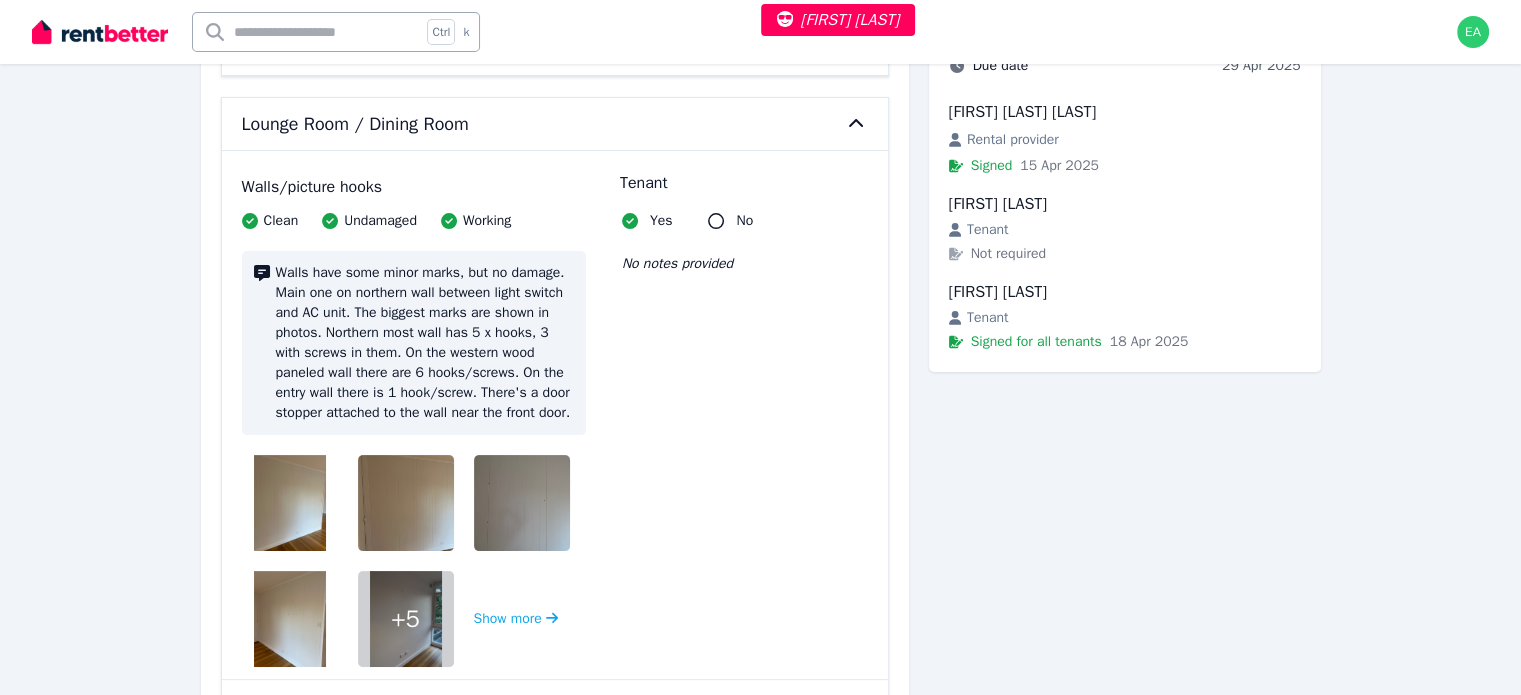 scroll, scrollTop: 500, scrollLeft: 0, axis: vertical 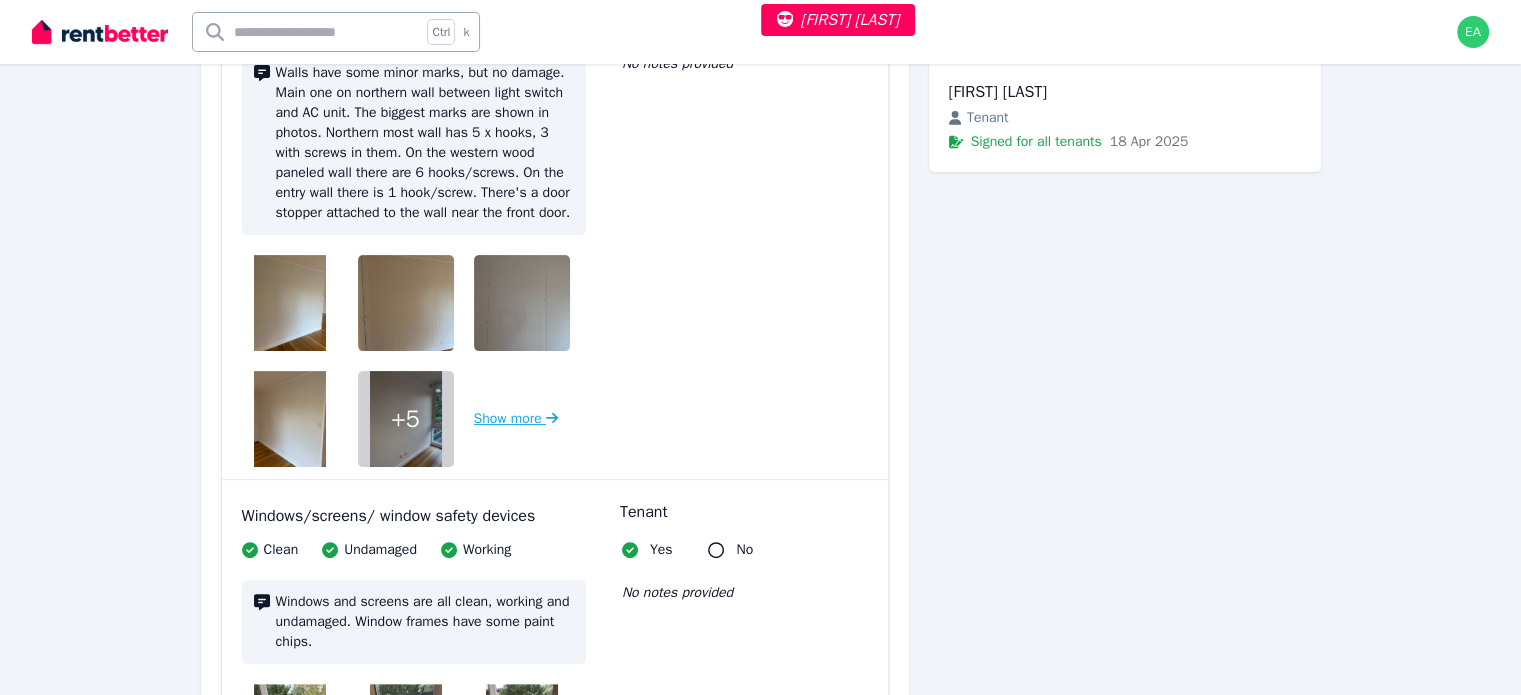 click on "Show more" at bounding box center (516, 419) 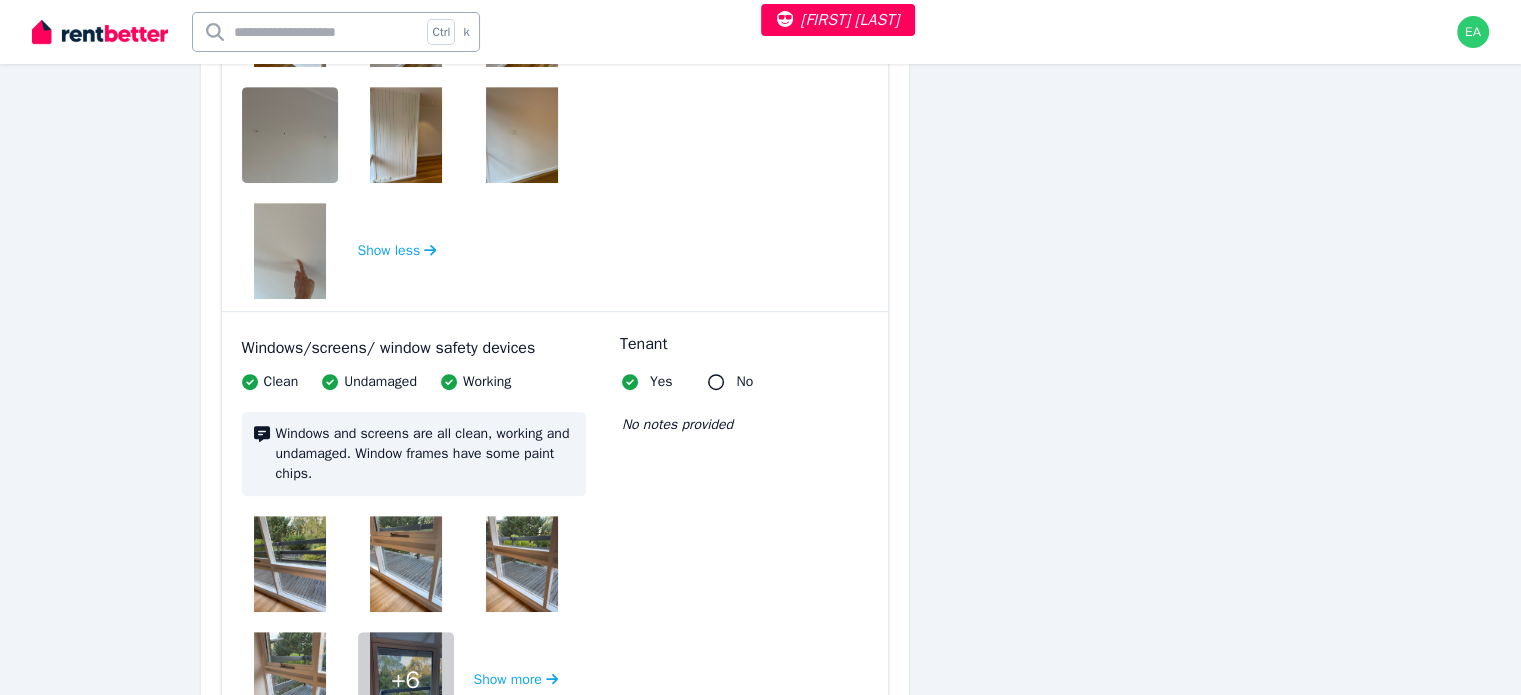 scroll, scrollTop: 1000, scrollLeft: 0, axis: vertical 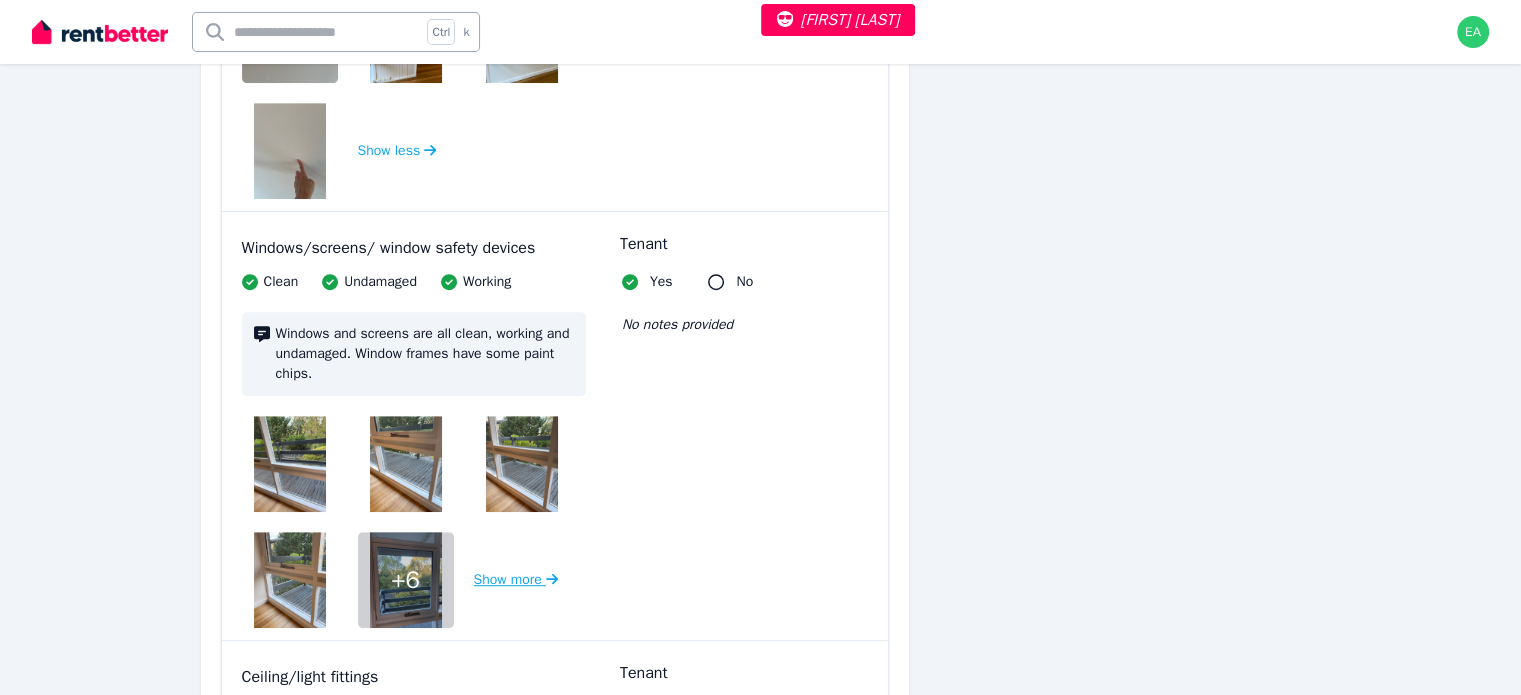 click on "Show more" at bounding box center [516, 580] 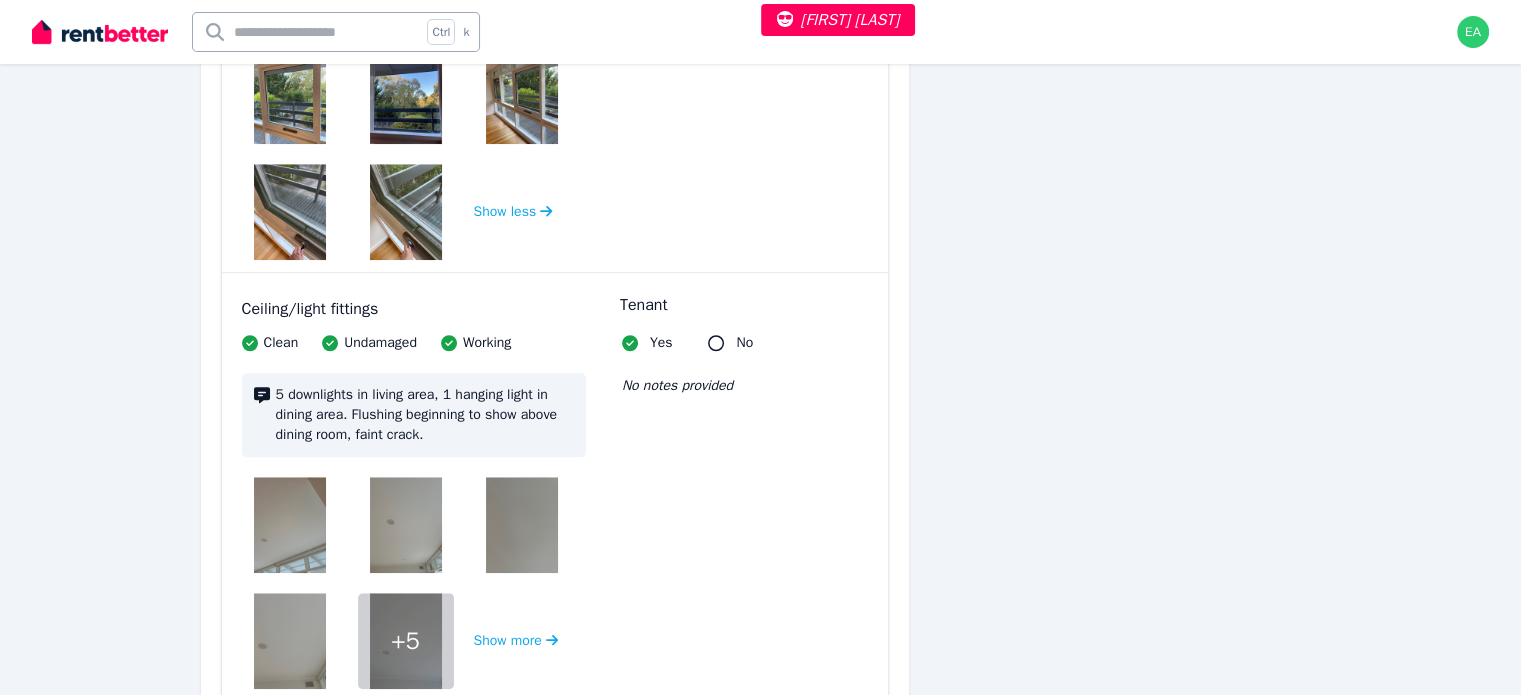 scroll, scrollTop: 1700, scrollLeft: 0, axis: vertical 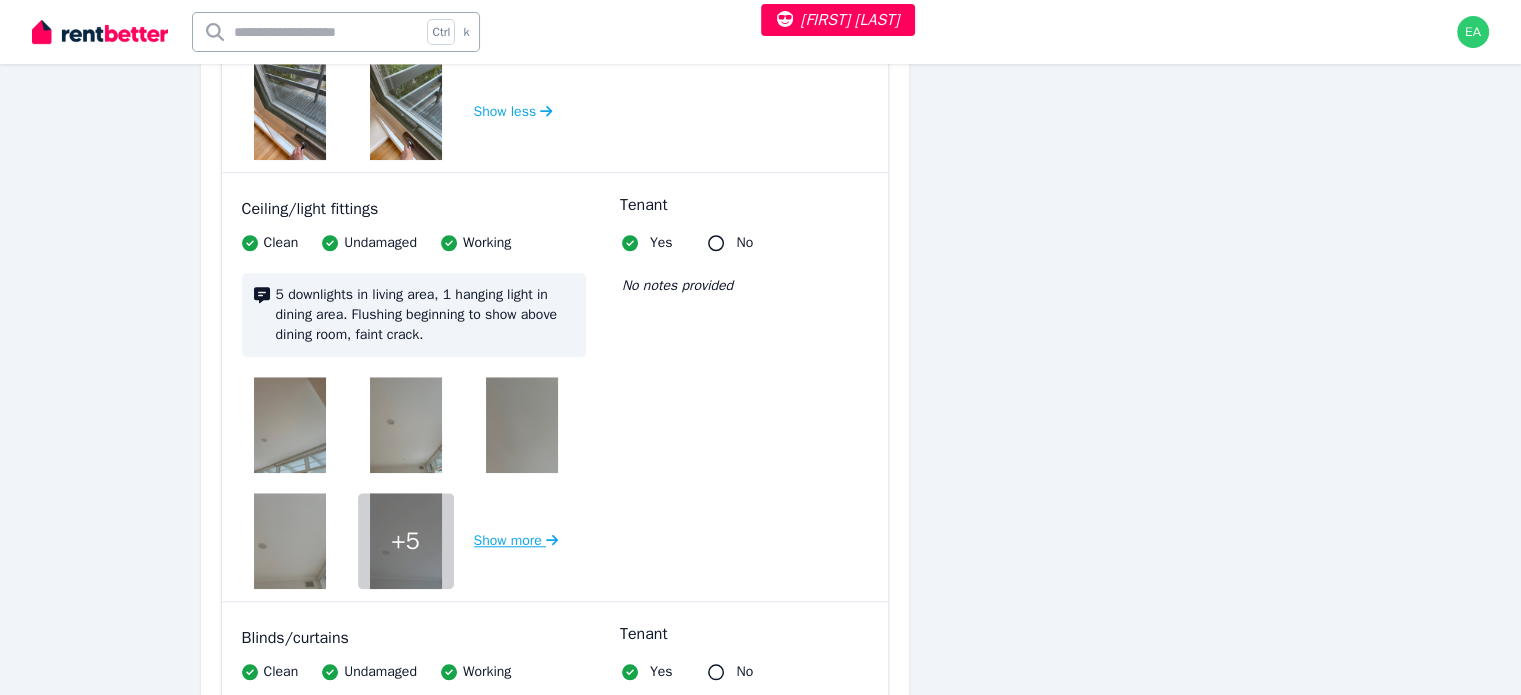 click on "Show more" at bounding box center (516, 541) 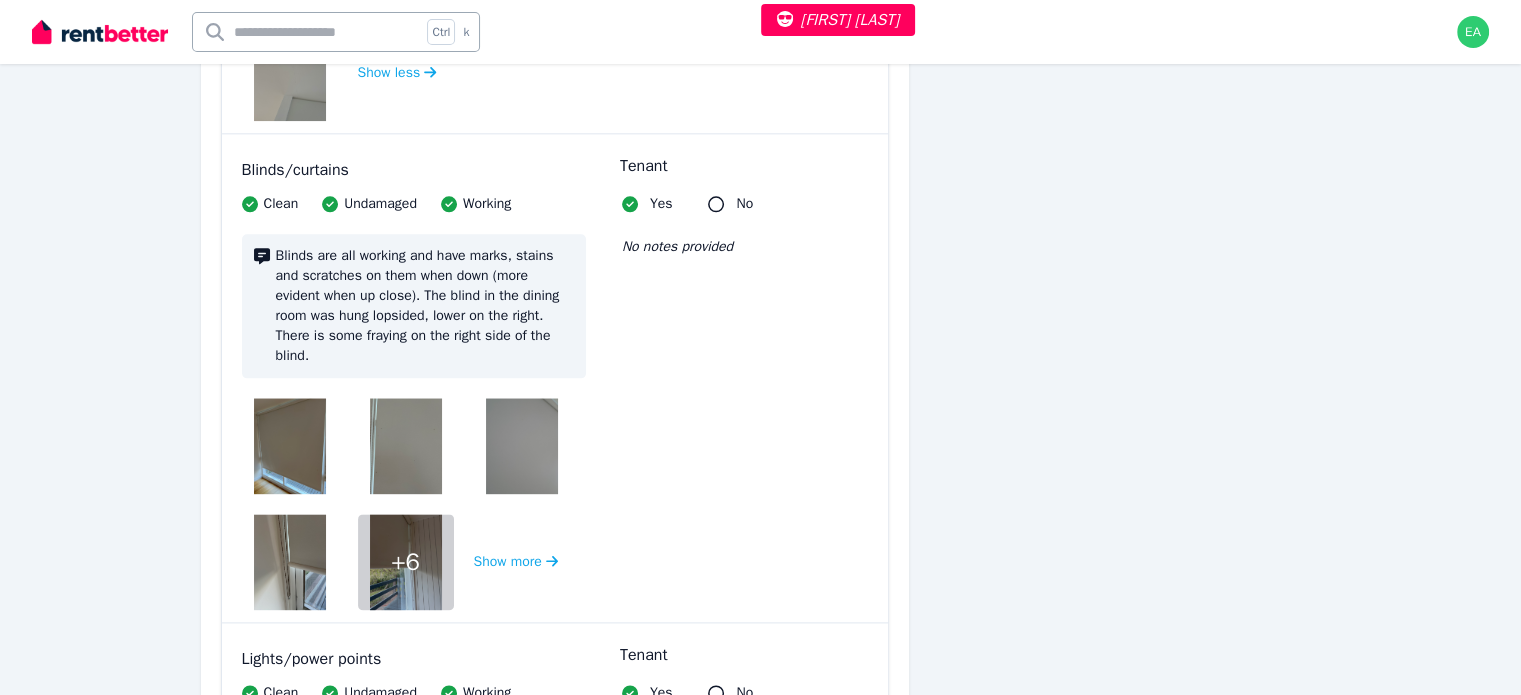 scroll, scrollTop: 2500, scrollLeft: 0, axis: vertical 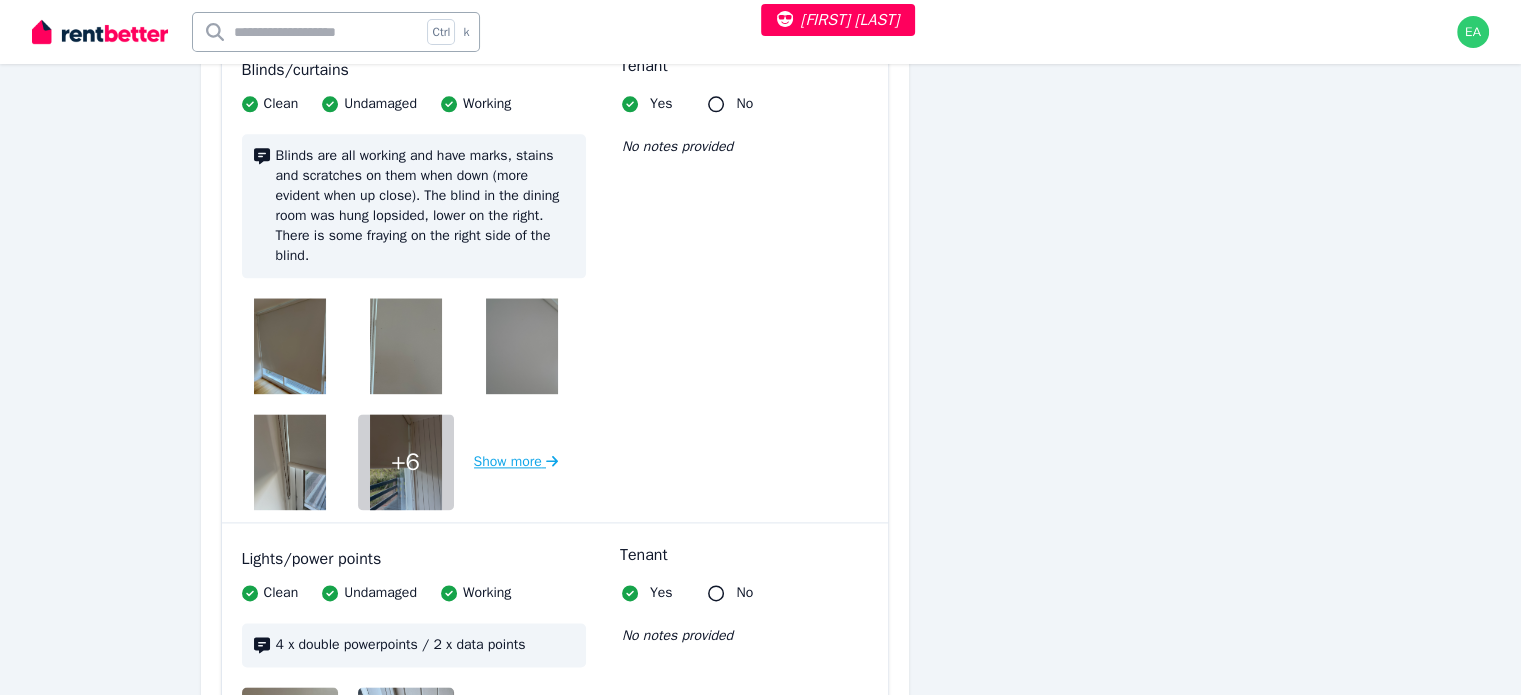 click on "Show more" at bounding box center (516, 462) 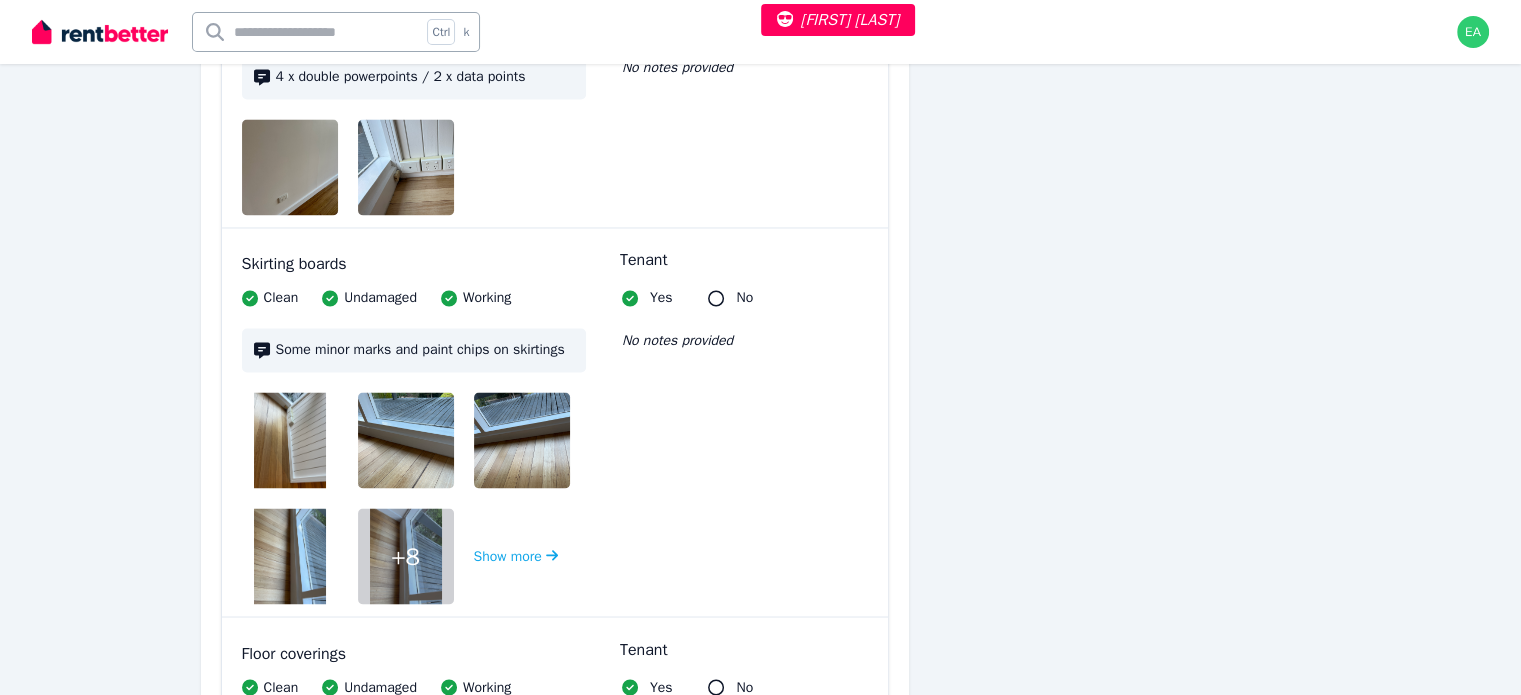 scroll, scrollTop: 3400, scrollLeft: 0, axis: vertical 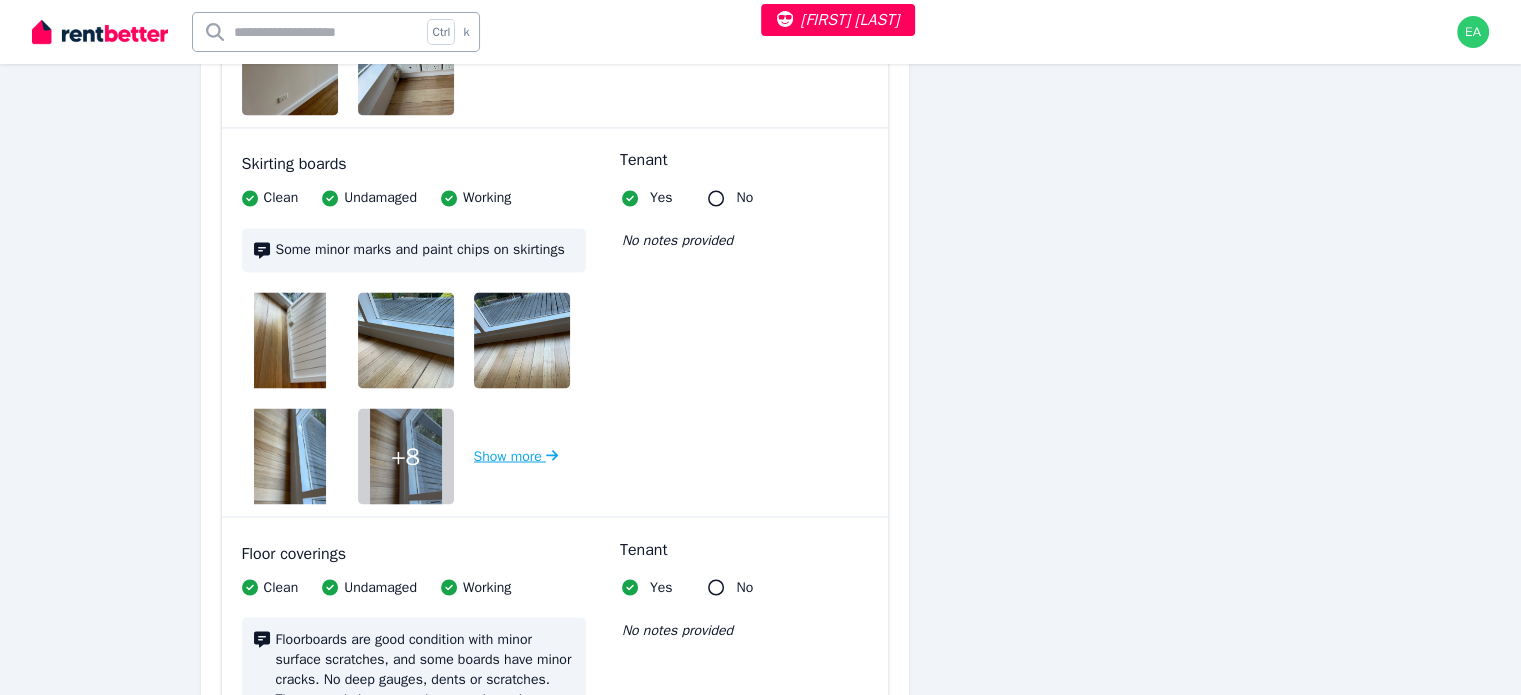 click on "Show more" at bounding box center (516, 456) 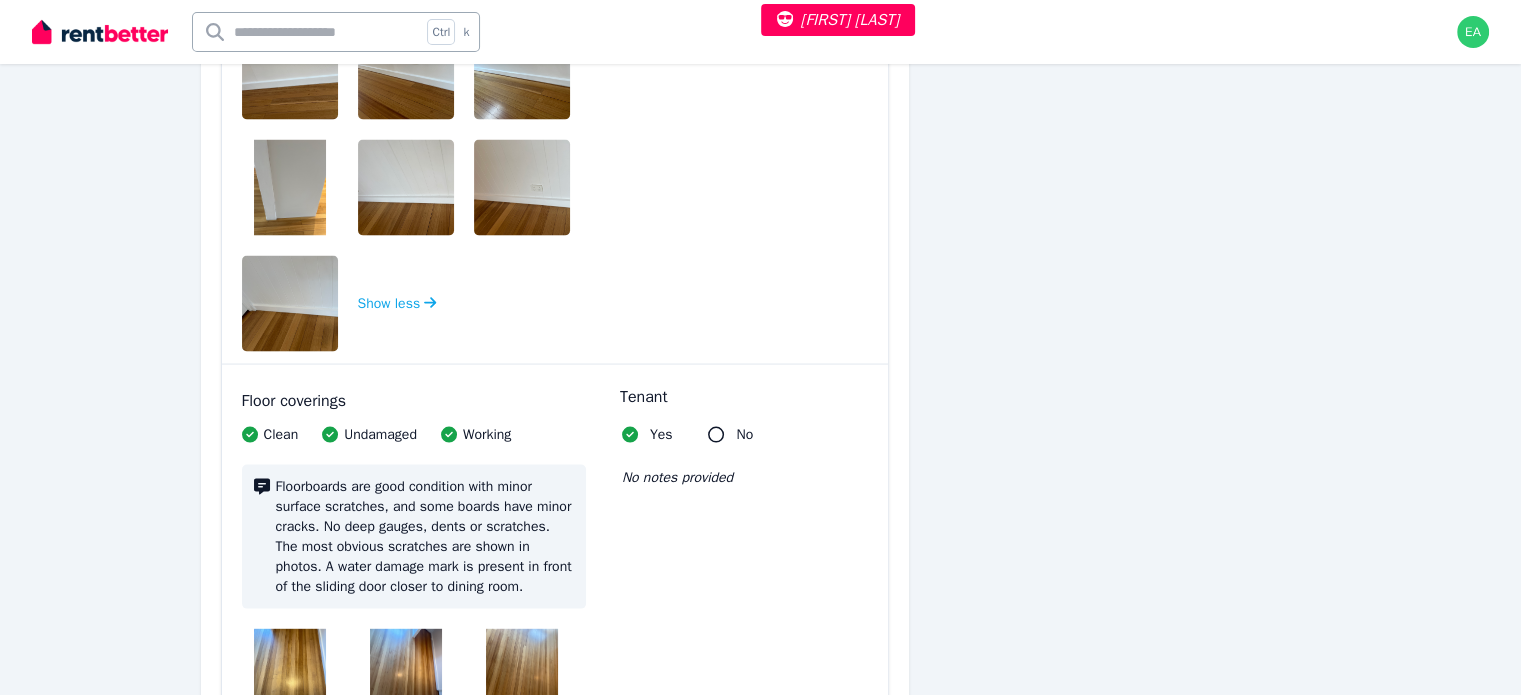 scroll, scrollTop: 4100, scrollLeft: 0, axis: vertical 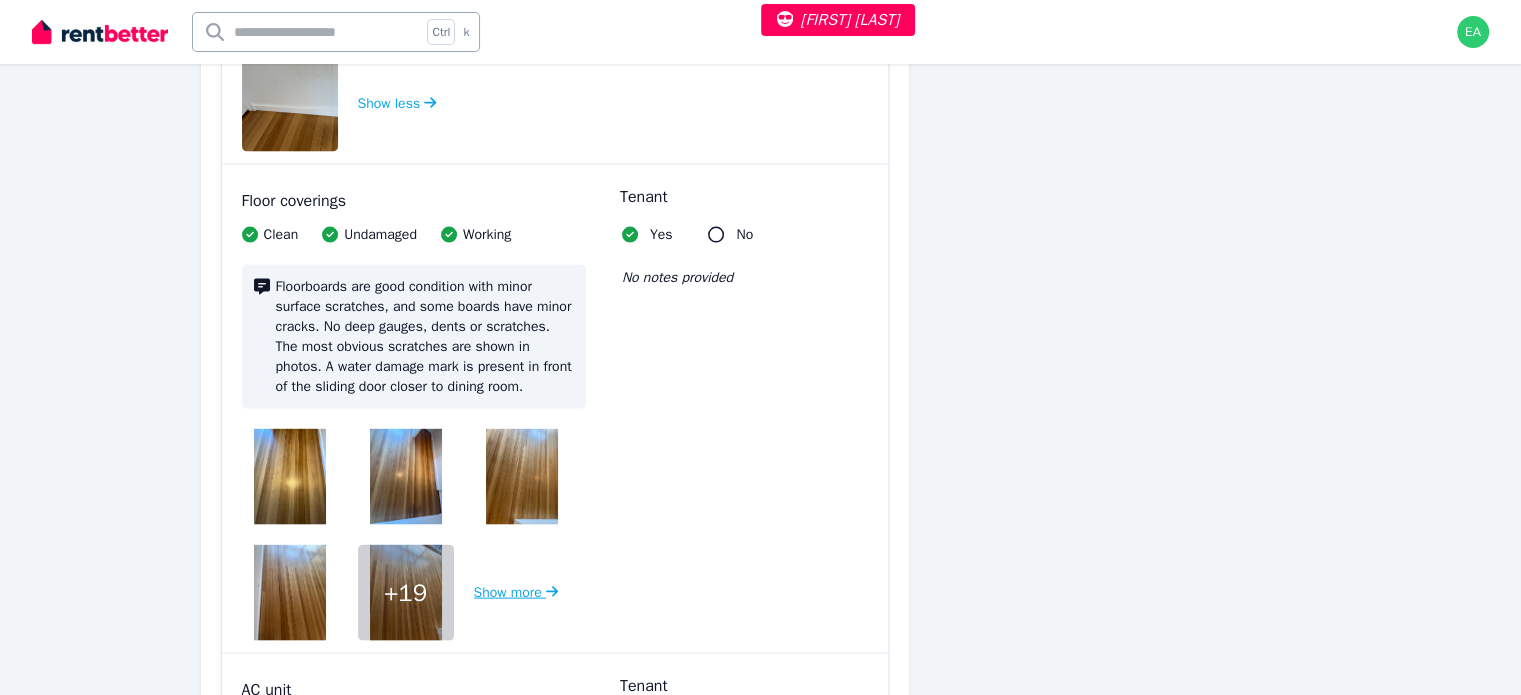 click on "Show more" at bounding box center (516, 593) 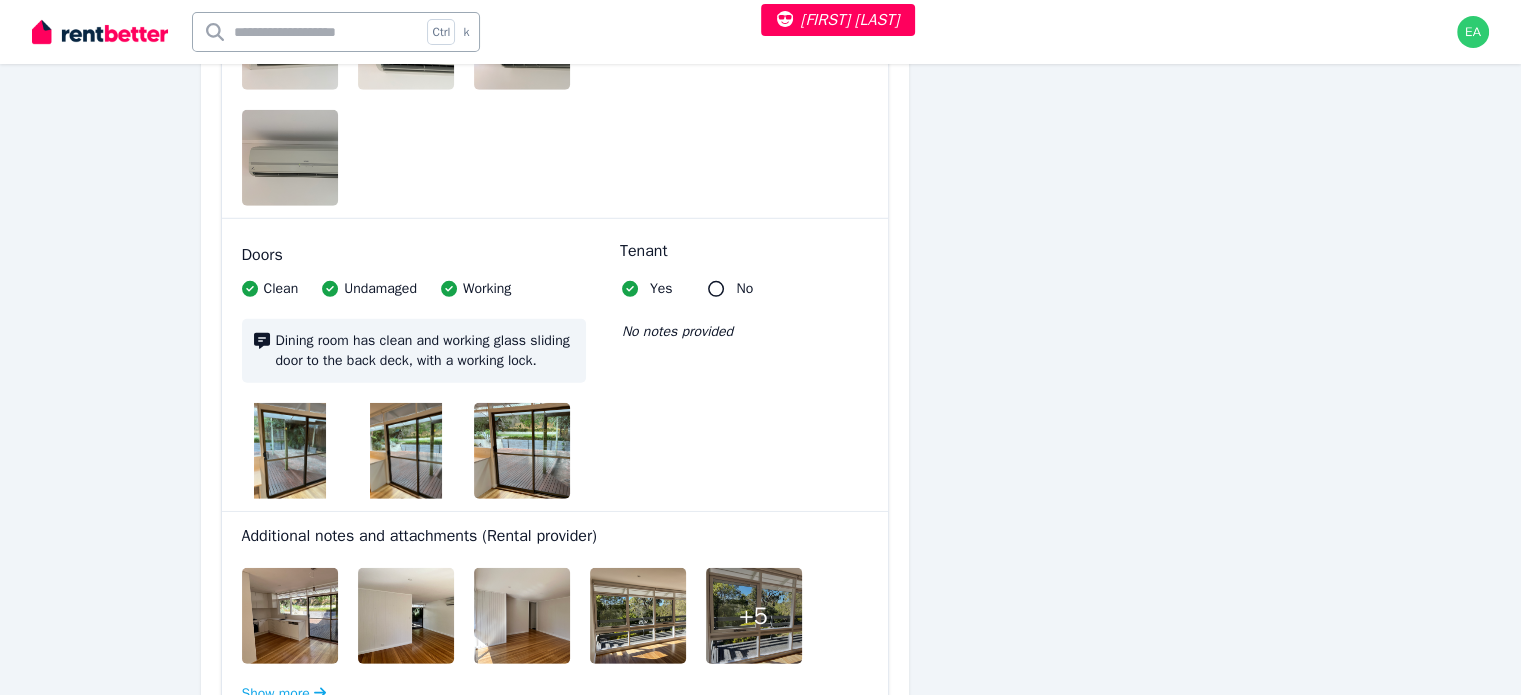 scroll, scrollTop: 5900, scrollLeft: 0, axis: vertical 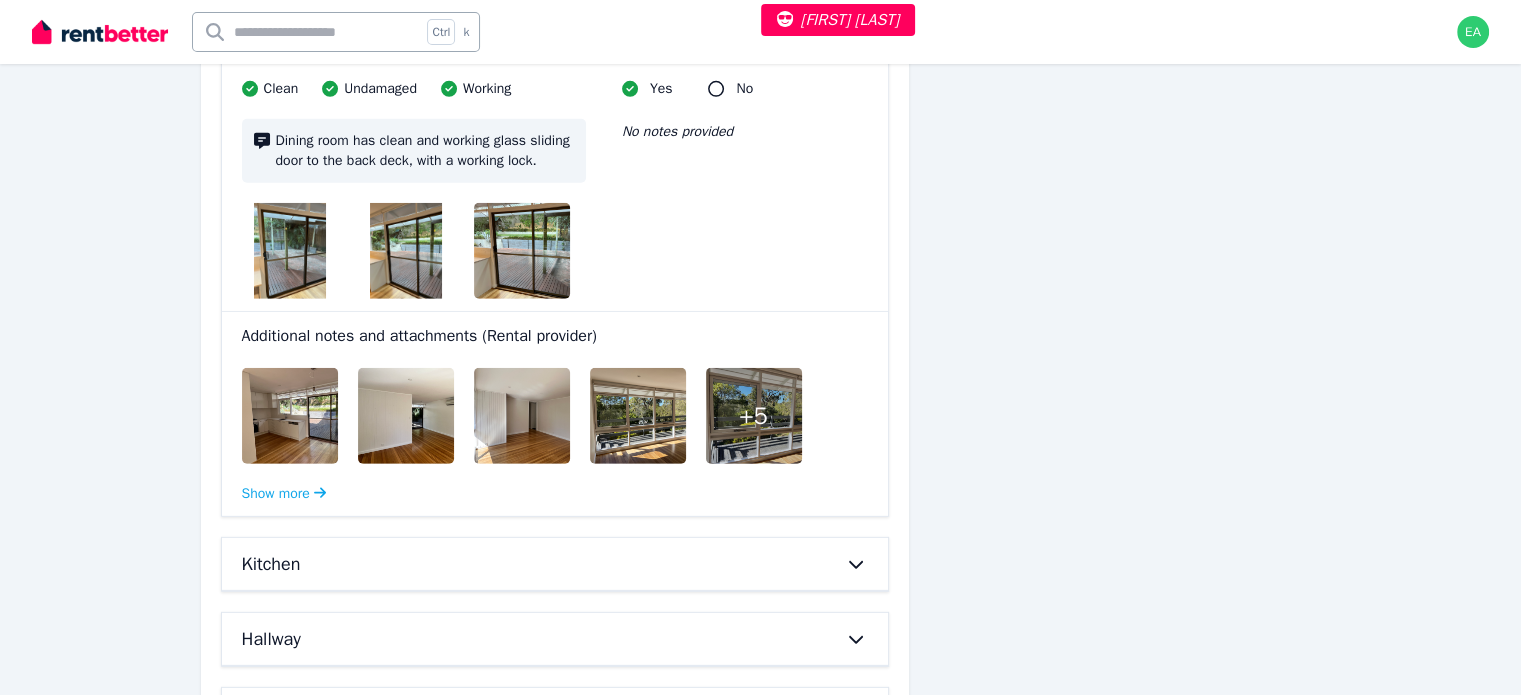 click on "Additional notes and attachments (Rental provider) + 5 Show more" at bounding box center (555, 414) 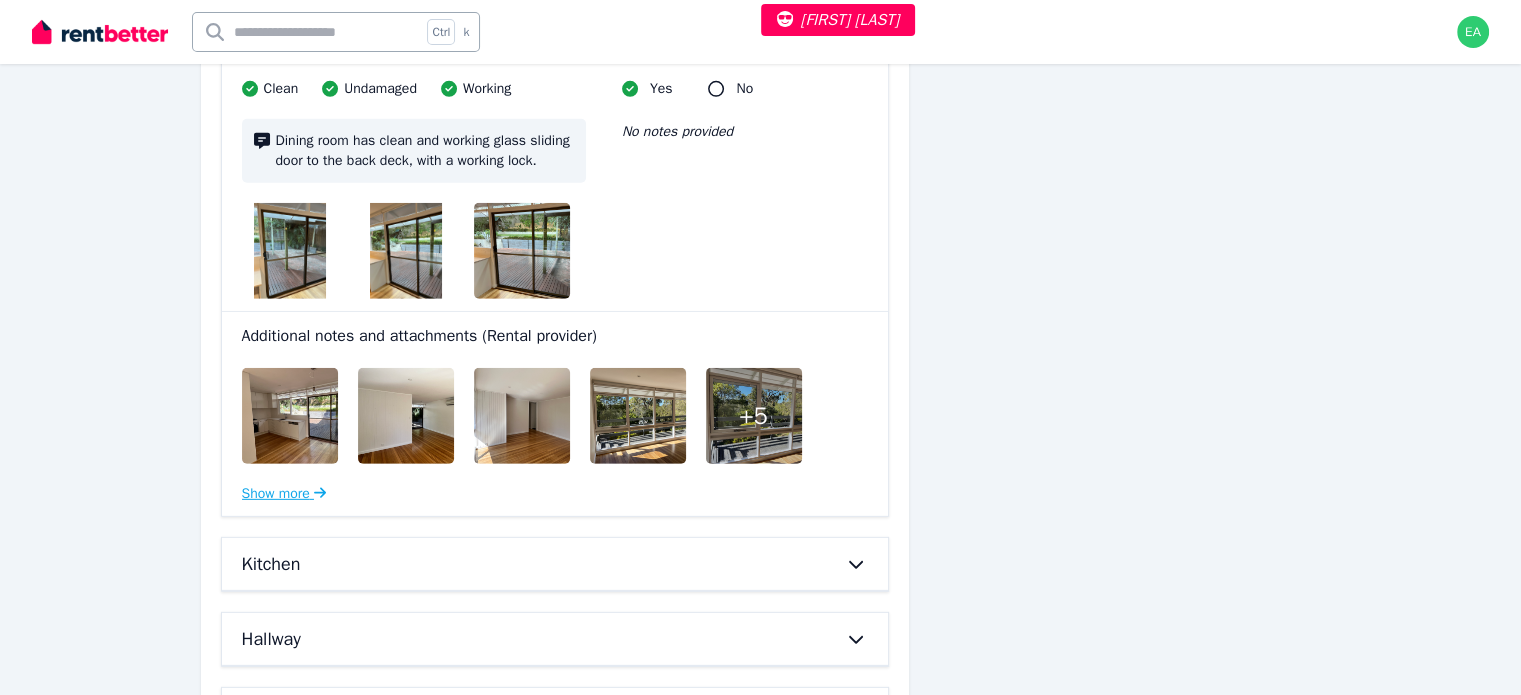 click on "Show more" at bounding box center (284, 494) 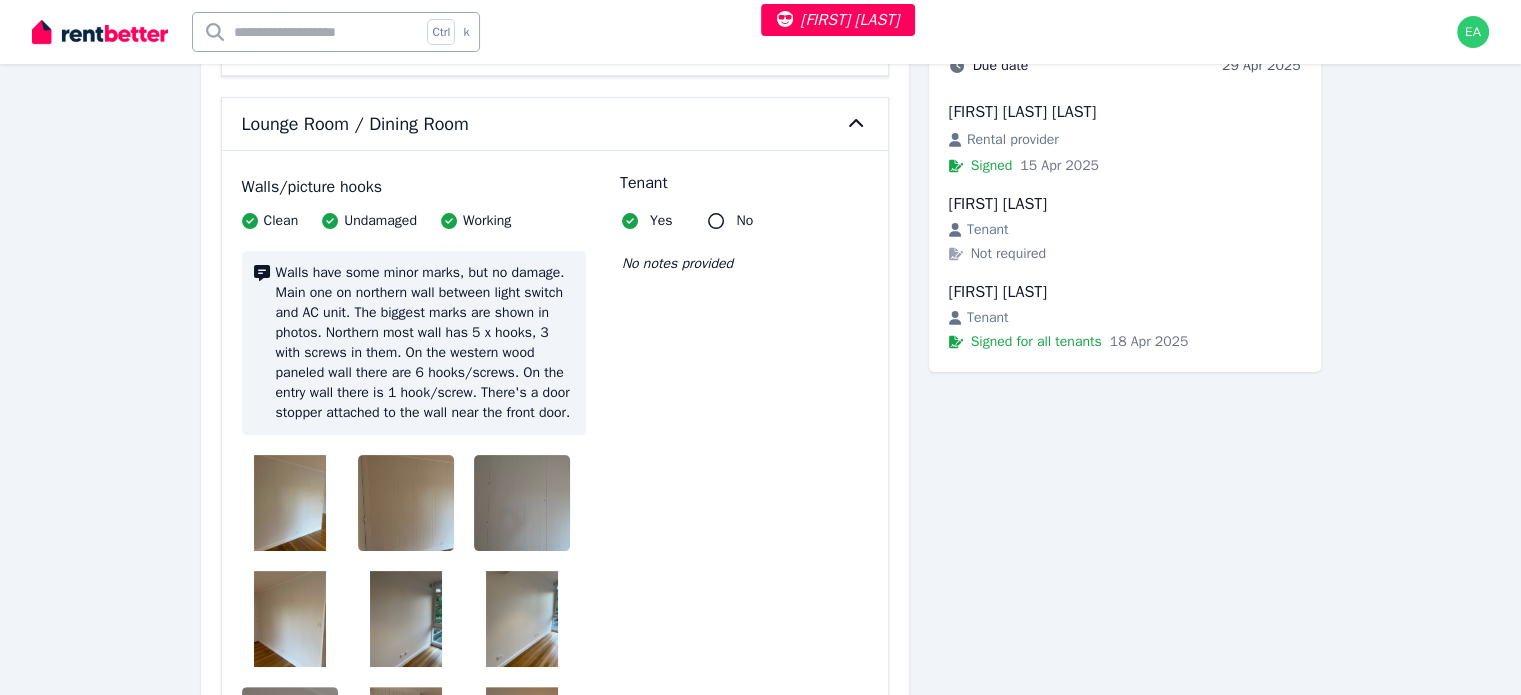 scroll, scrollTop: 500, scrollLeft: 0, axis: vertical 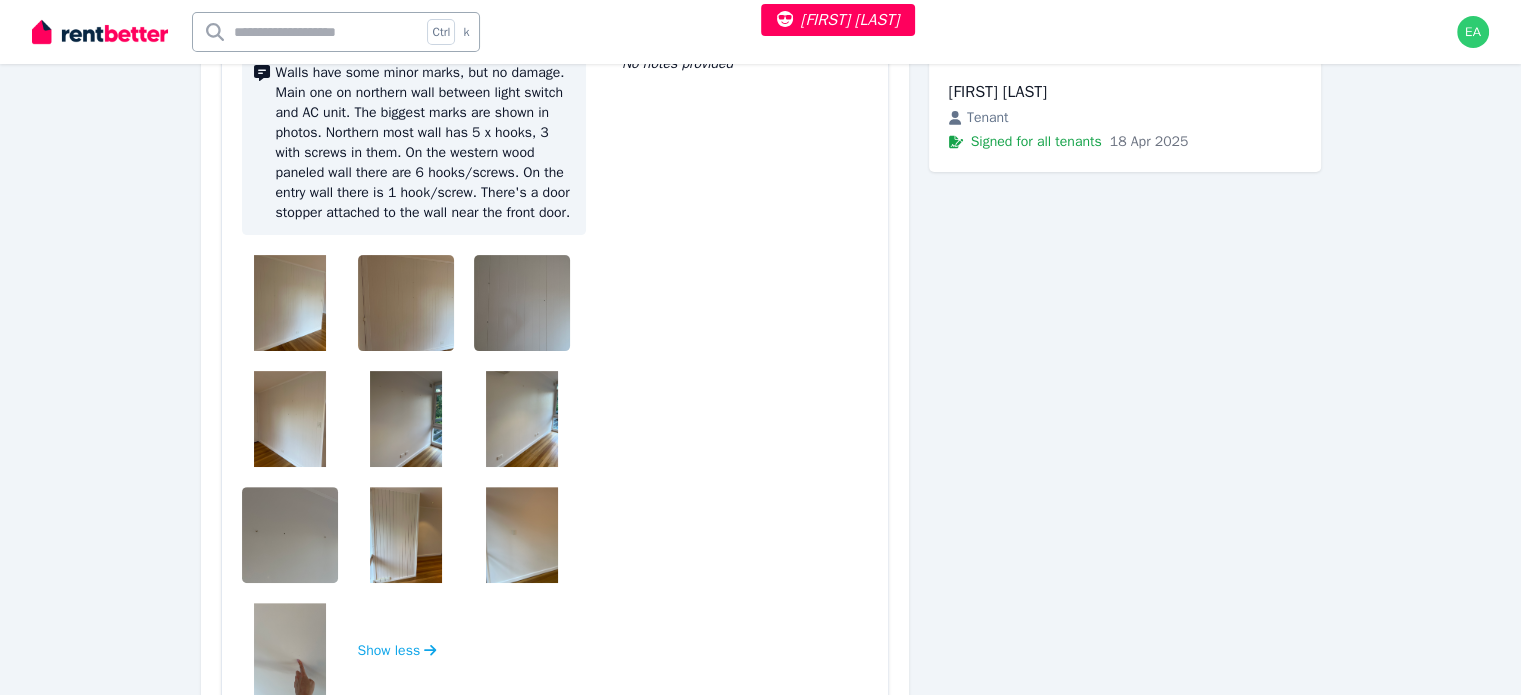 click at bounding box center [290, 303] 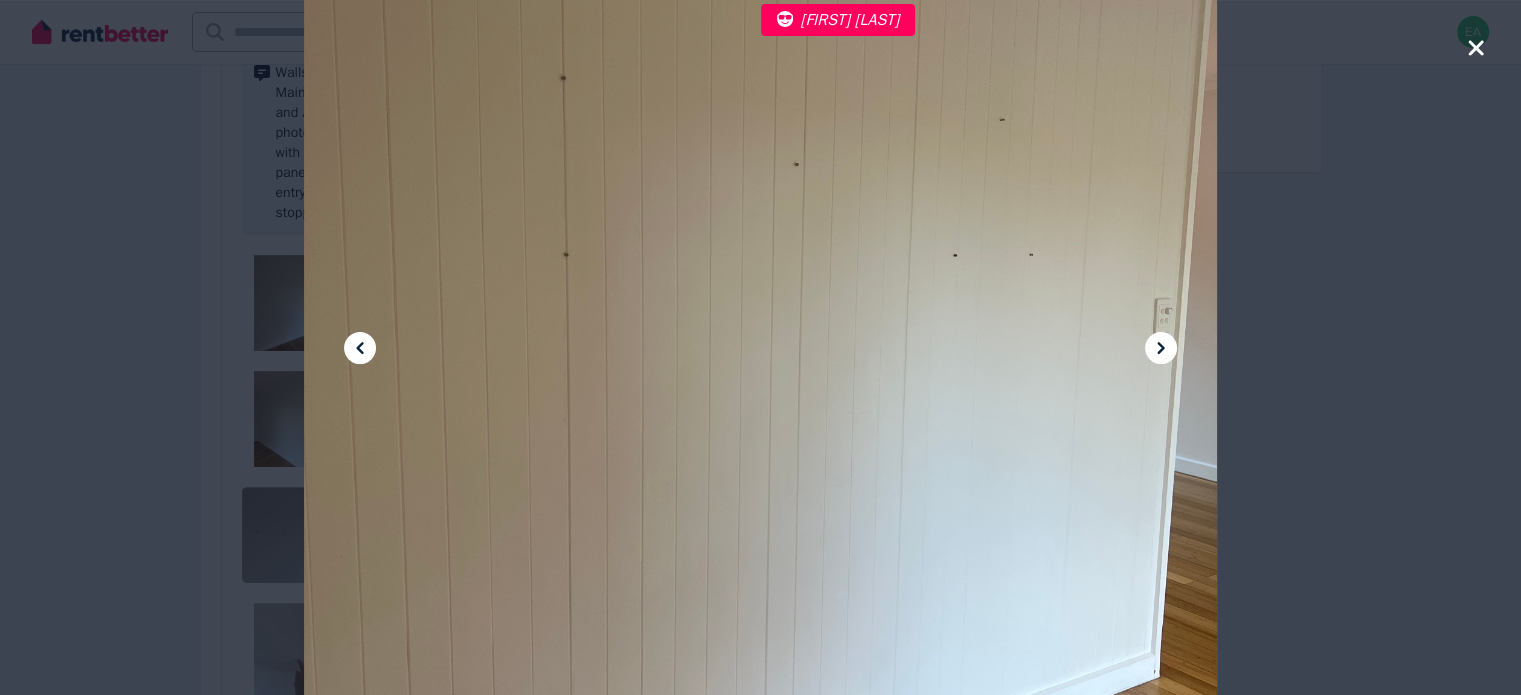 click 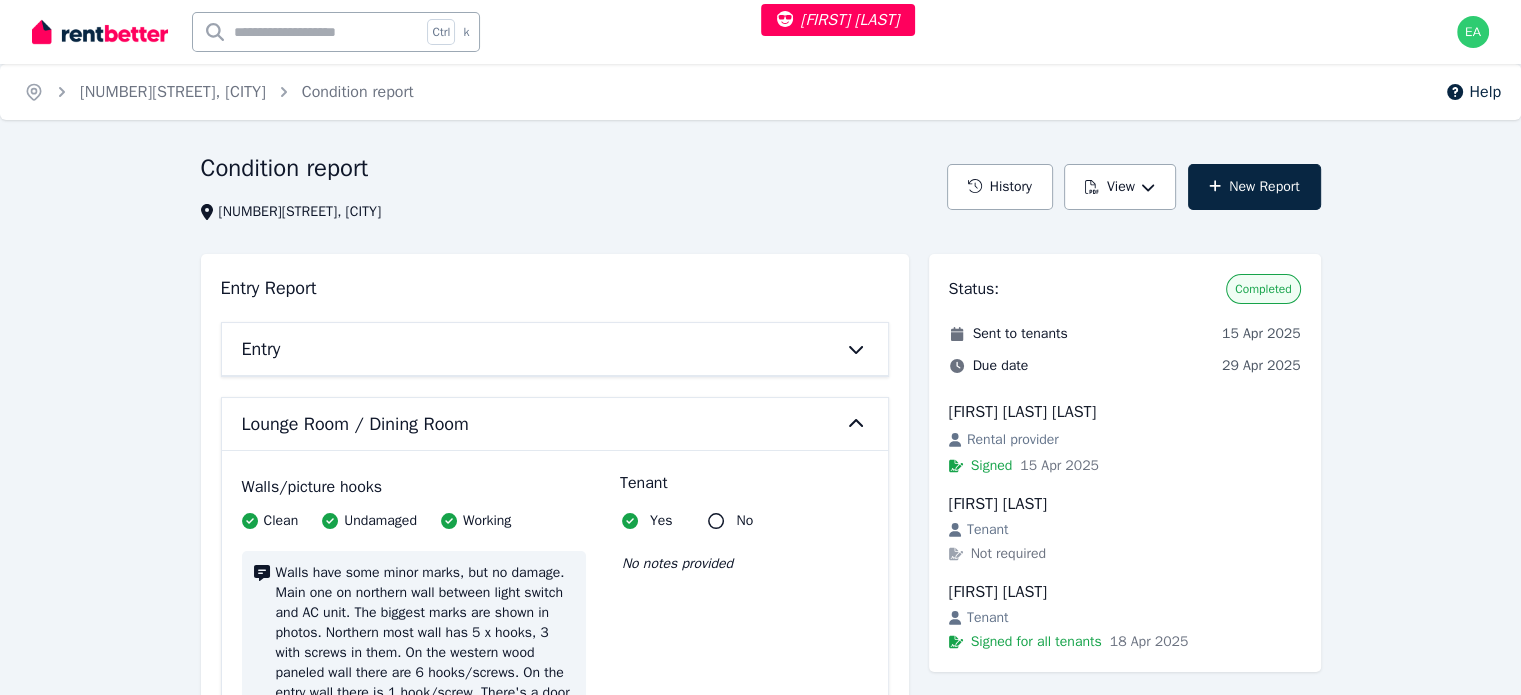 scroll, scrollTop: 100, scrollLeft: 0, axis: vertical 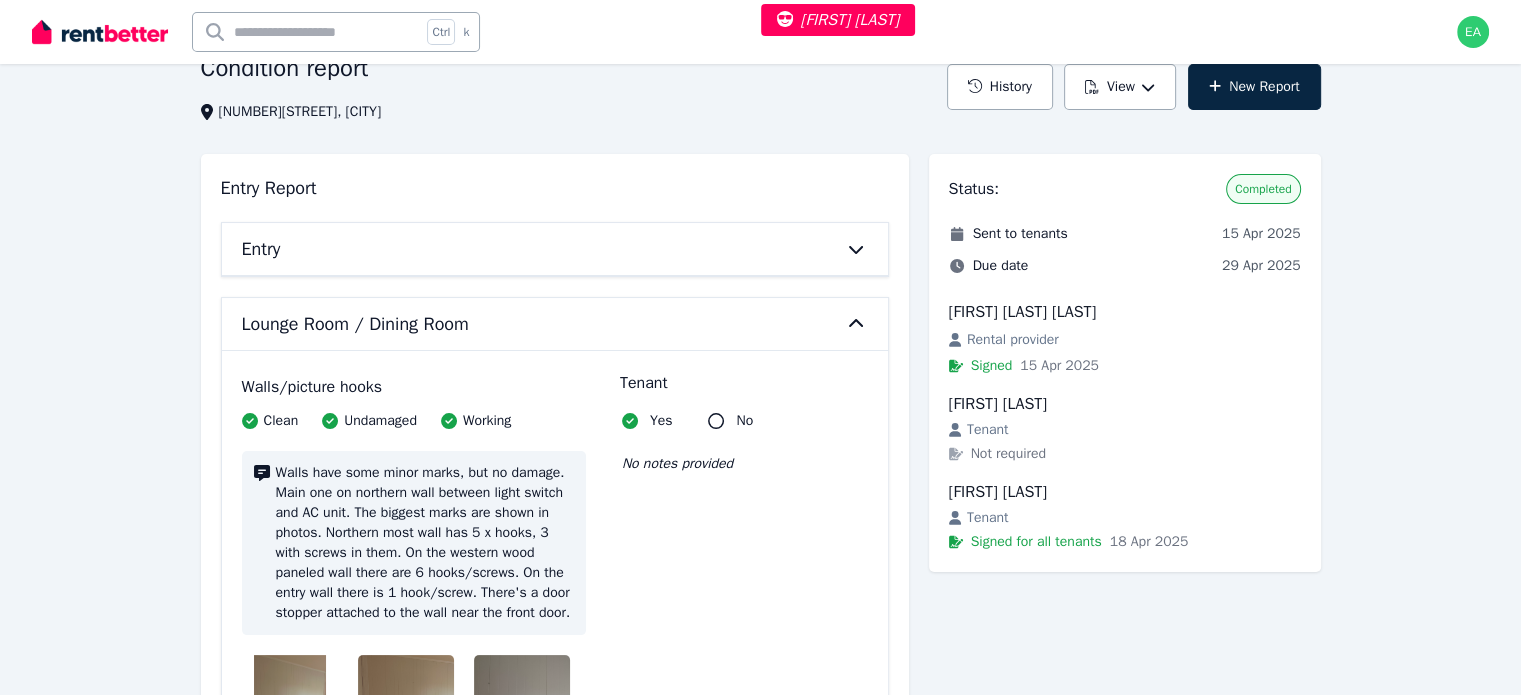 click 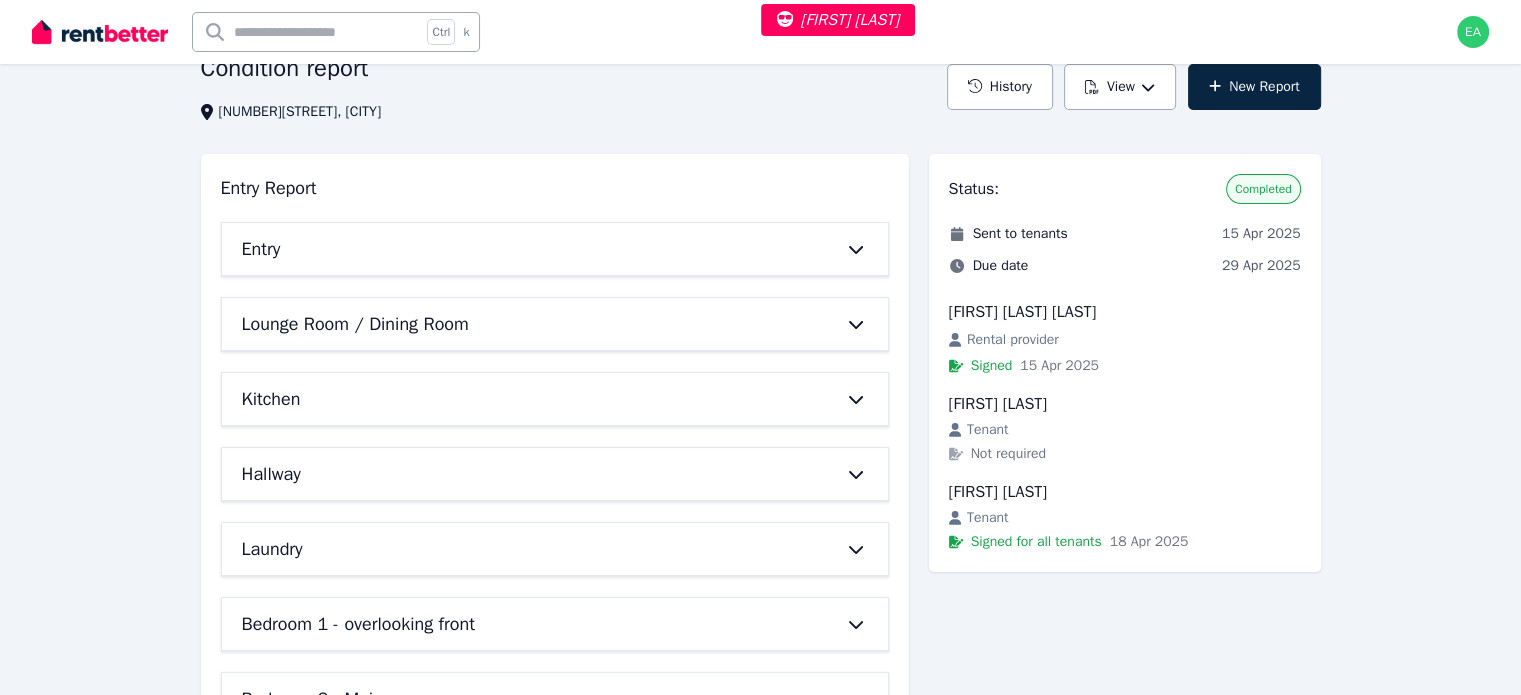 scroll, scrollTop: 200, scrollLeft: 0, axis: vertical 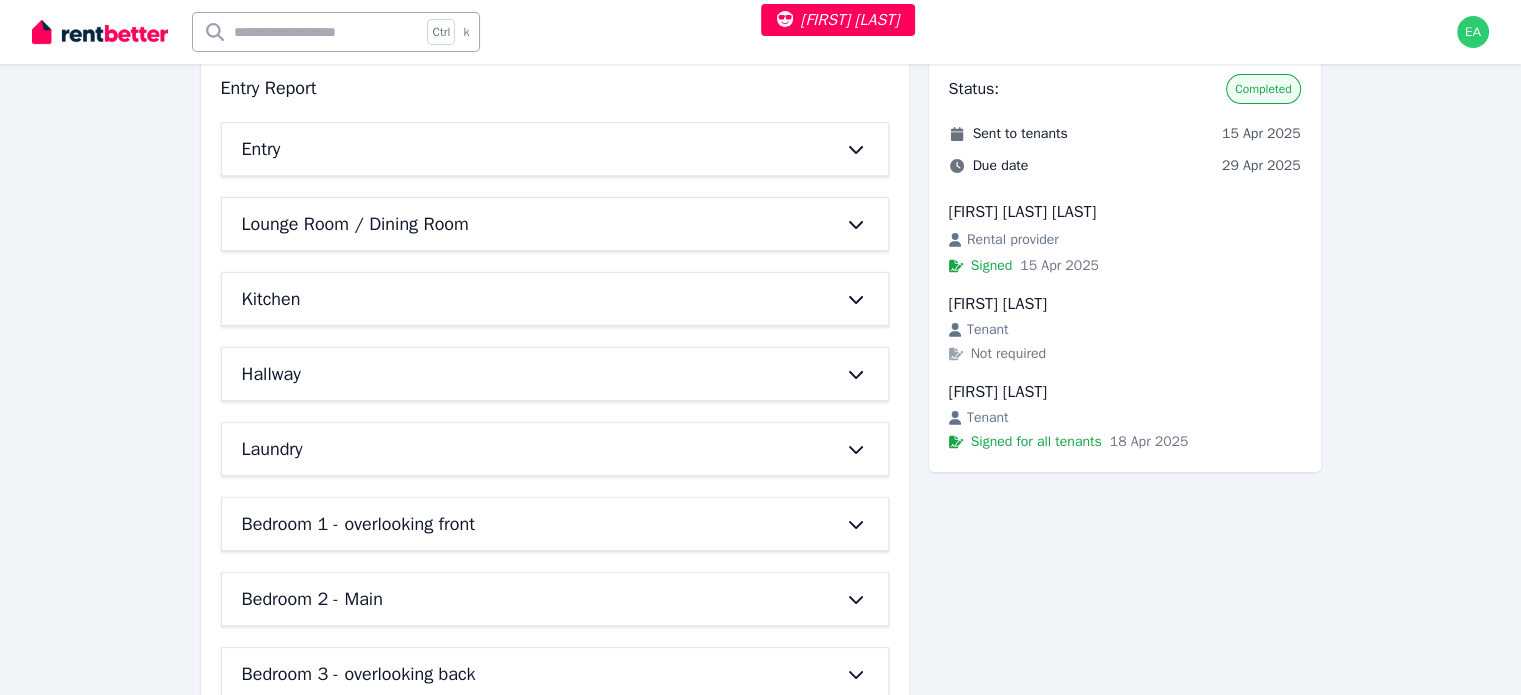 click 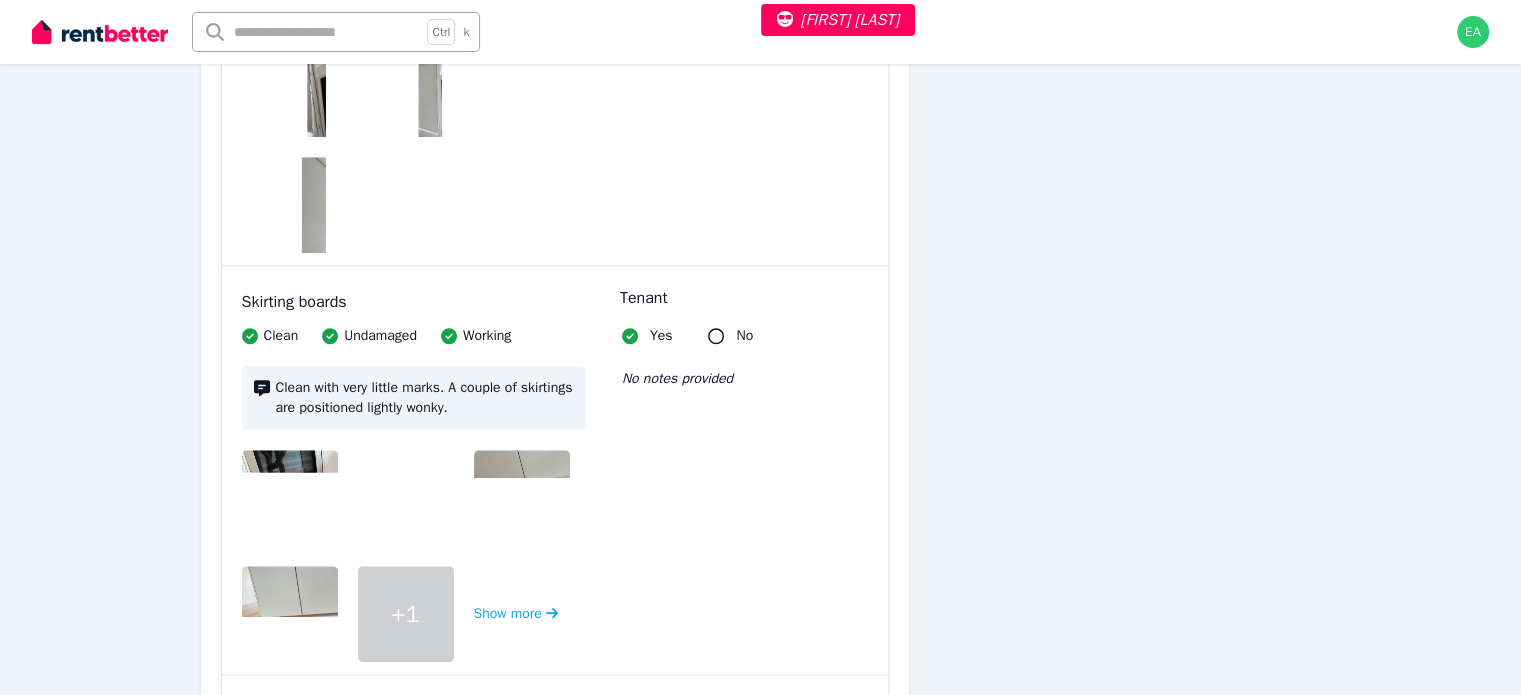 scroll, scrollTop: 2000, scrollLeft: 0, axis: vertical 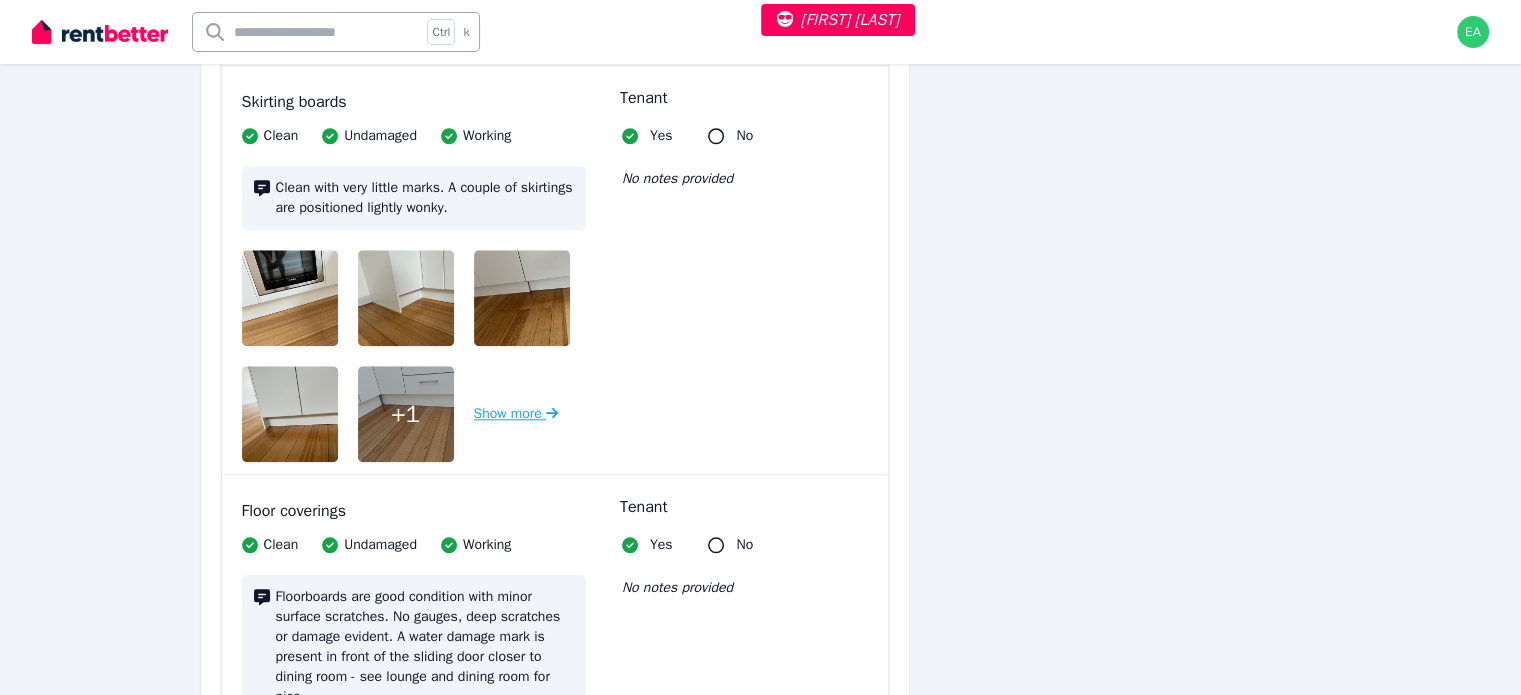 click on "Show more" at bounding box center (516, 414) 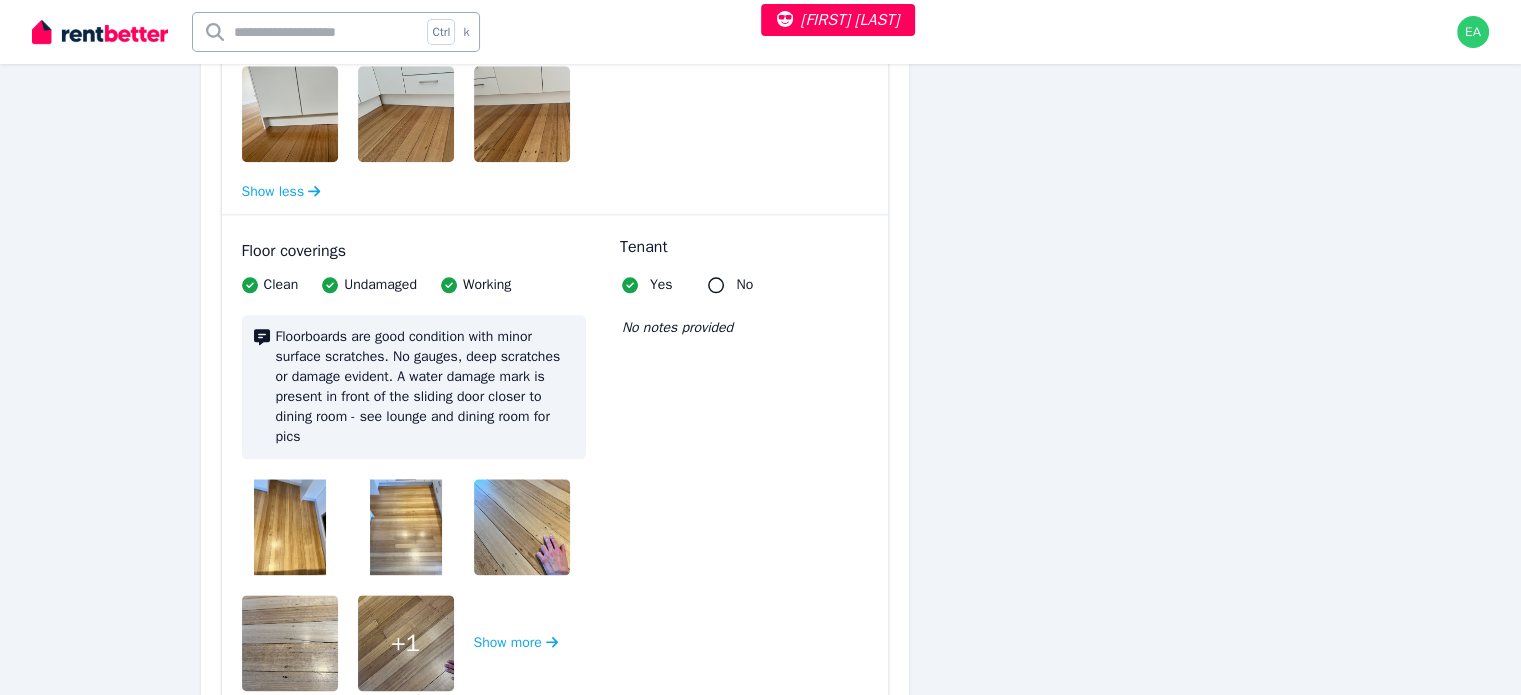 scroll, scrollTop: 2500, scrollLeft: 0, axis: vertical 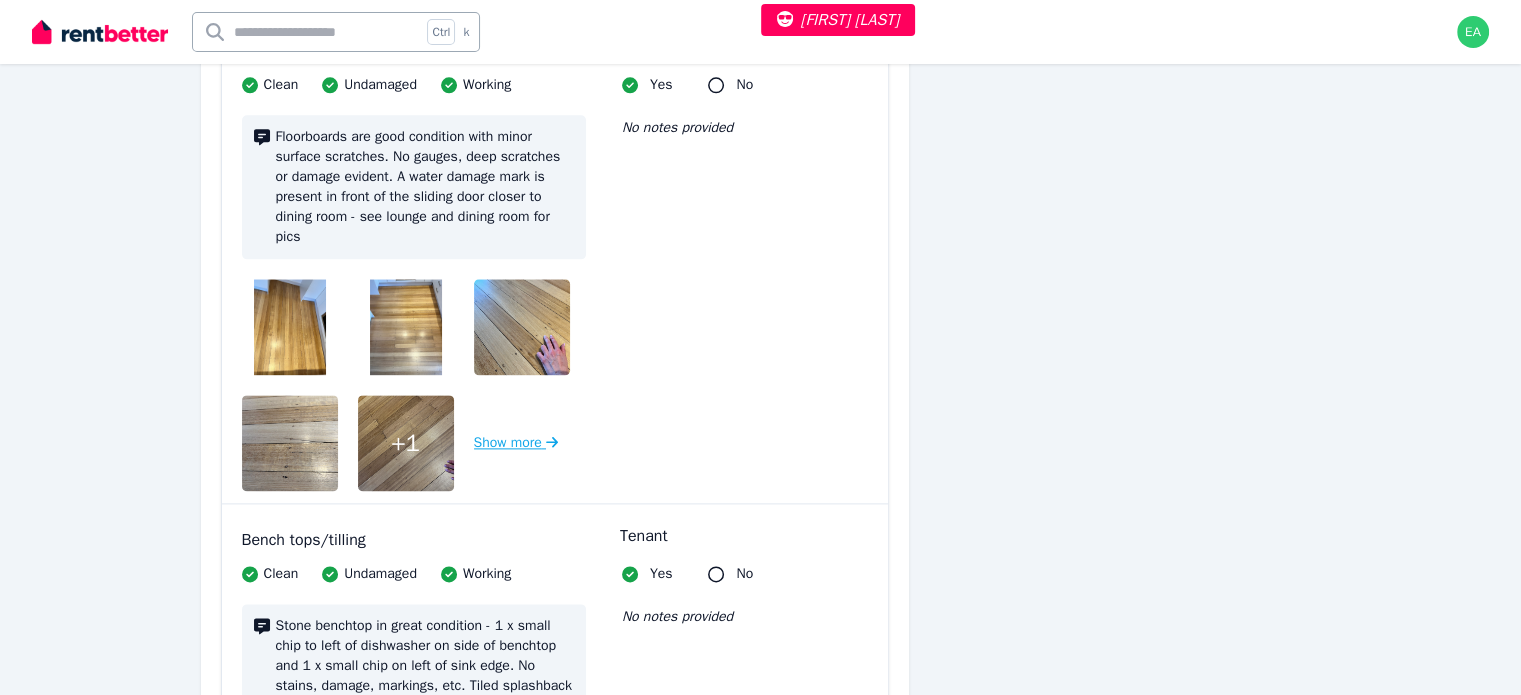 click on "Show more" at bounding box center [516, 443] 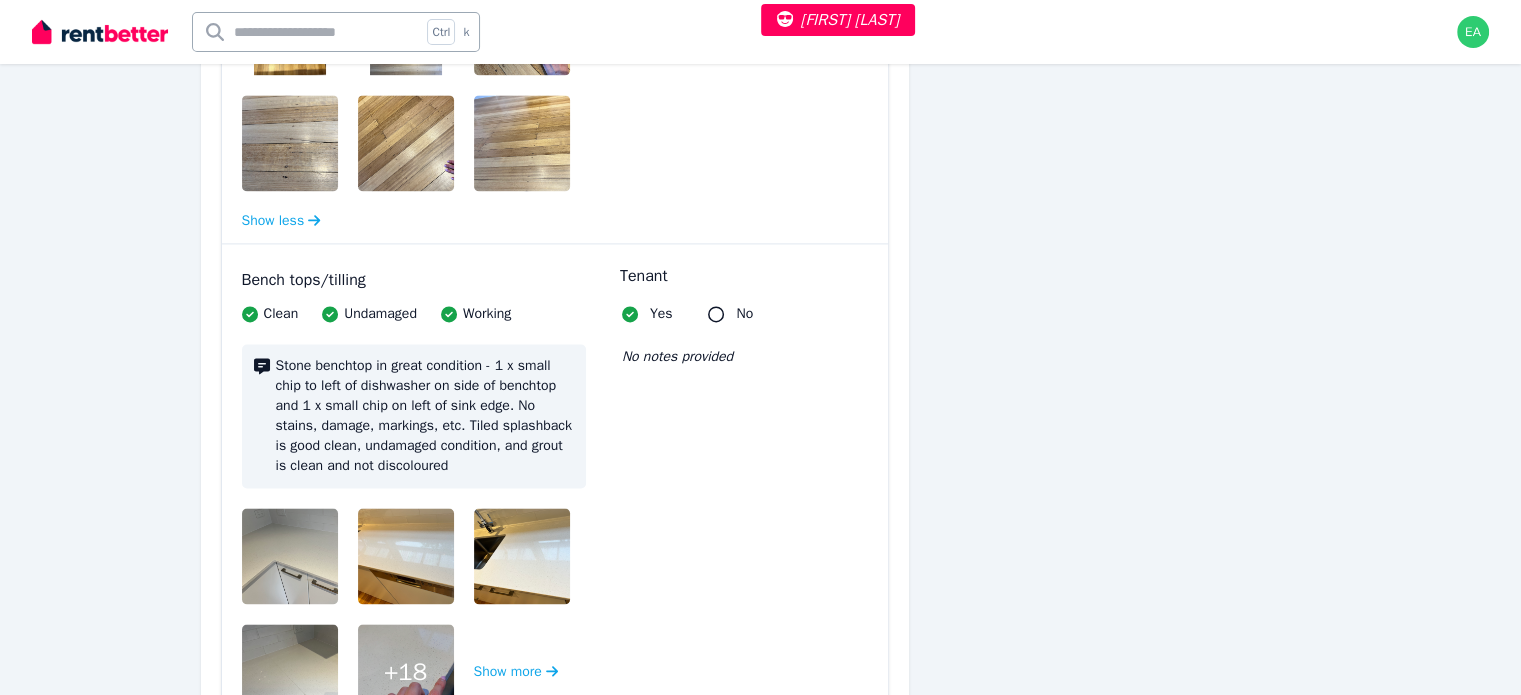 scroll, scrollTop: 3100, scrollLeft: 0, axis: vertical 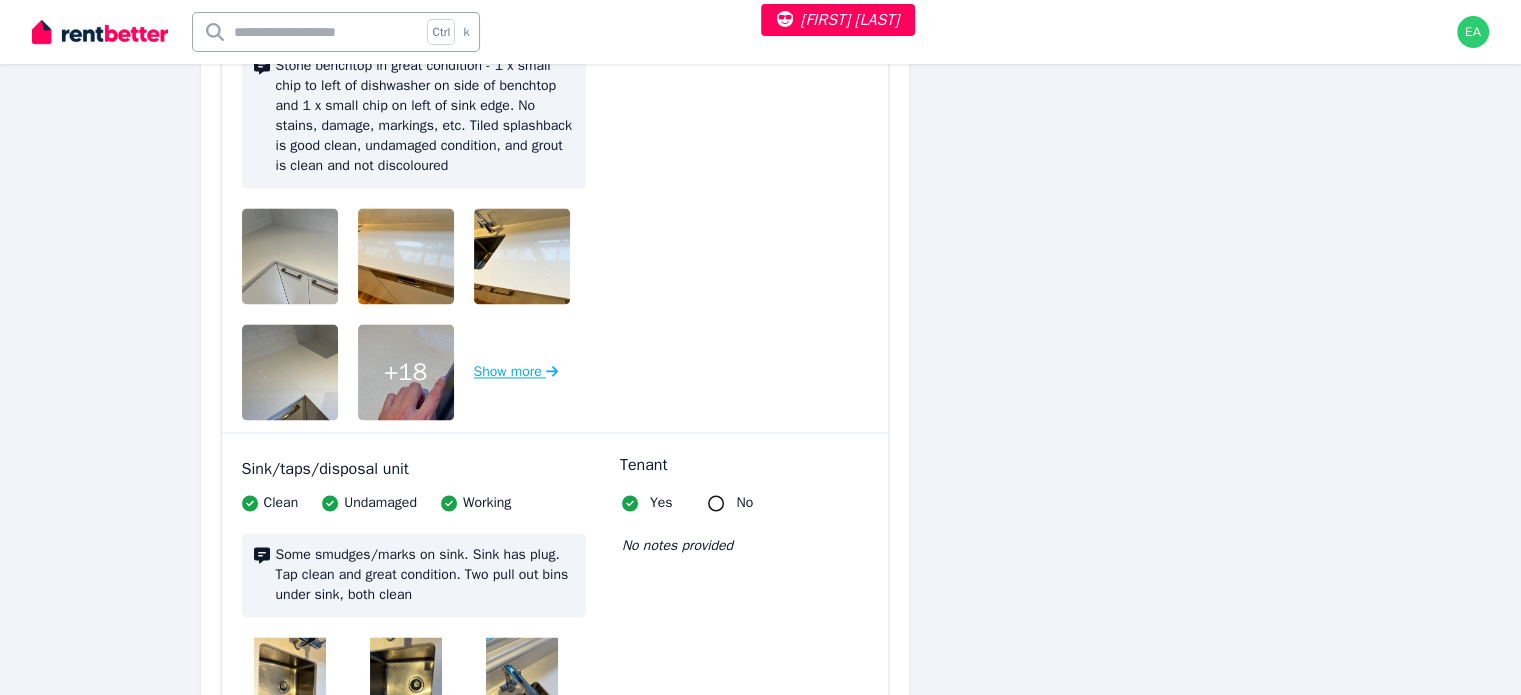 click on "Show more" at bounding box center [516, 372] 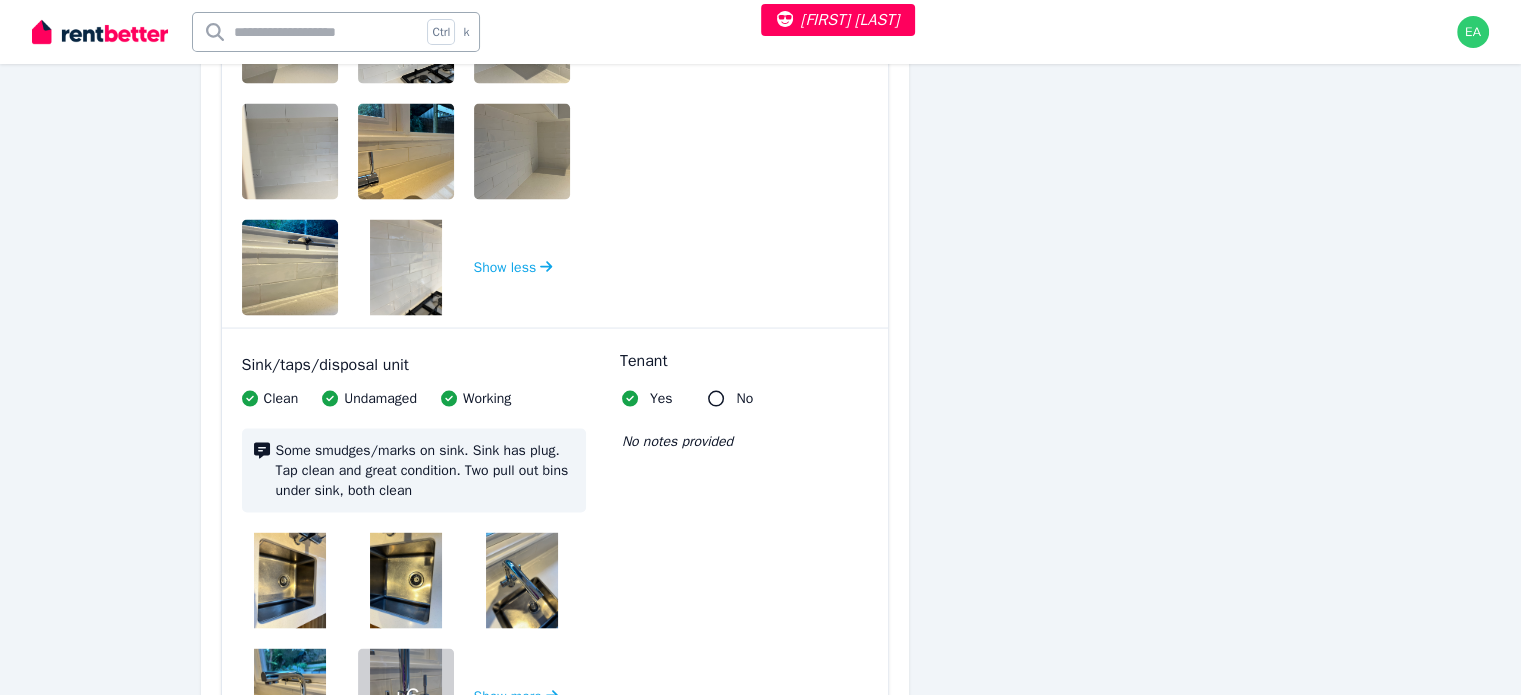 scroll, scrollTop: 4100, scrollLeft: 0, axis: vertical 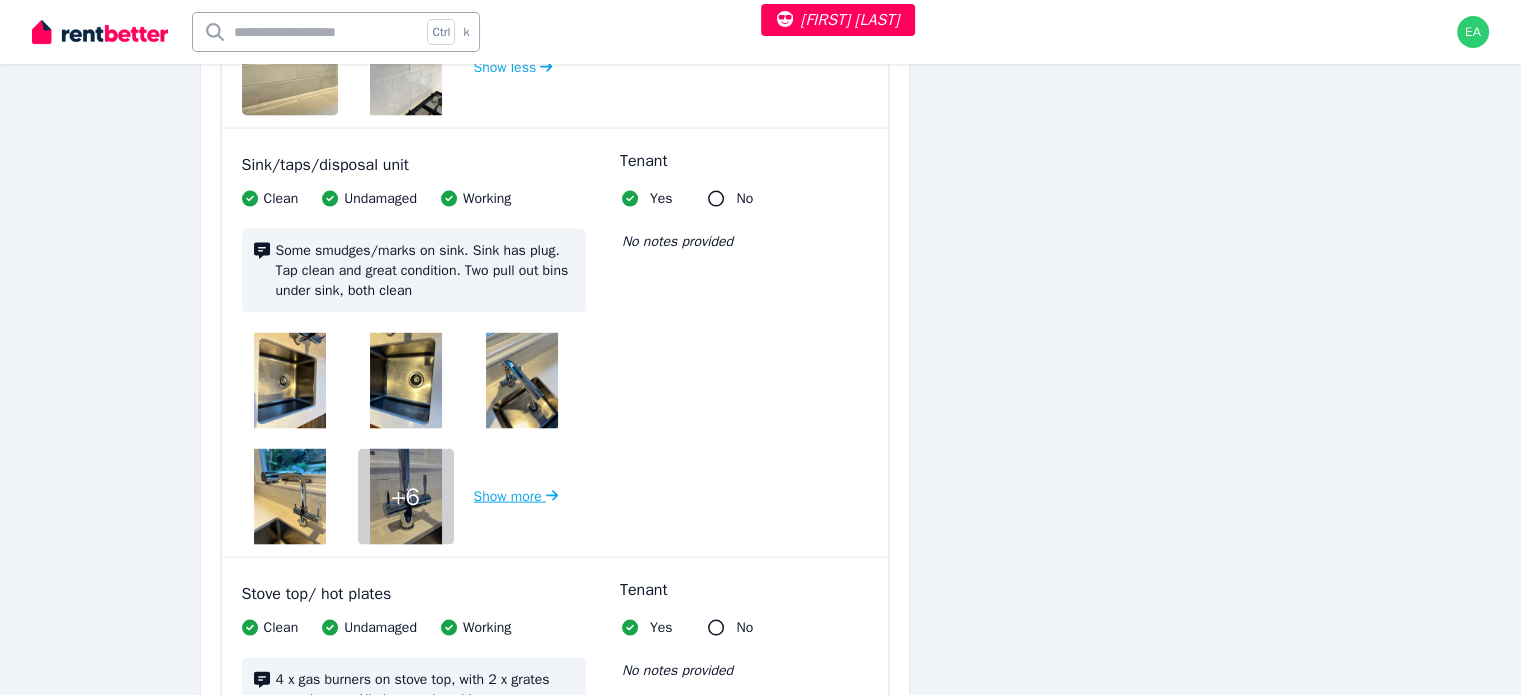 click on "Show more" at bounding box center (516, 497) 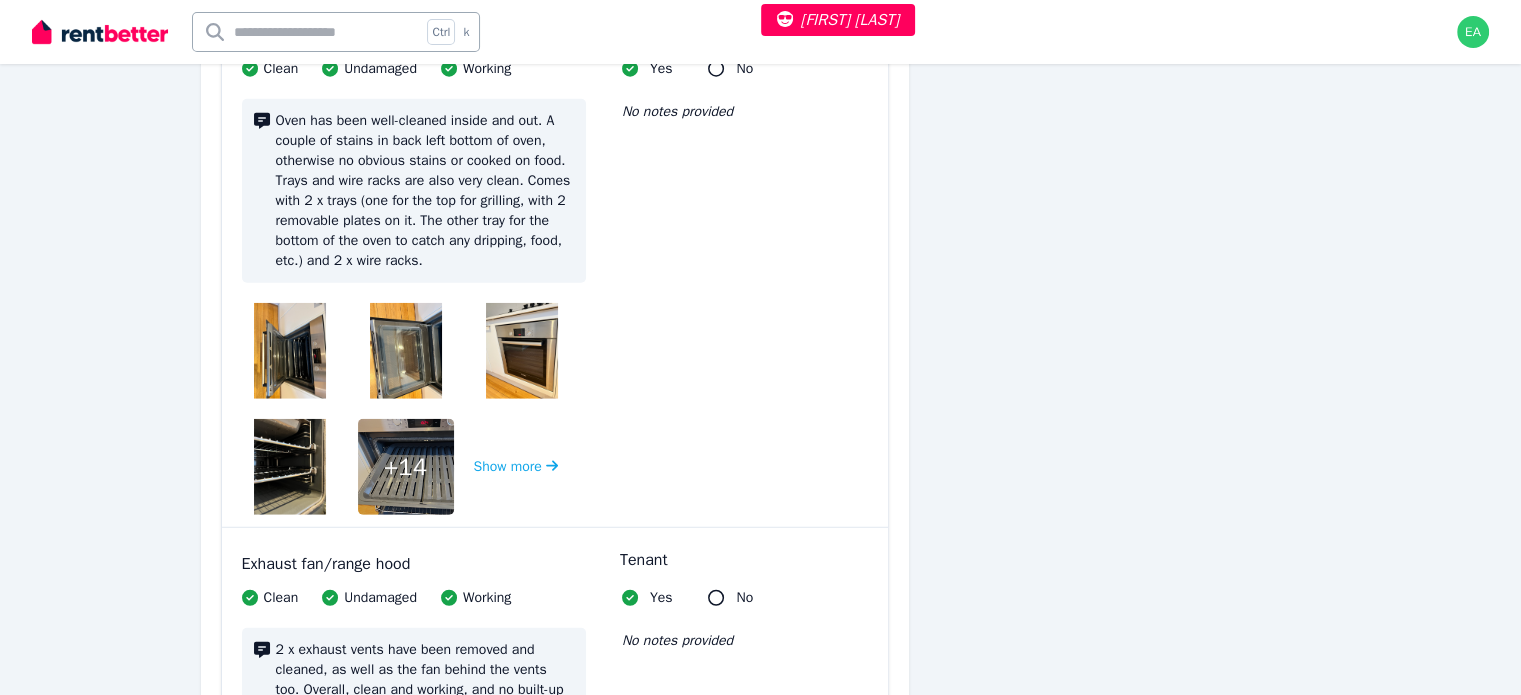 scroll, scrollTop: 5400, scrollLeft: 0, axis: vertical 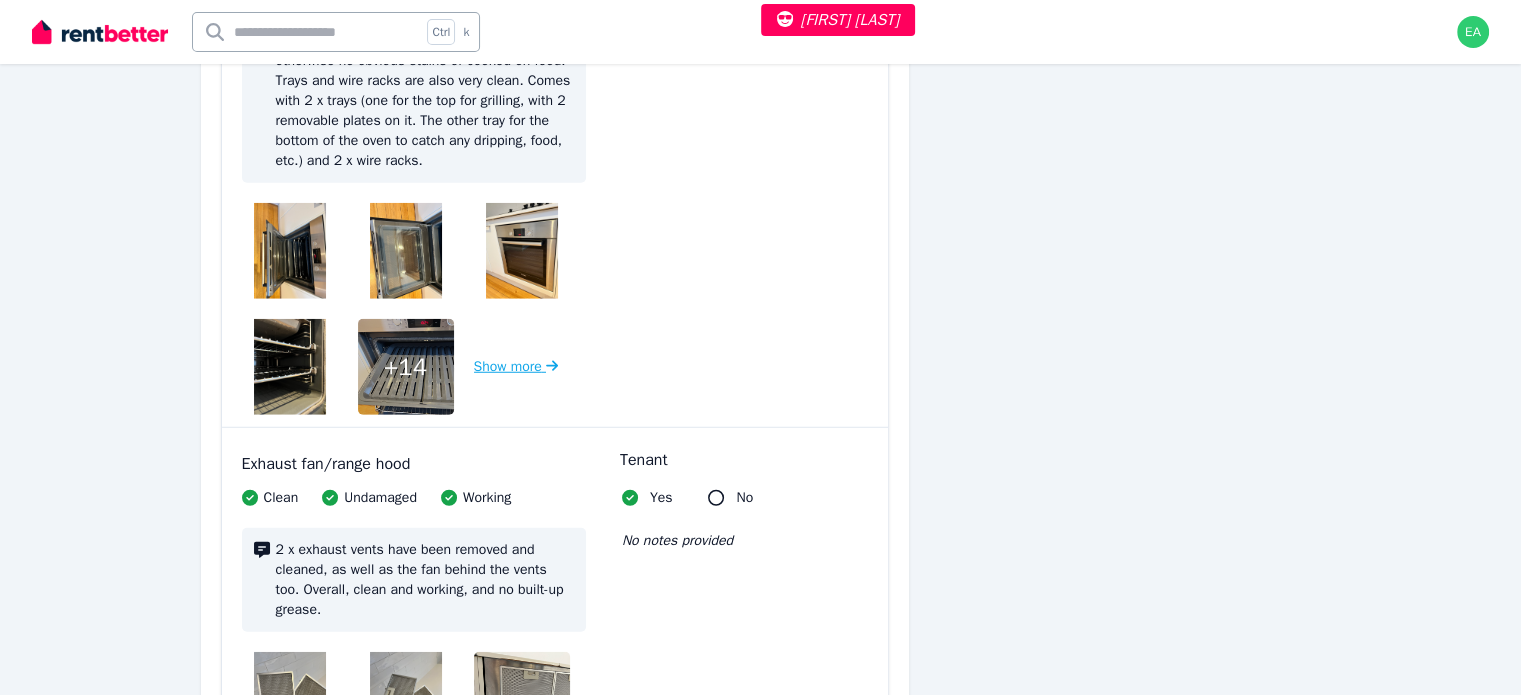 click on "Show more" at bounding box center (516, 367) 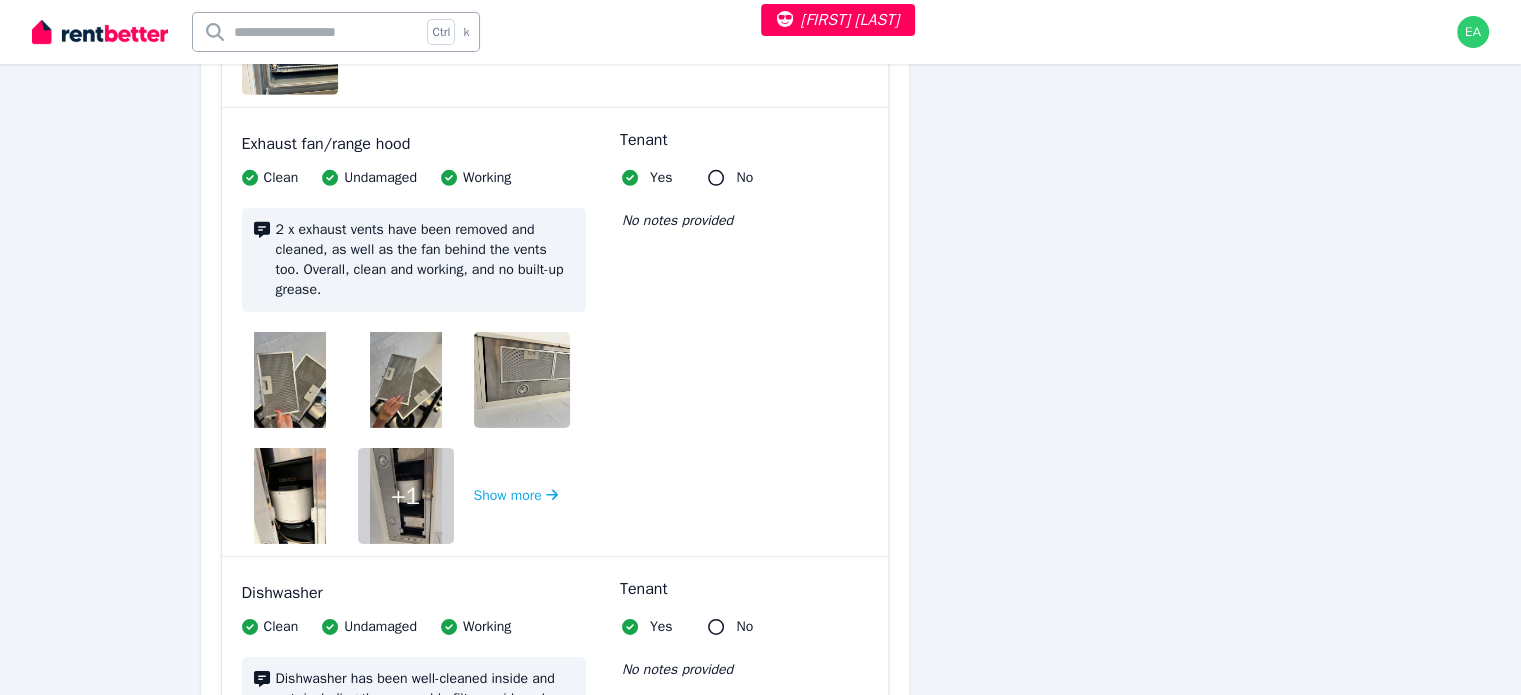 scroll, scrollTop: 6400, scrollLeft: 0, axis: vertical 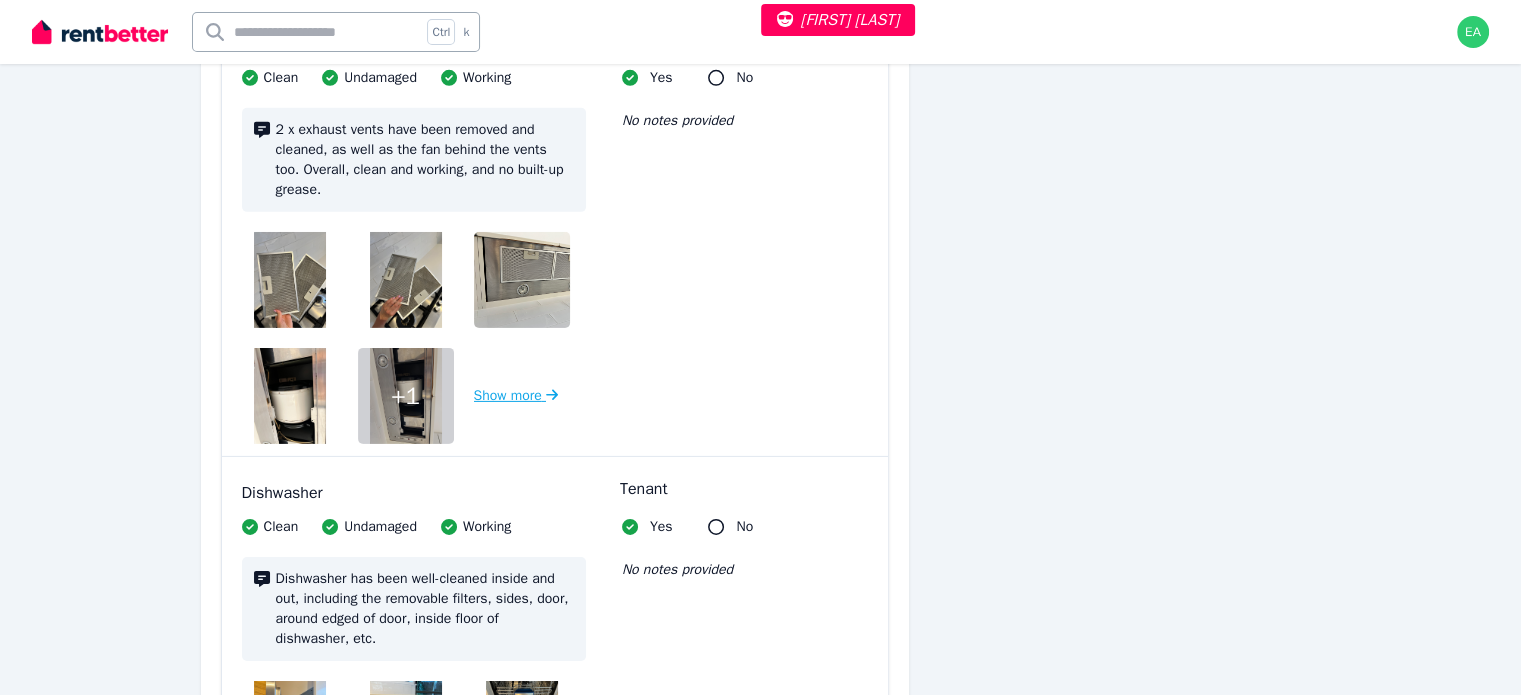 click on "Show more" at bounding box center [516, 396] 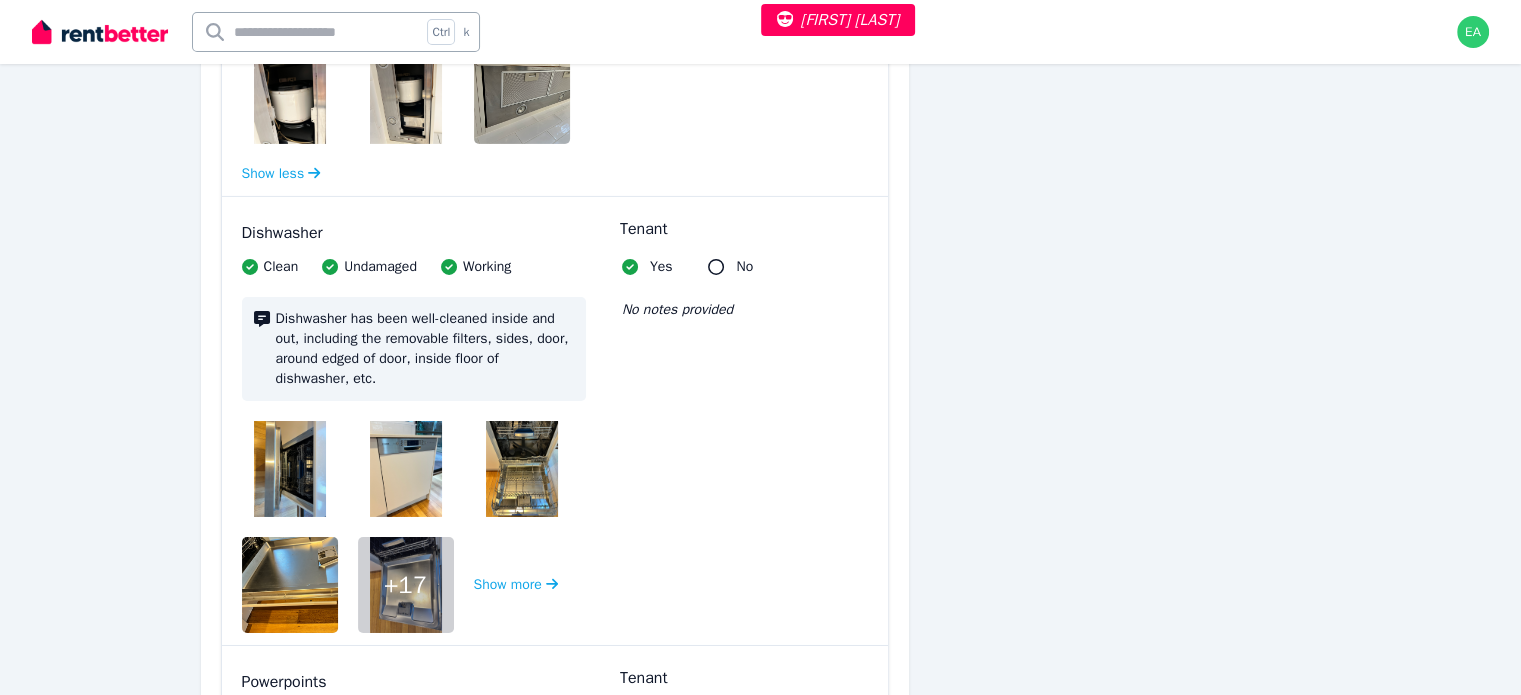 scroll, scrollTop: 6900, scrollLeft: 0, axis: vertical 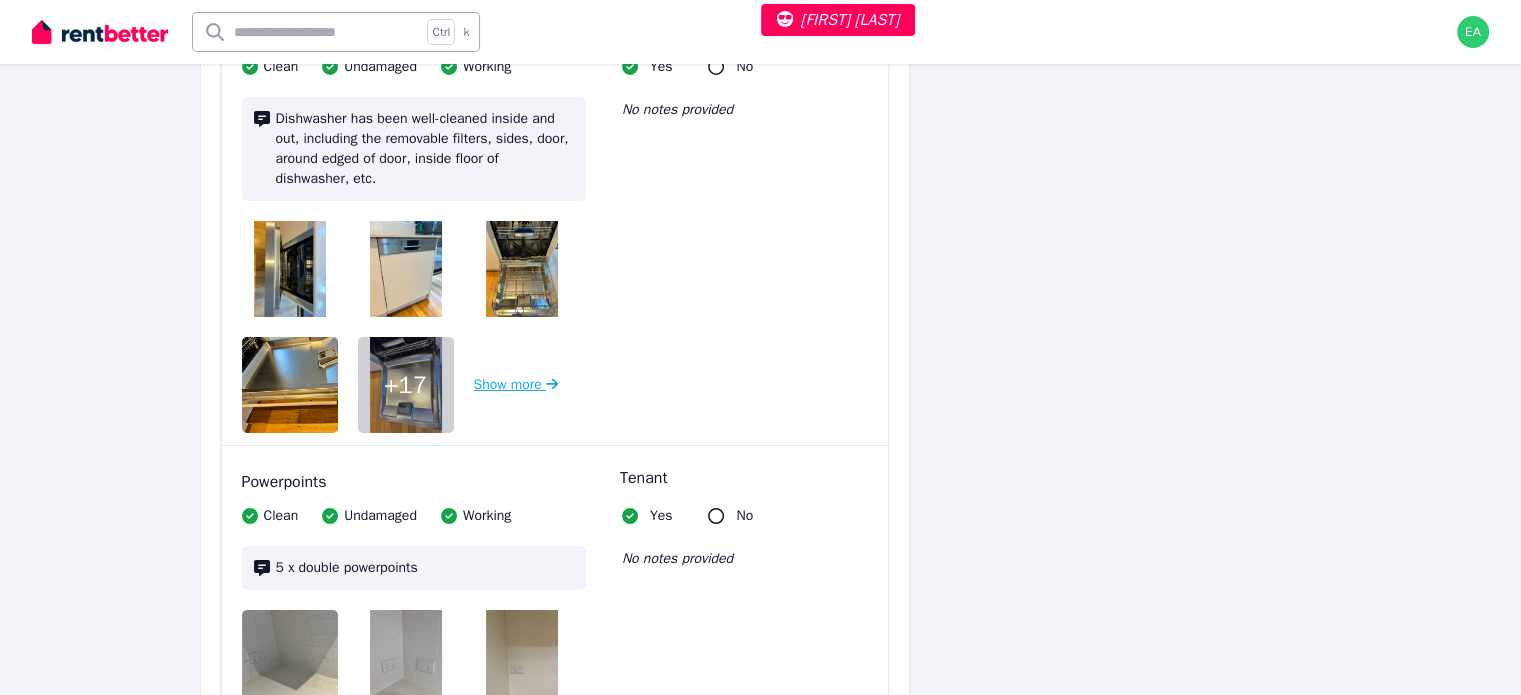 click on "Show more" at bounding box center (516, 385) 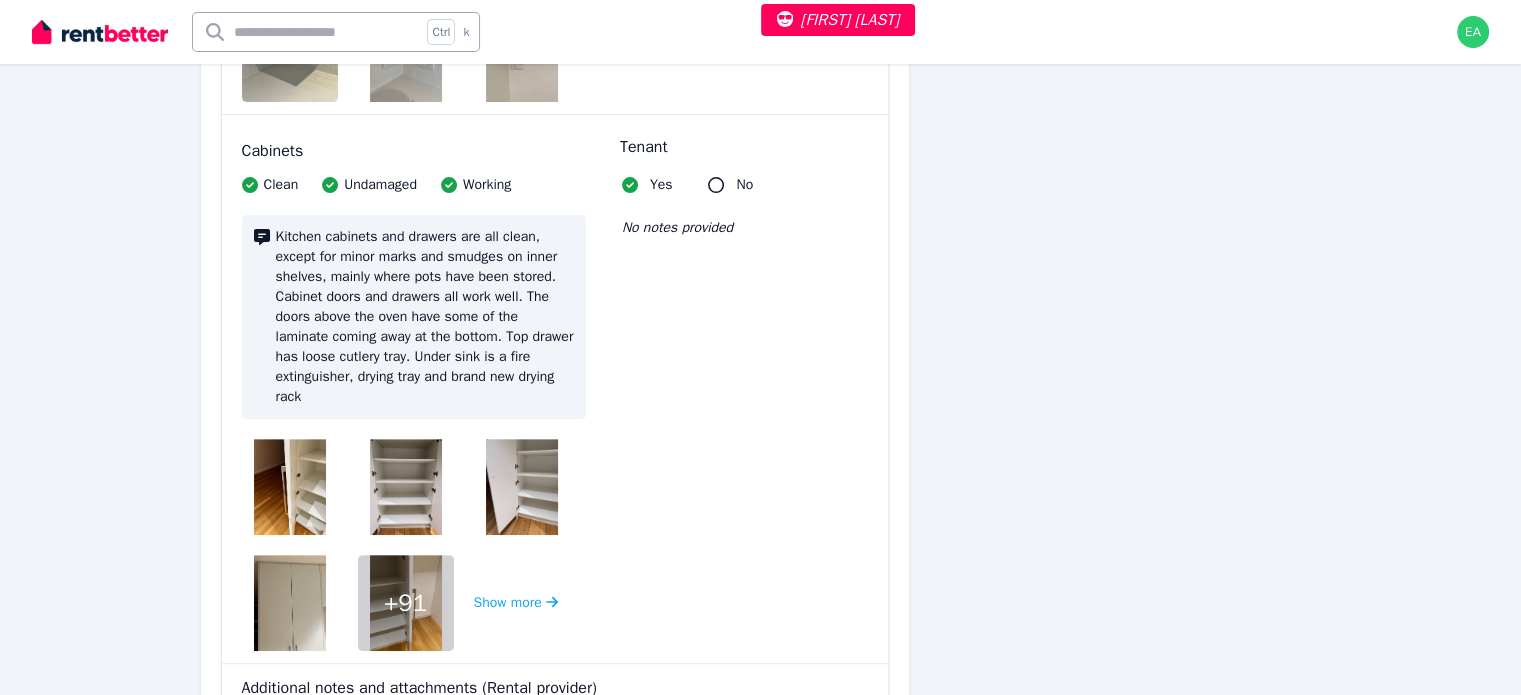scroll, scrollTop: 8300, scrollLeft: 0, axis: vertical 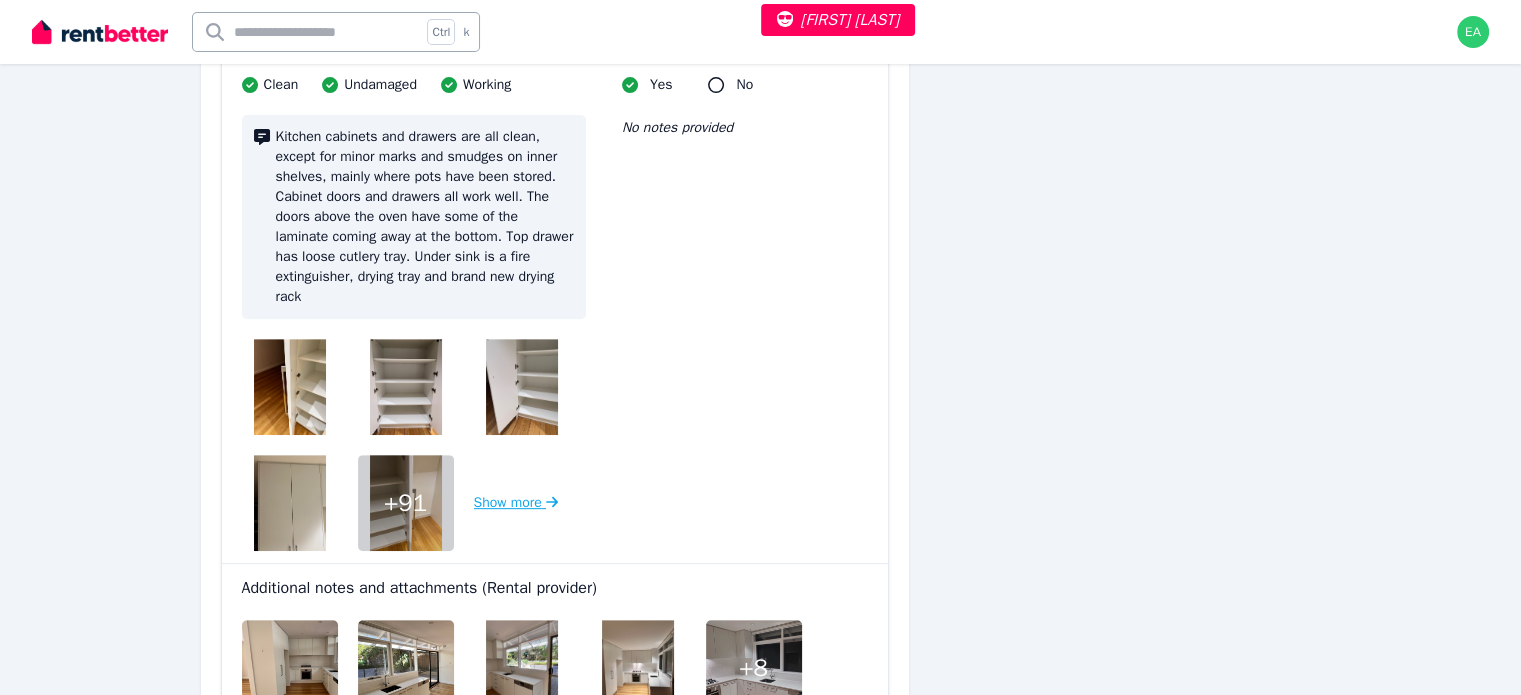 click on "Show more" at bounding box center [516, 503] 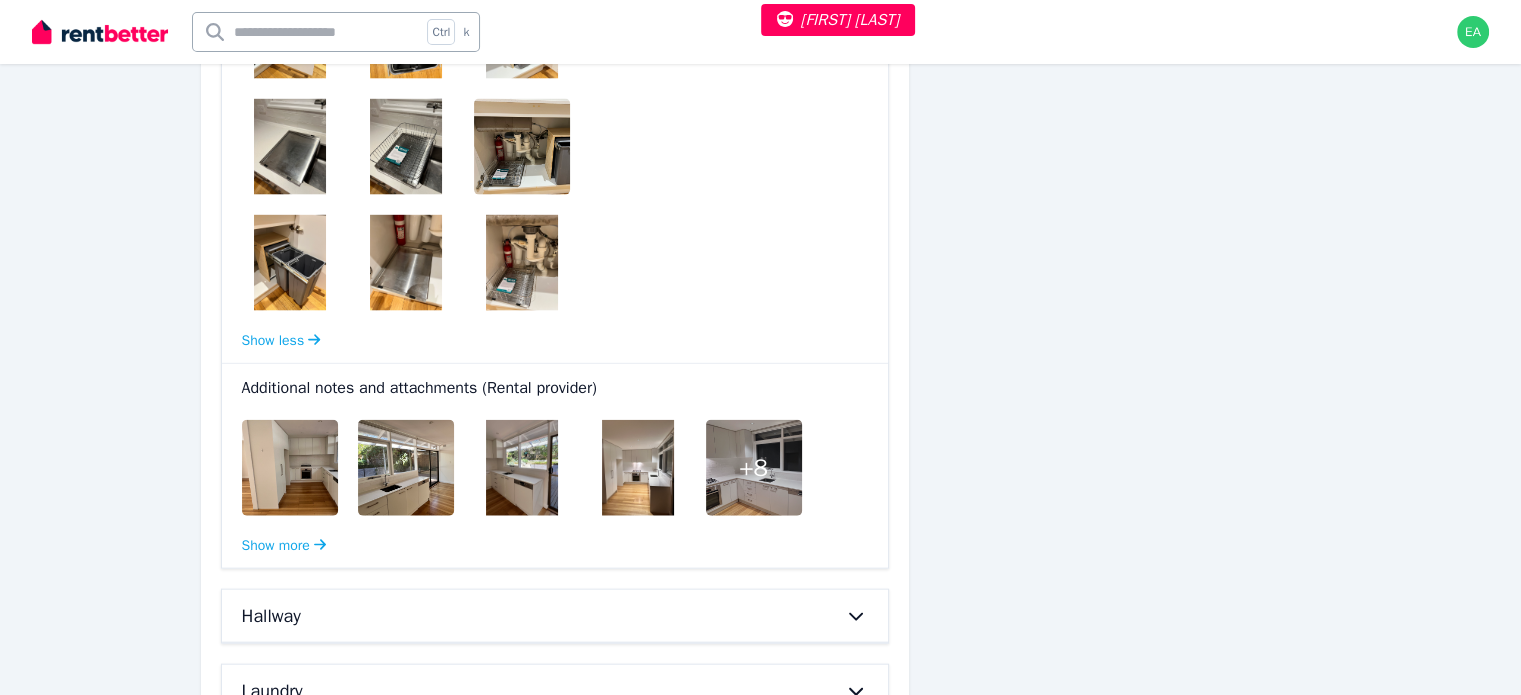scroll, scrollTop: 12220, scrollLeft: 0, axis: vertical 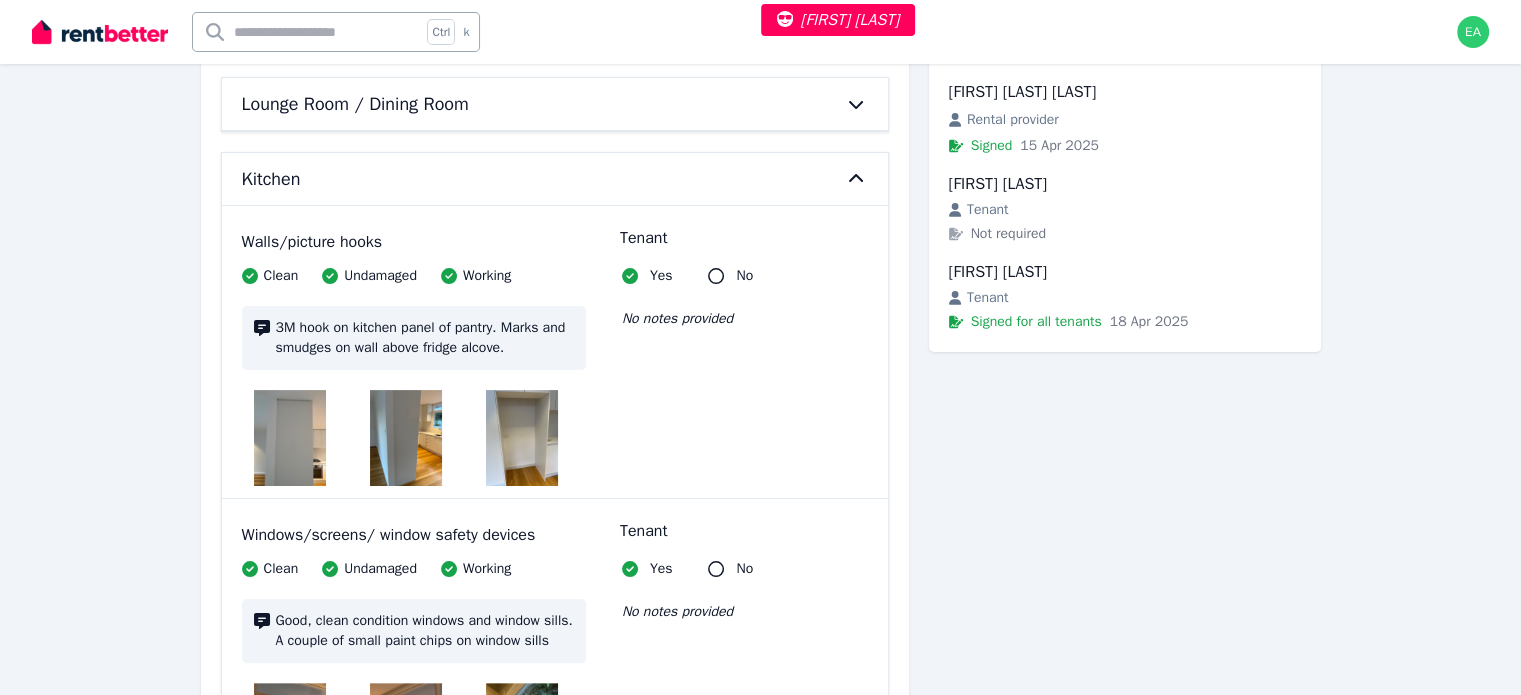 click at bounding box center [290, 438] 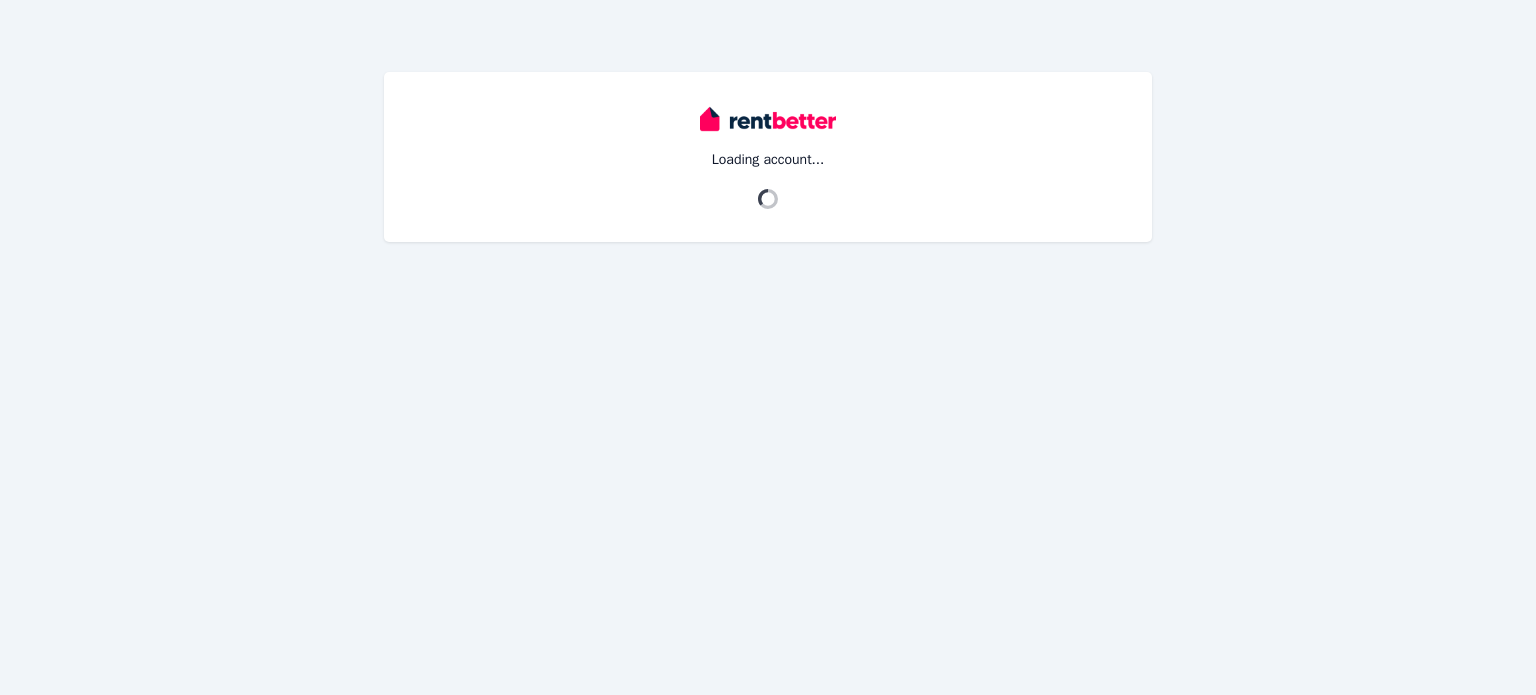 scroll, scrollTop: 0, scrollLeft: 0, axis: both 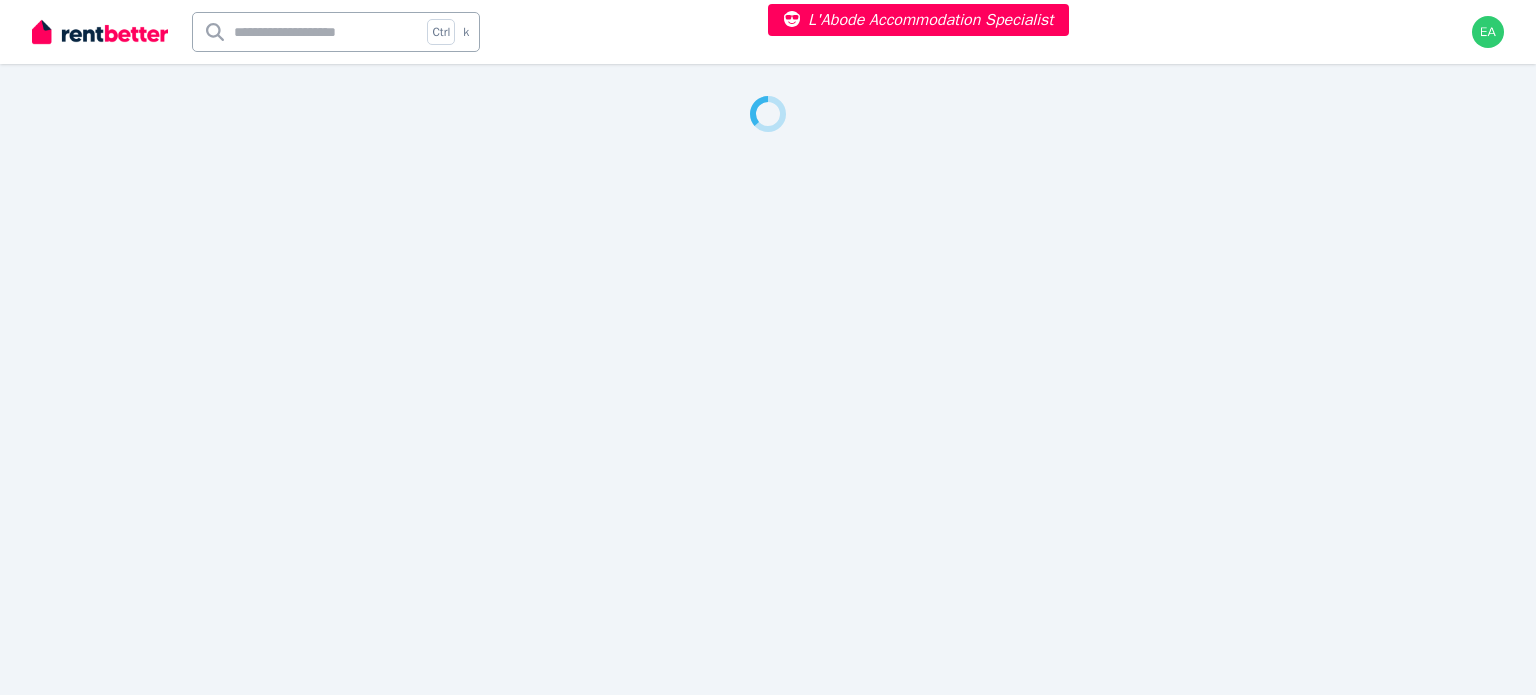 select on "***" 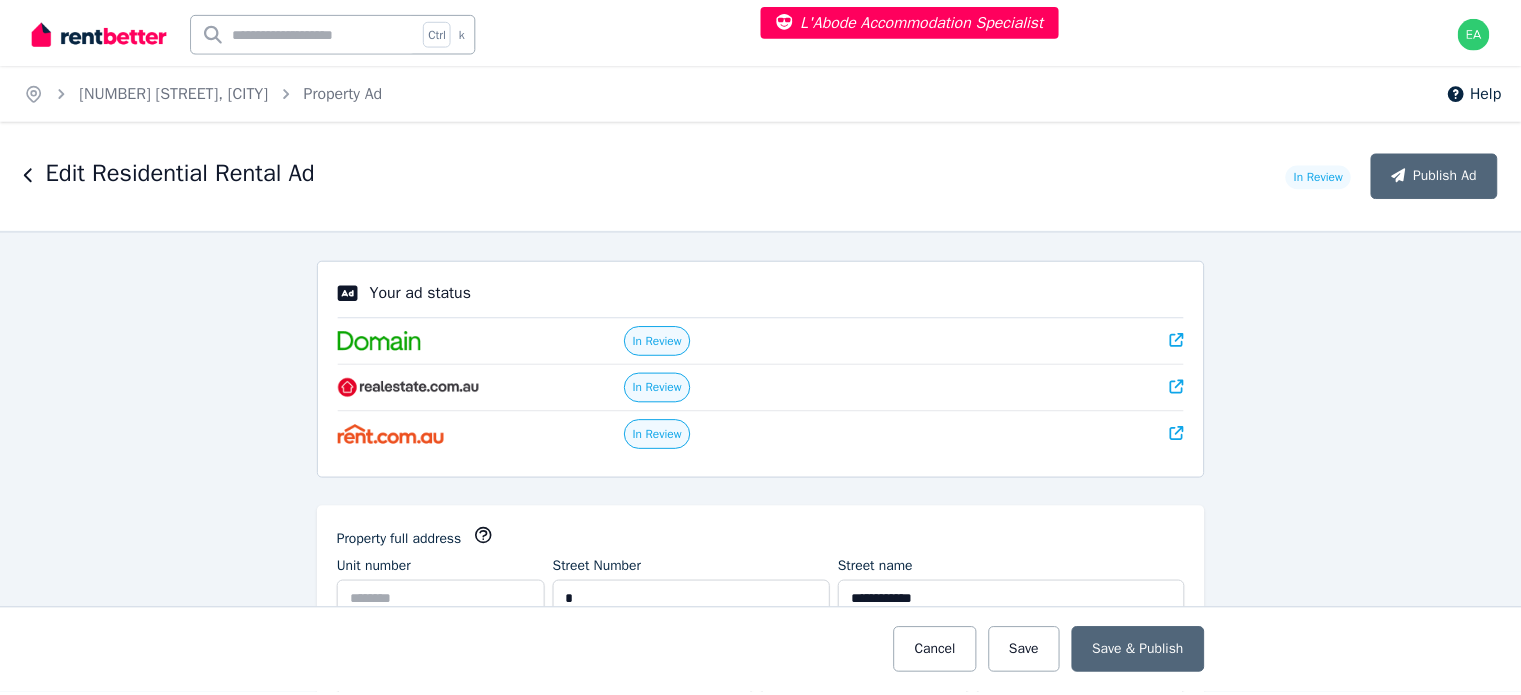scroll, scrollTop: 100, scrollLeft: 0, axis: vertical 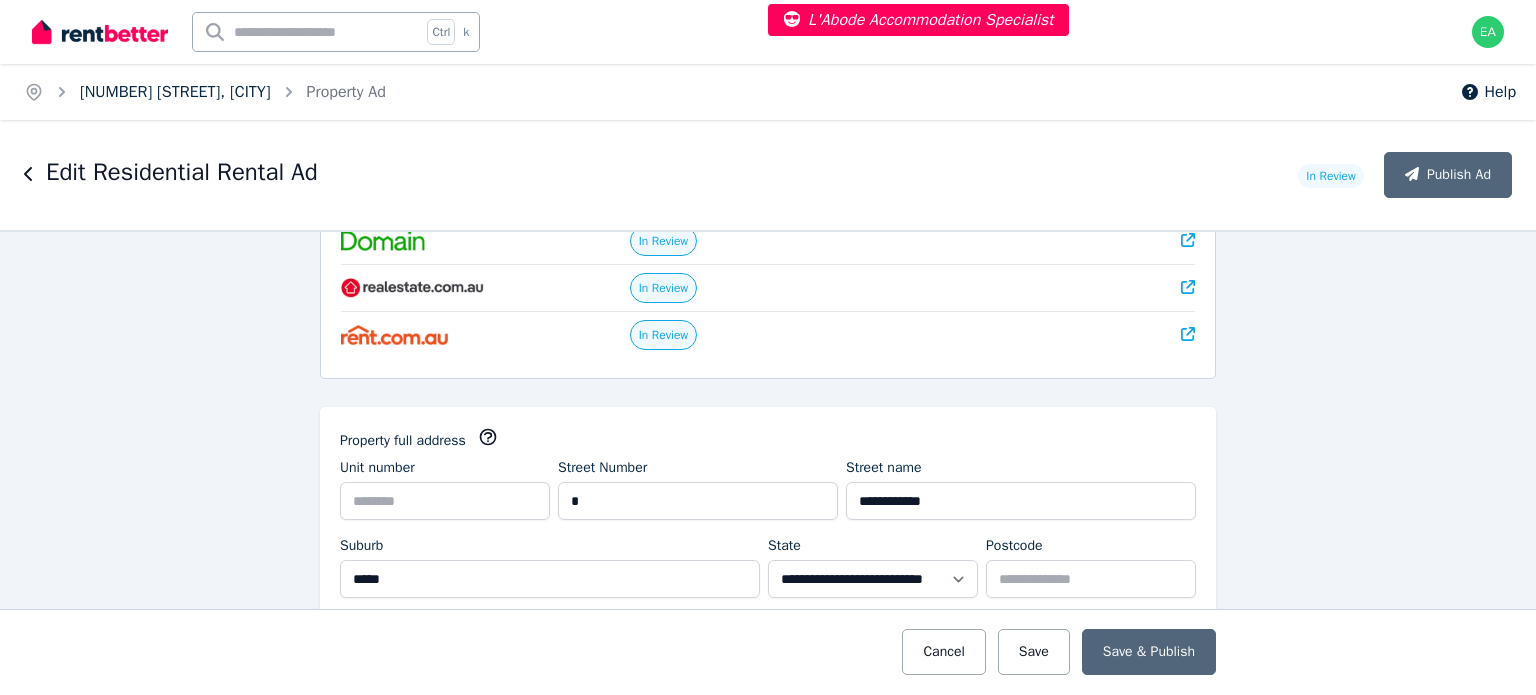 click on "5 Kenwyn Court, Cowes" at bounding box center (175, 92) 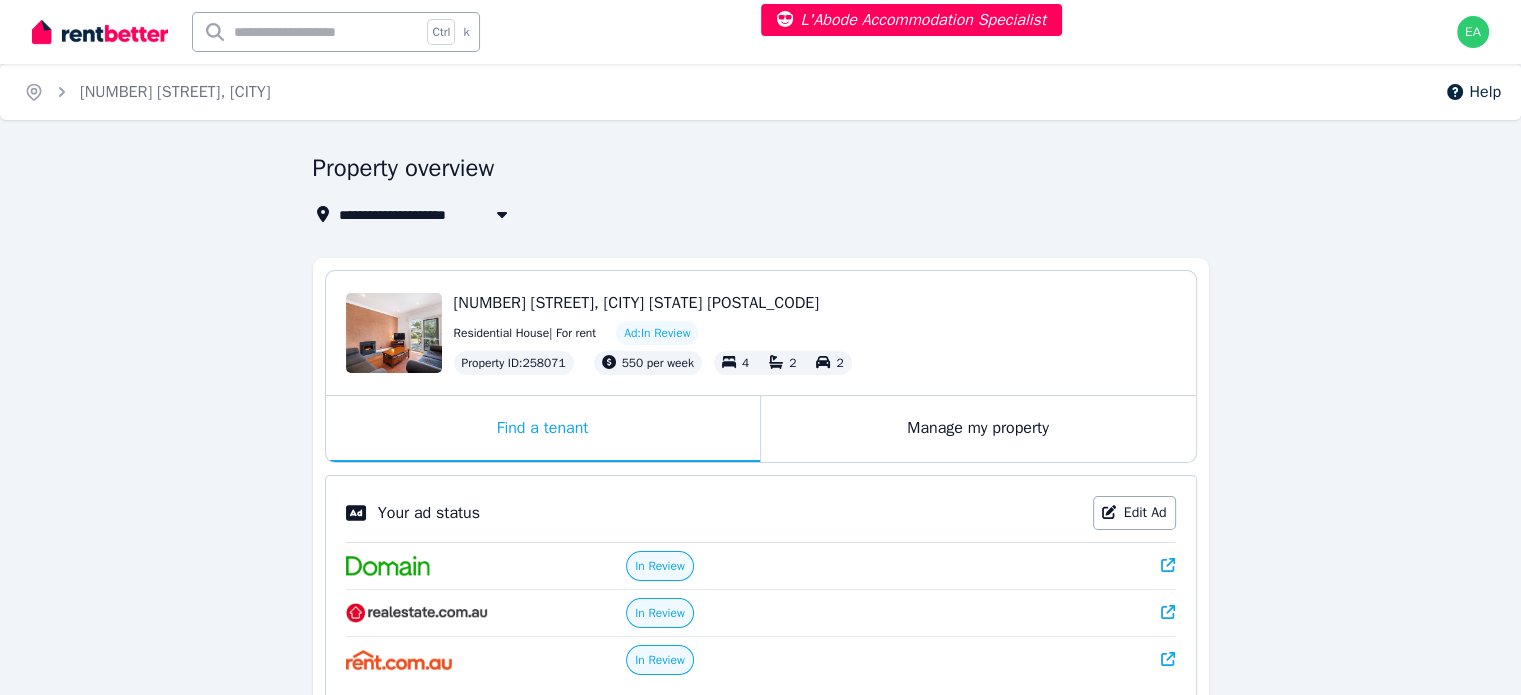click on "Manage my property" at bounding box center [978, 429] 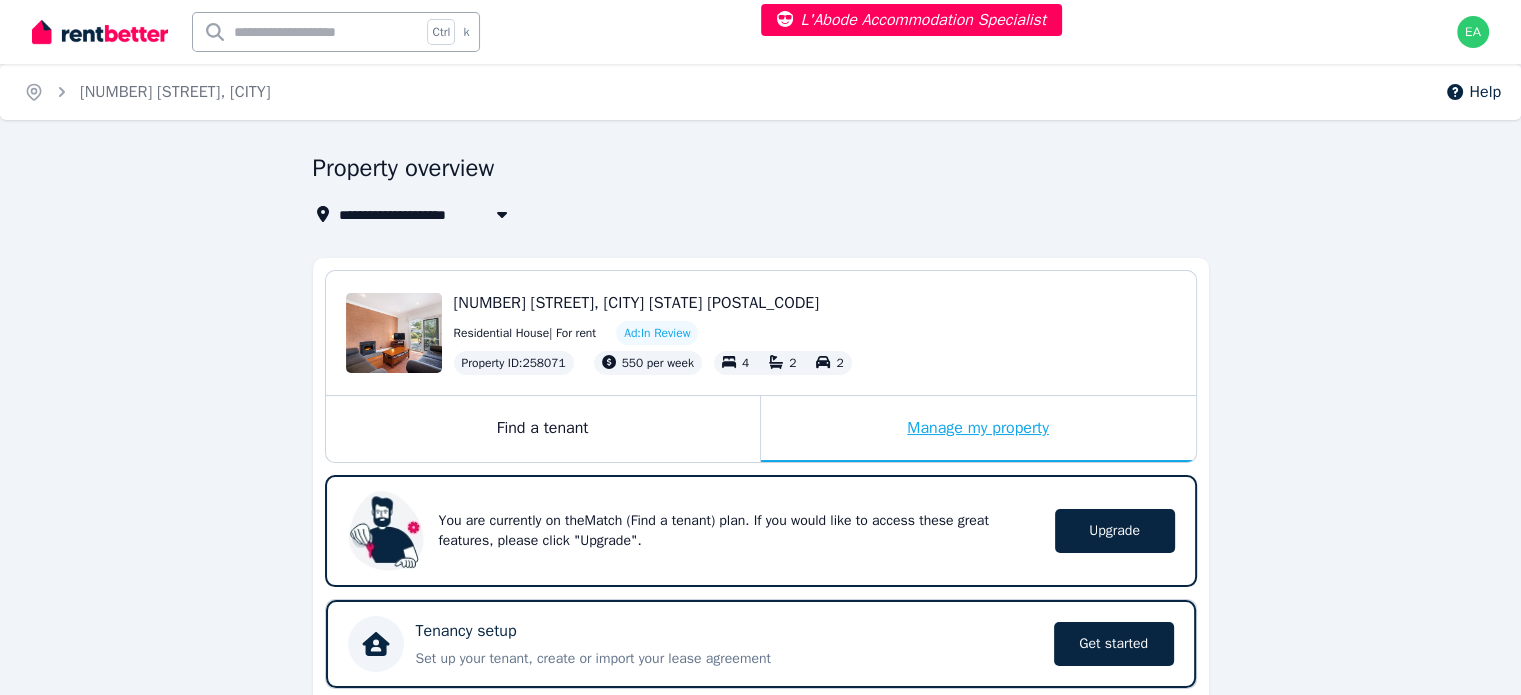 scroll, scrollTop: 500, scrollLeft: 0, axis: vertical 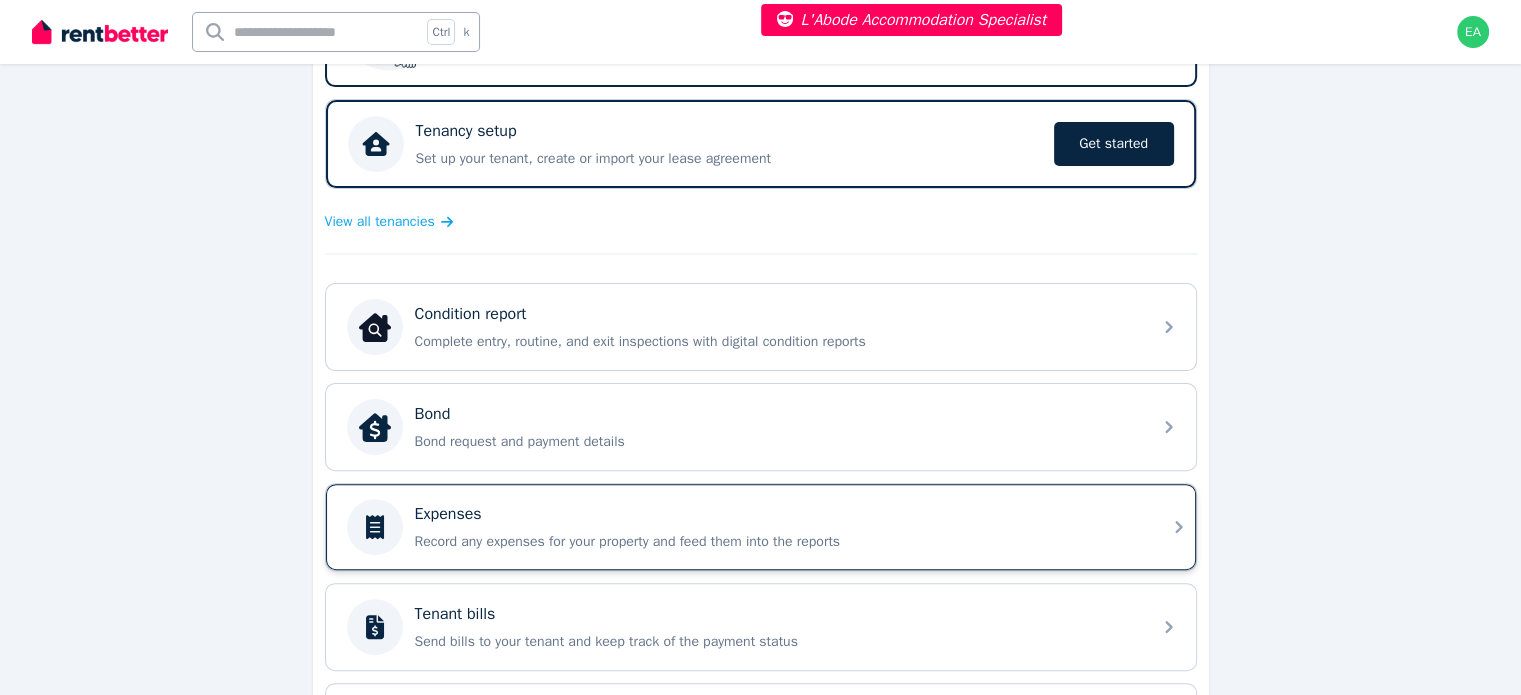 click on "Expenses" at bounding box center (777, 514) 